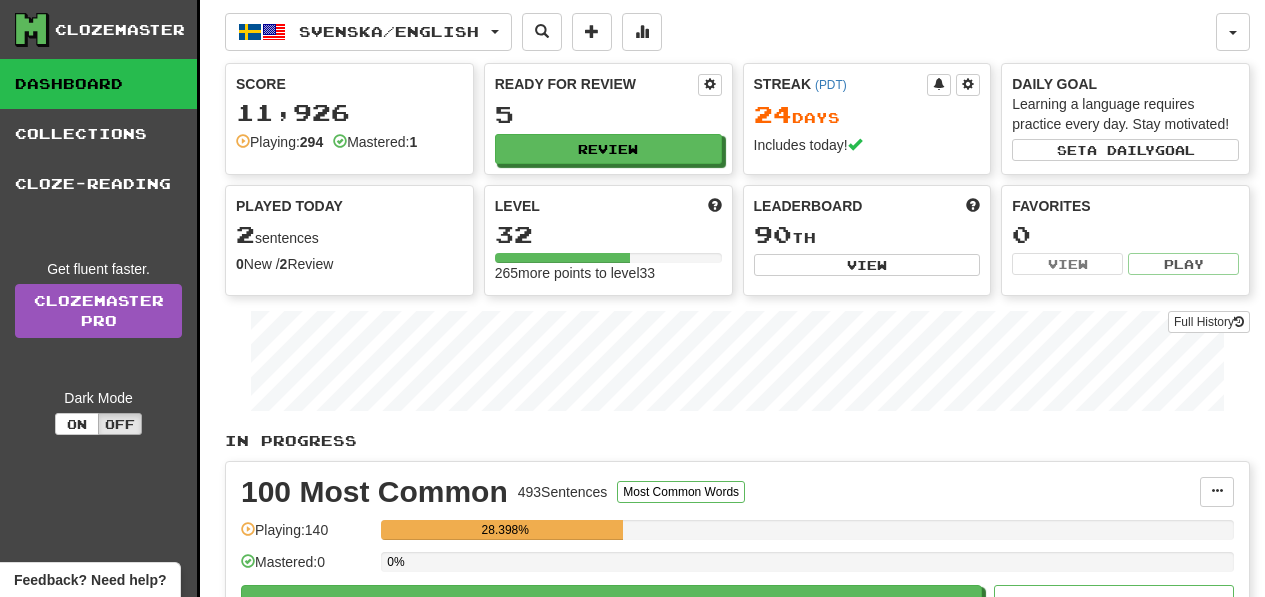 scroll, scrollTop: 0, scrollLeft: 0, axis: both 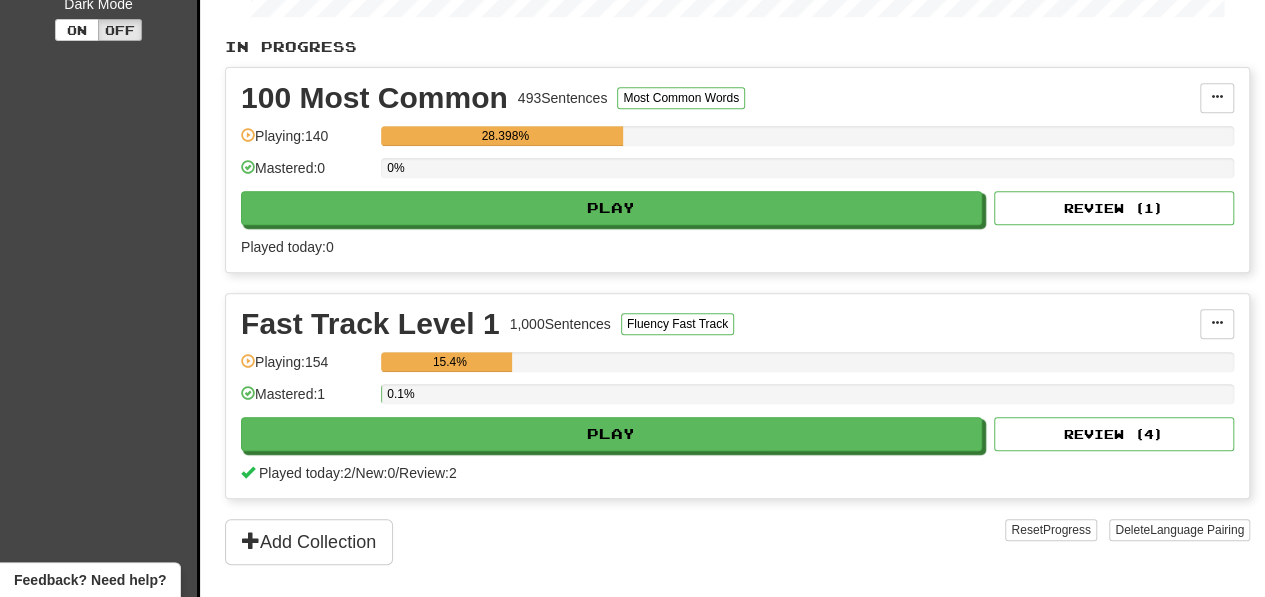 click on "100 Most Common 493  Sentences Most Common Words Manage Sentences Unpin from Dashboard  Playing:  140 28.398%  Mastered:  0 0% Play Review ( 1 ) Played today:  0" at bounding box center [737, 170] 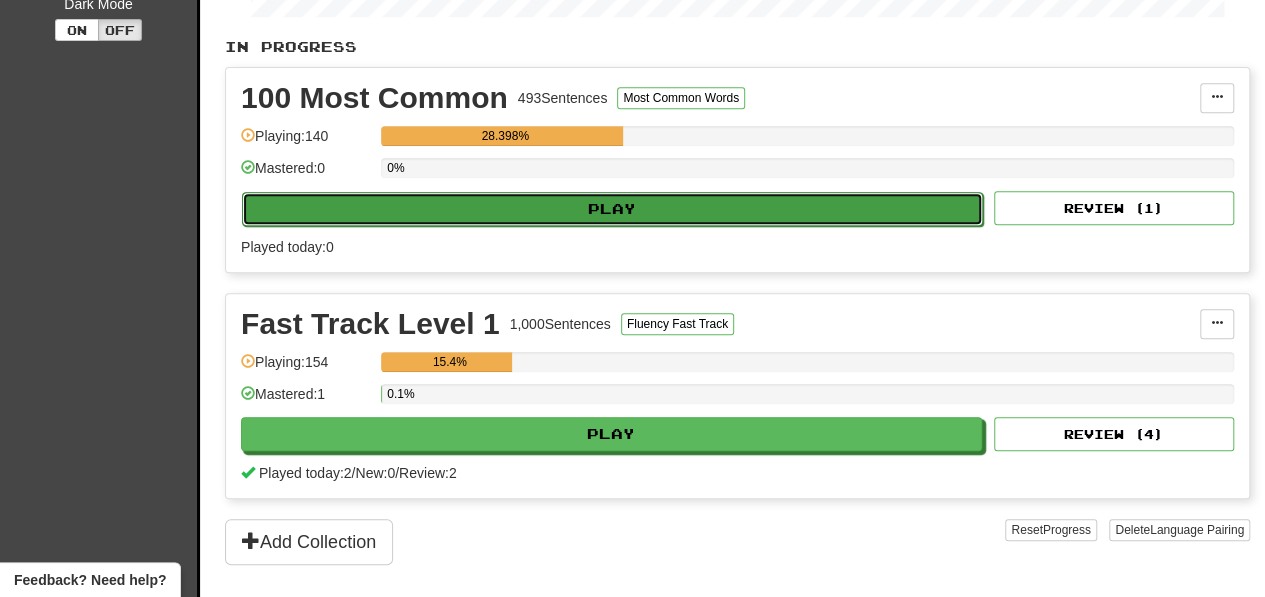 click on "Play" at bounding box center [612, 209] 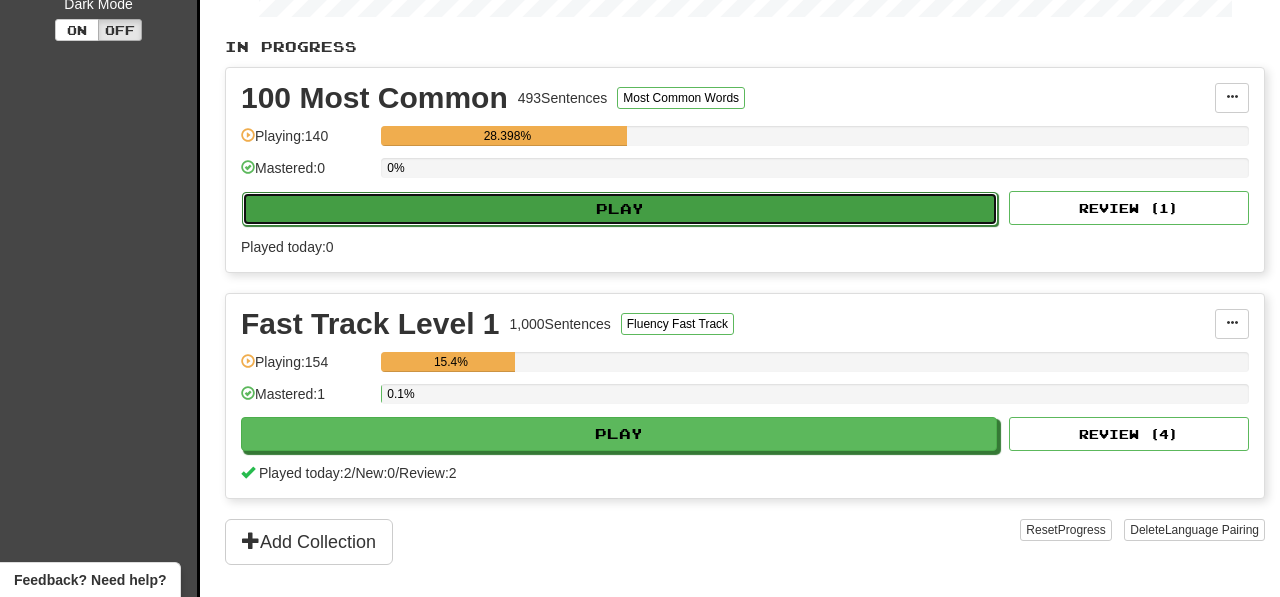 select on "**" 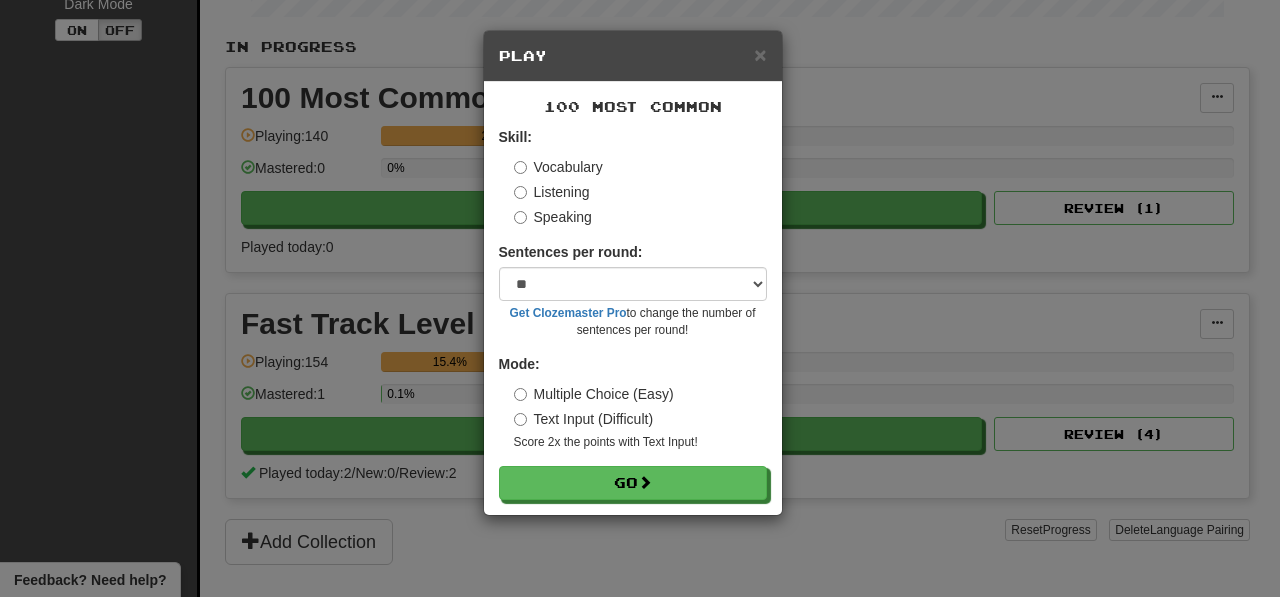 click on "Listening" at bounding box center (552, 192) 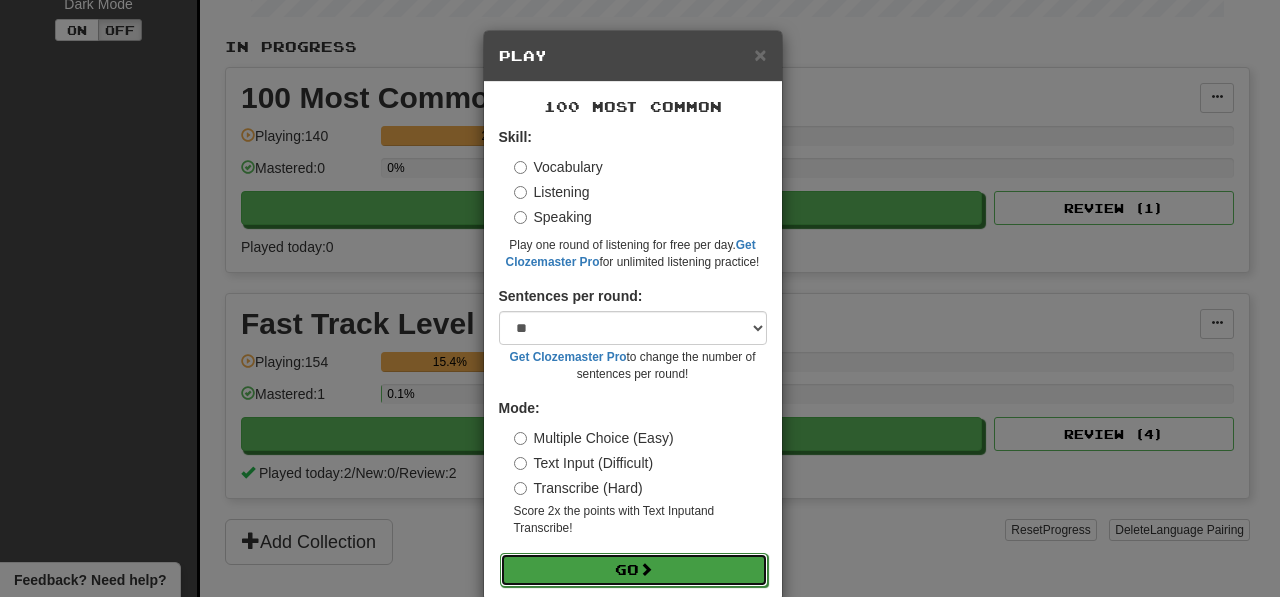 click on "Go" at bounding box center [634, 570] 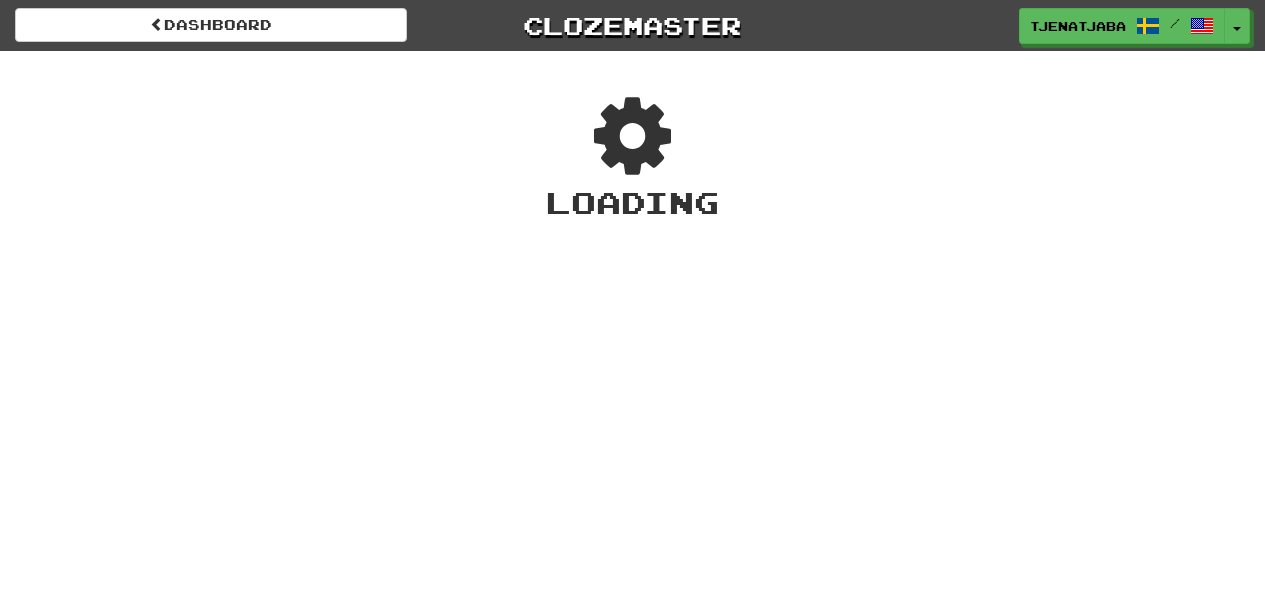 scroll, scrollTop: 0, scrollLeft: 0, axis: both 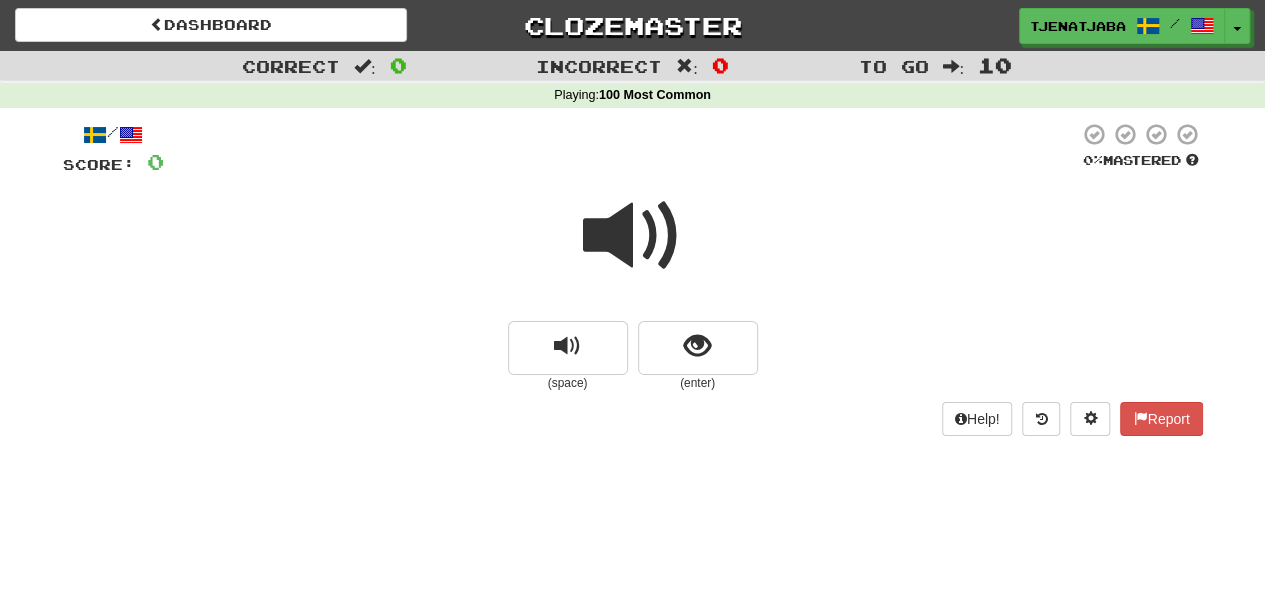 click at bounding box center (633, 236) 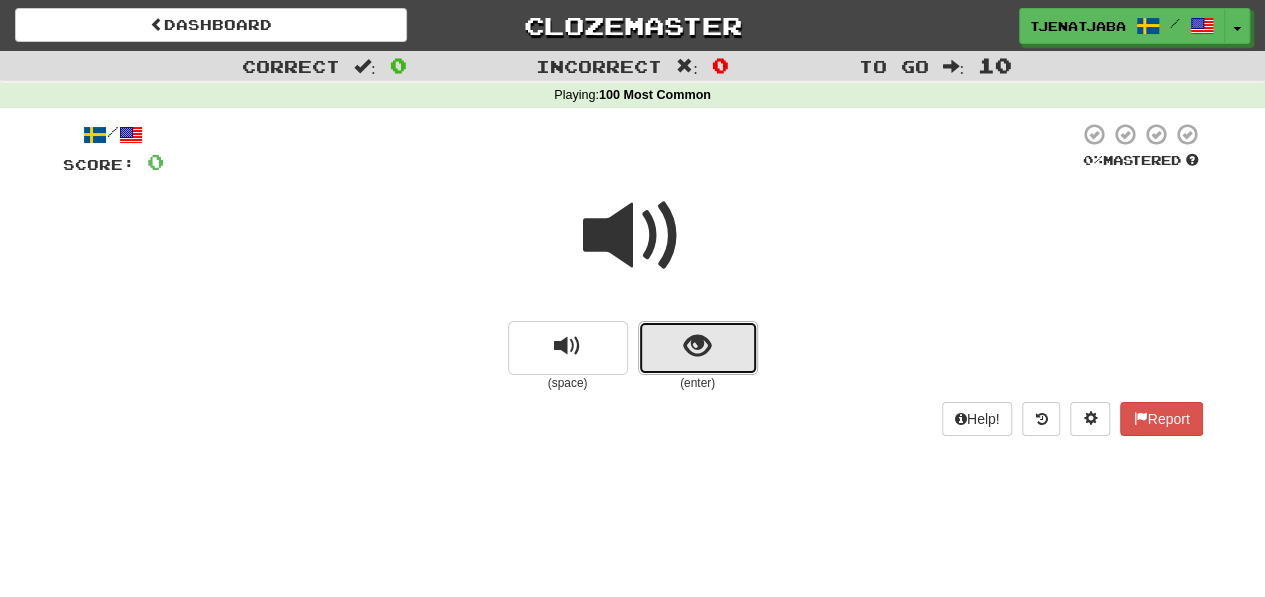 click at bounding box center [698, 348] 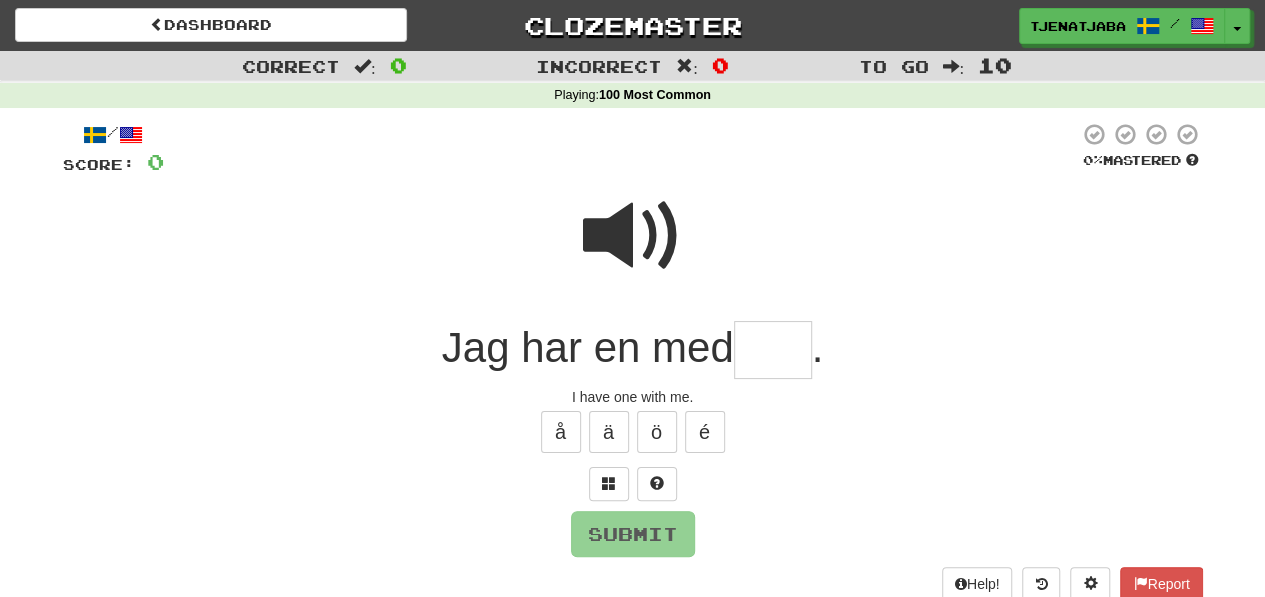 click at bounding box center (633, 236) 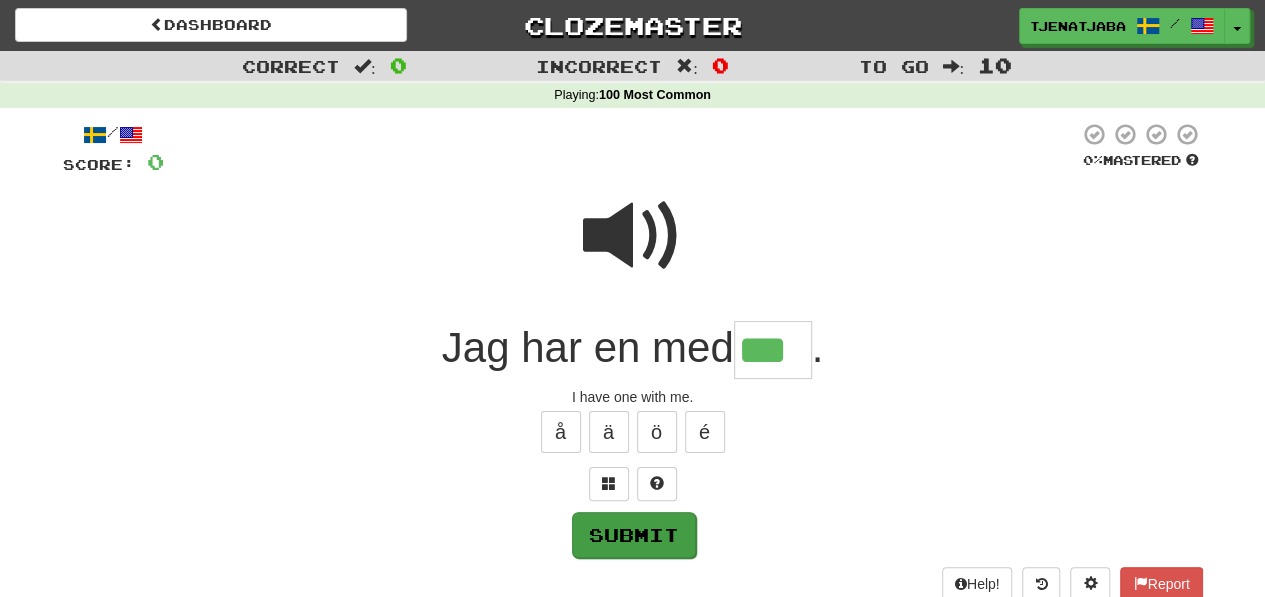 type on "***" 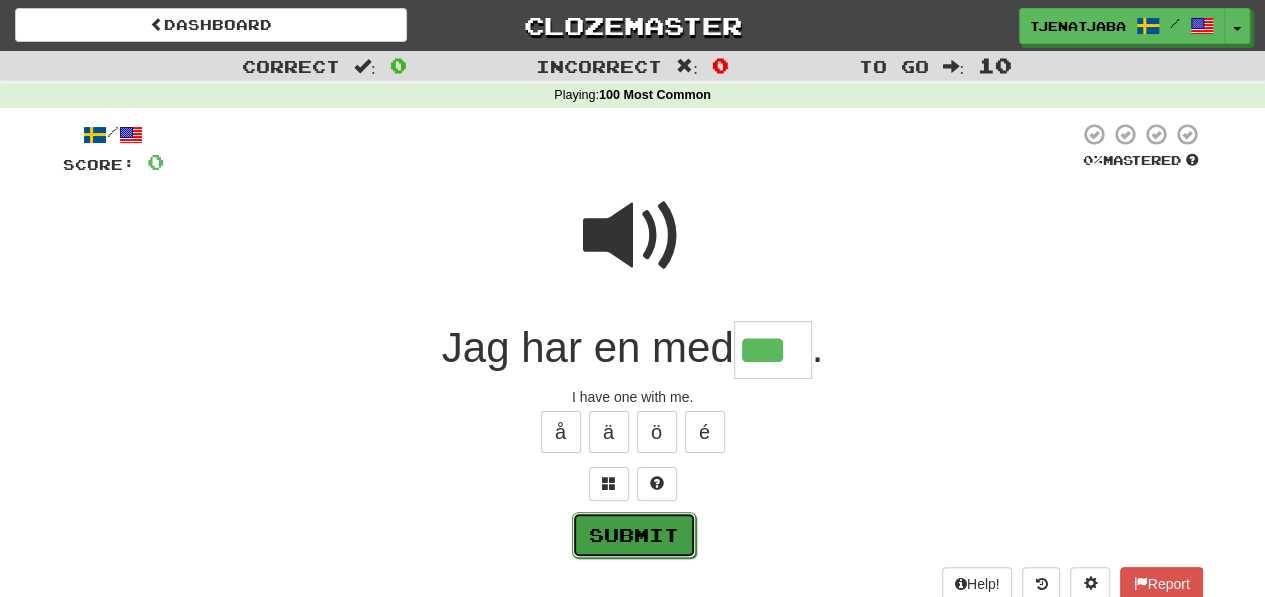 click on "Submit" at bounding box center [634, 535] 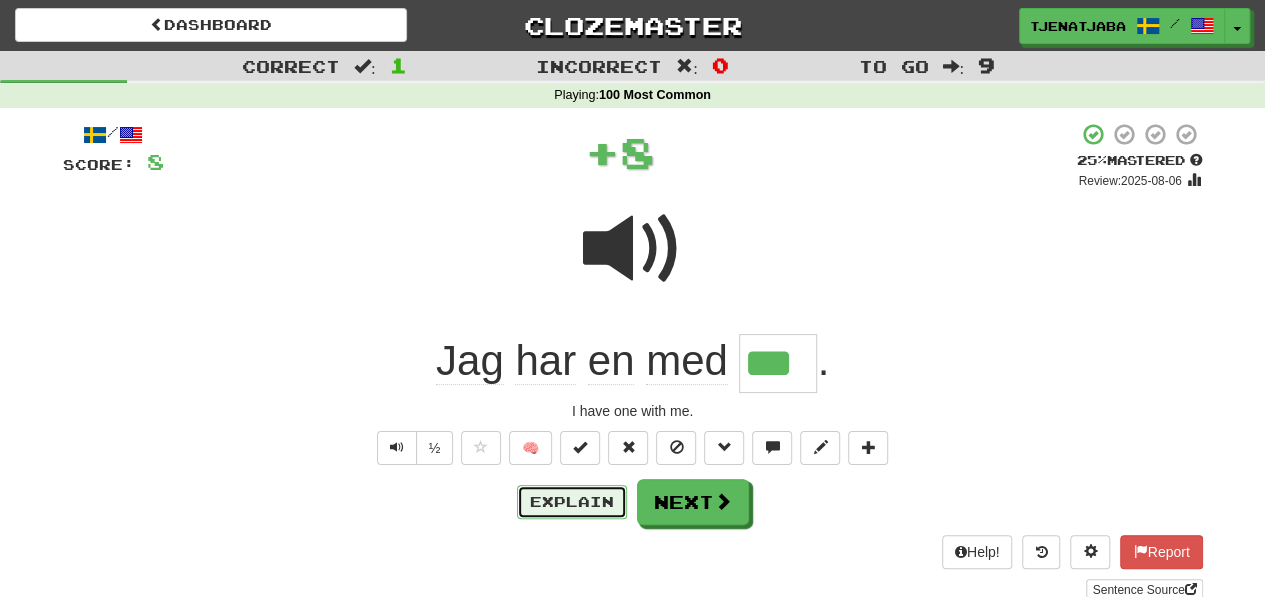 click on "Explain" at bounding box center [572, 502] 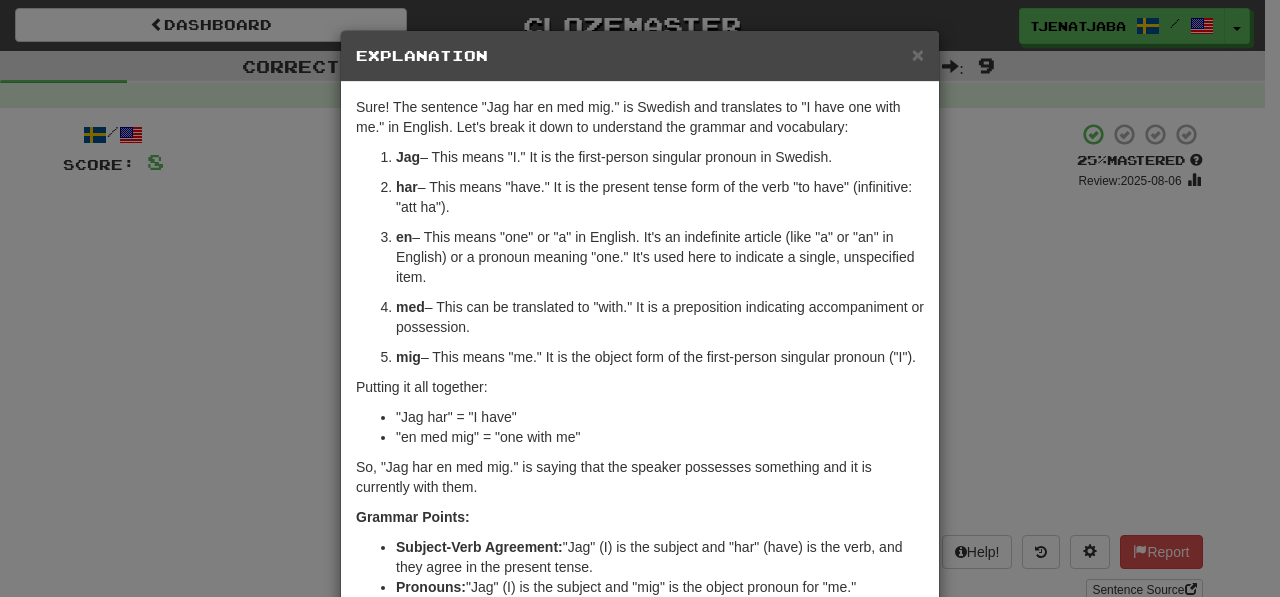 click on "Explanation" at bounding box center [640, 56] 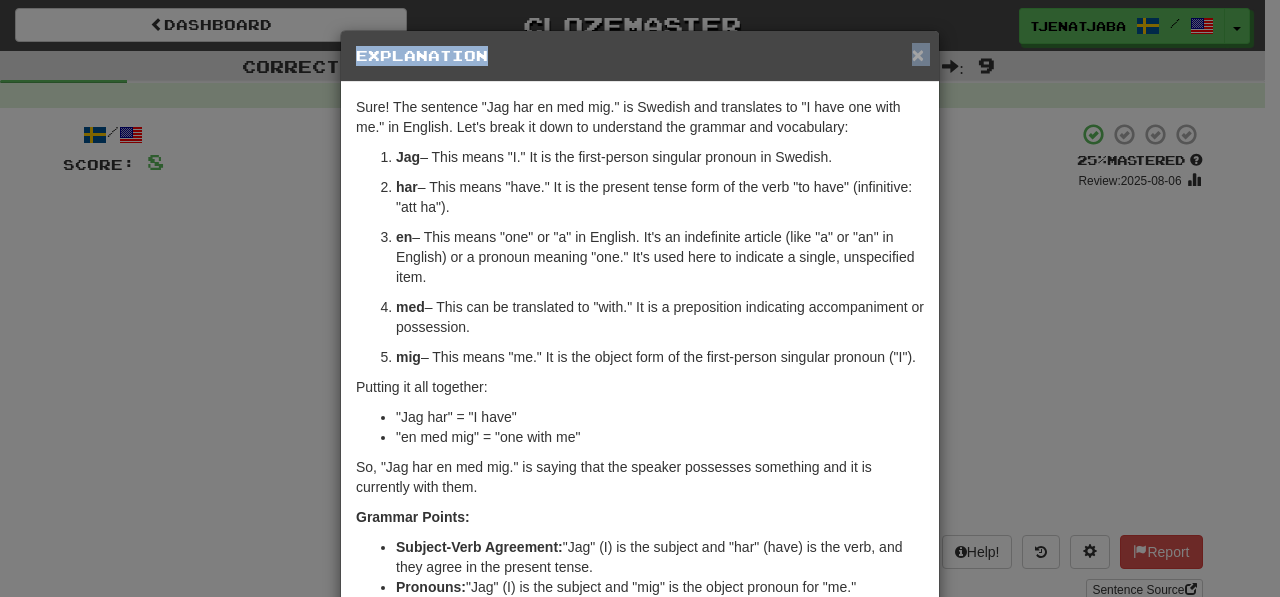 drag, startPoint x: 897, startPoint y: 63, endPoint x: 908, endPoint y: 59, distance: 11.7046995 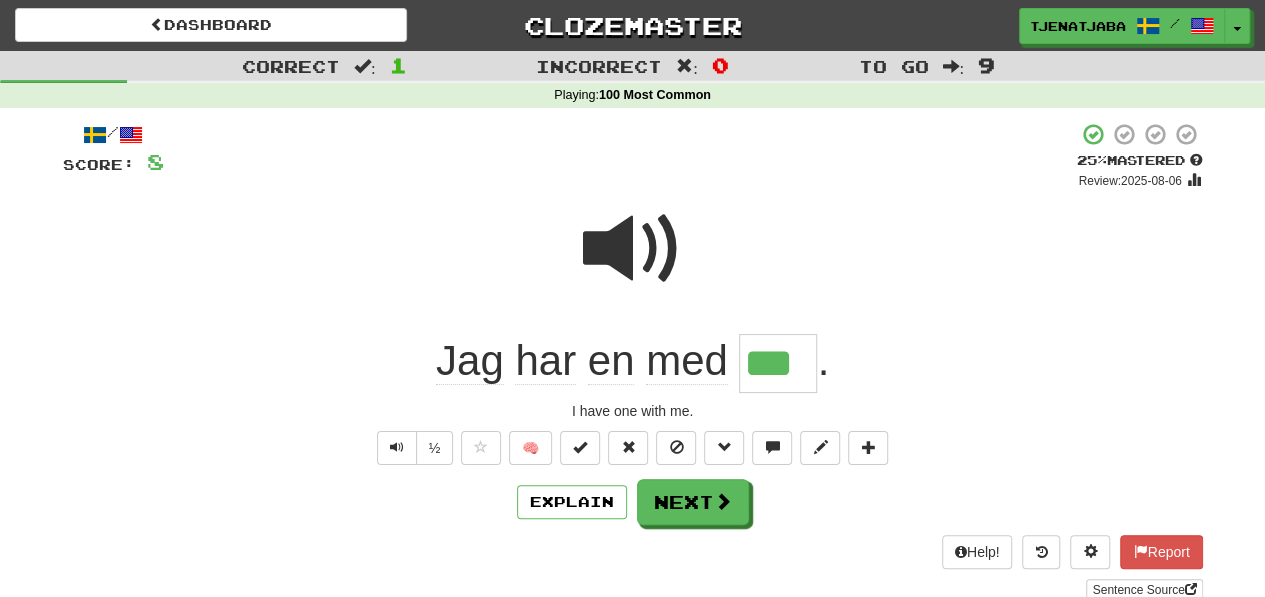 click on "/  Score:   8 + 8 25 %  Mastered Review:  2025-08-06 Jag   har   en   med   *** . I have one with me. ½ 🧠 Explain Next  Help!  Report Sentence Source" at bounding box center (633, 361) 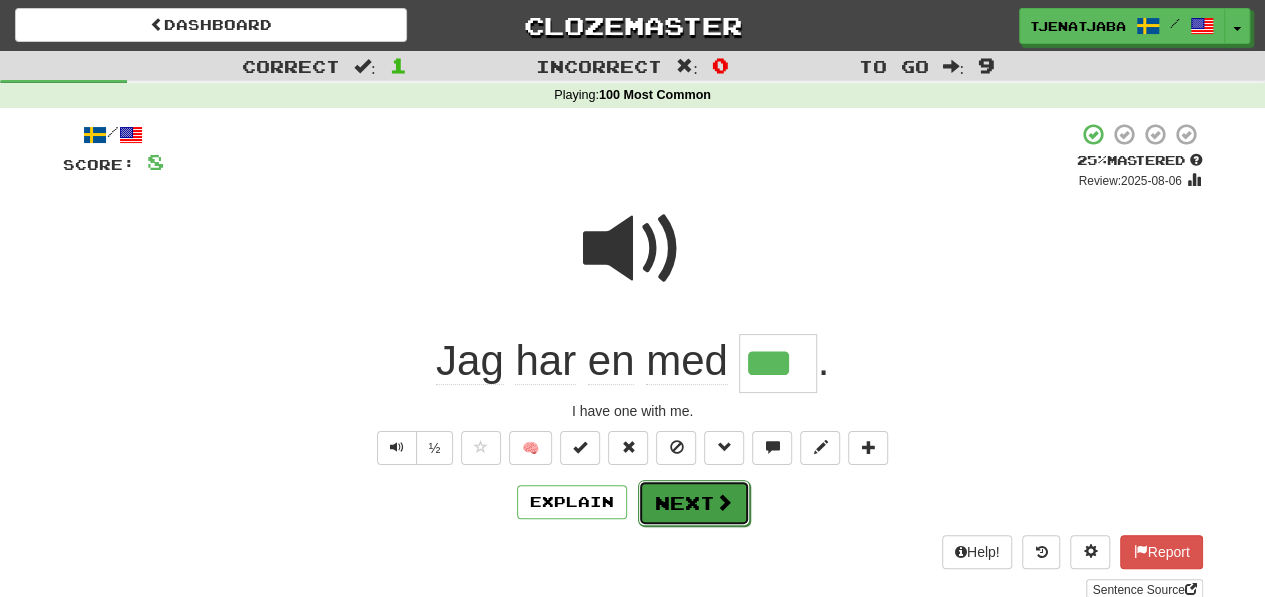 click on "Next" at bounding box center (694, 503) 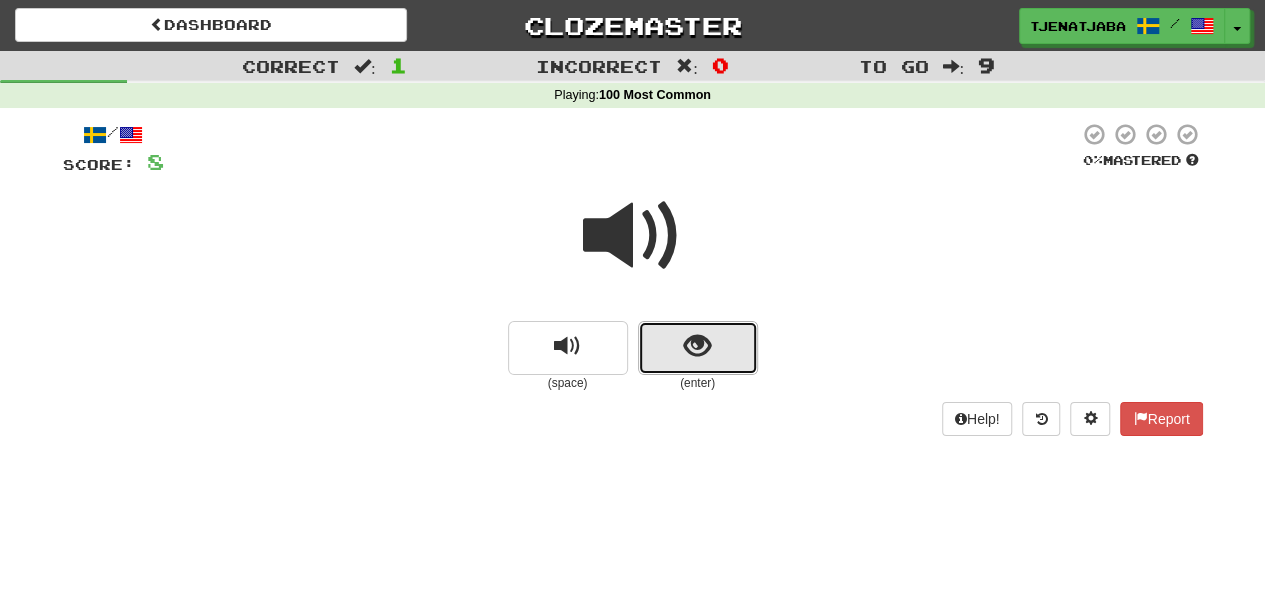 click at bounding box center (698, 348) 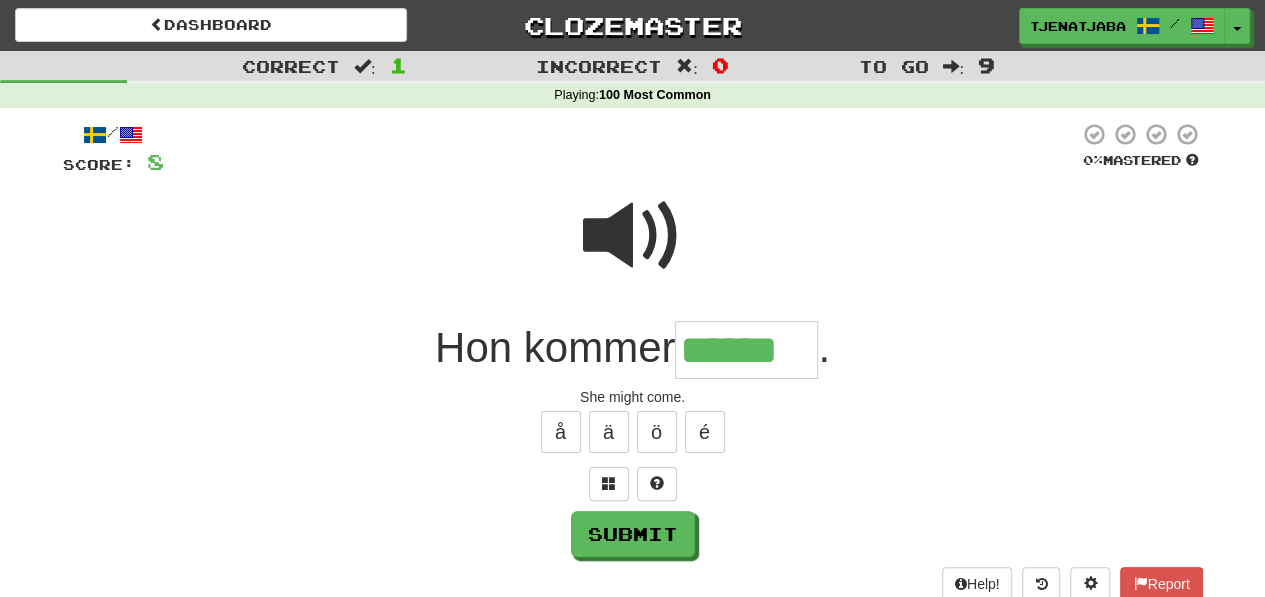 type on "******" 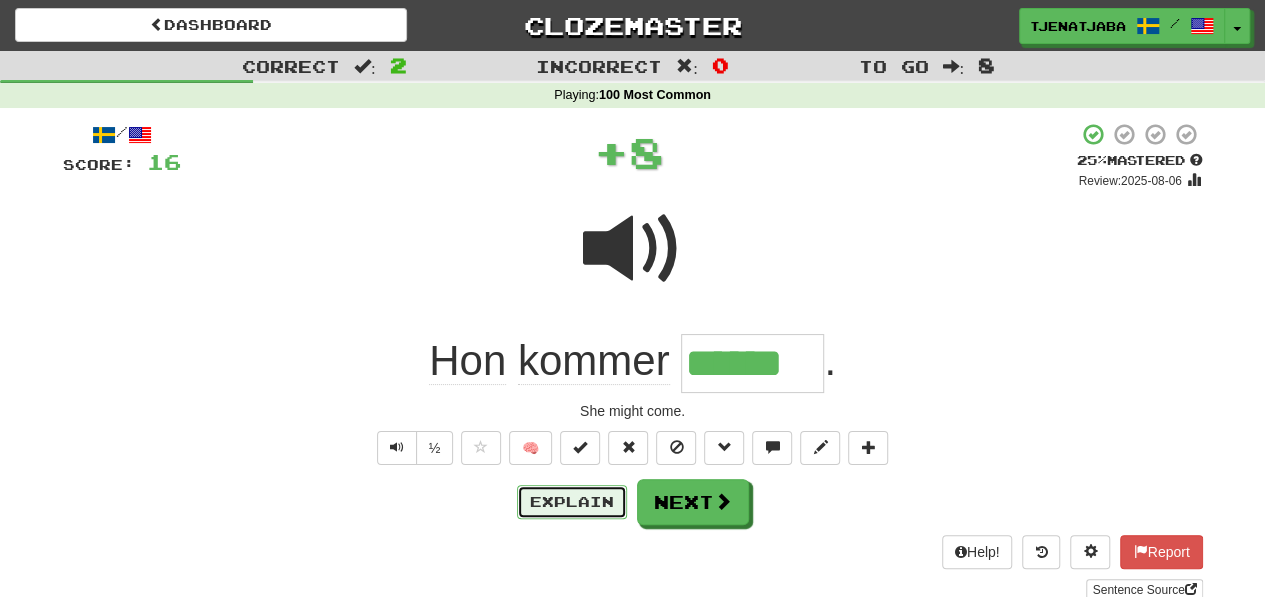 click on "Explain" at bounding box center [572, 502] 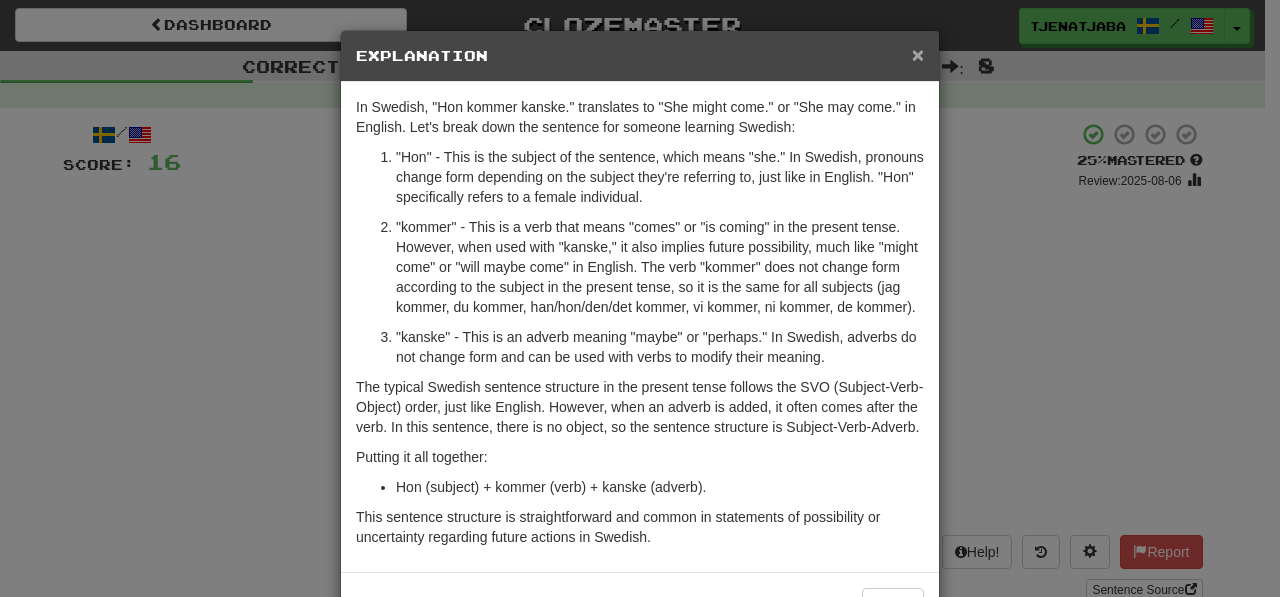 click on "×" at bounding box center (918, 54) 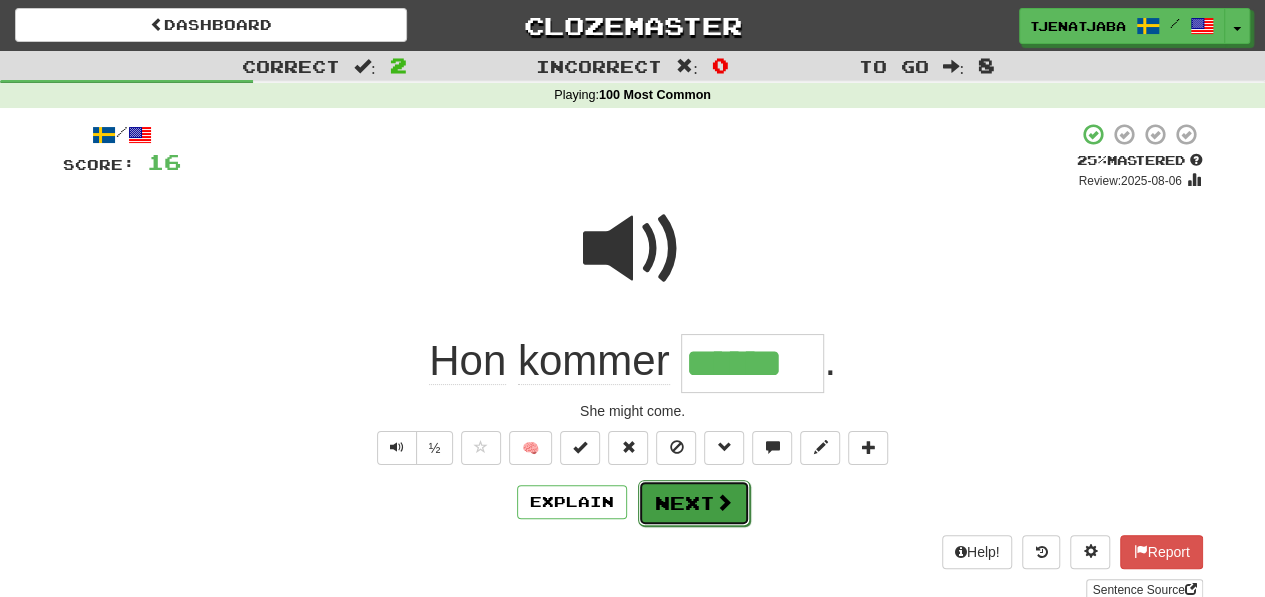 click on "Next" at bounding box center (694, 503) 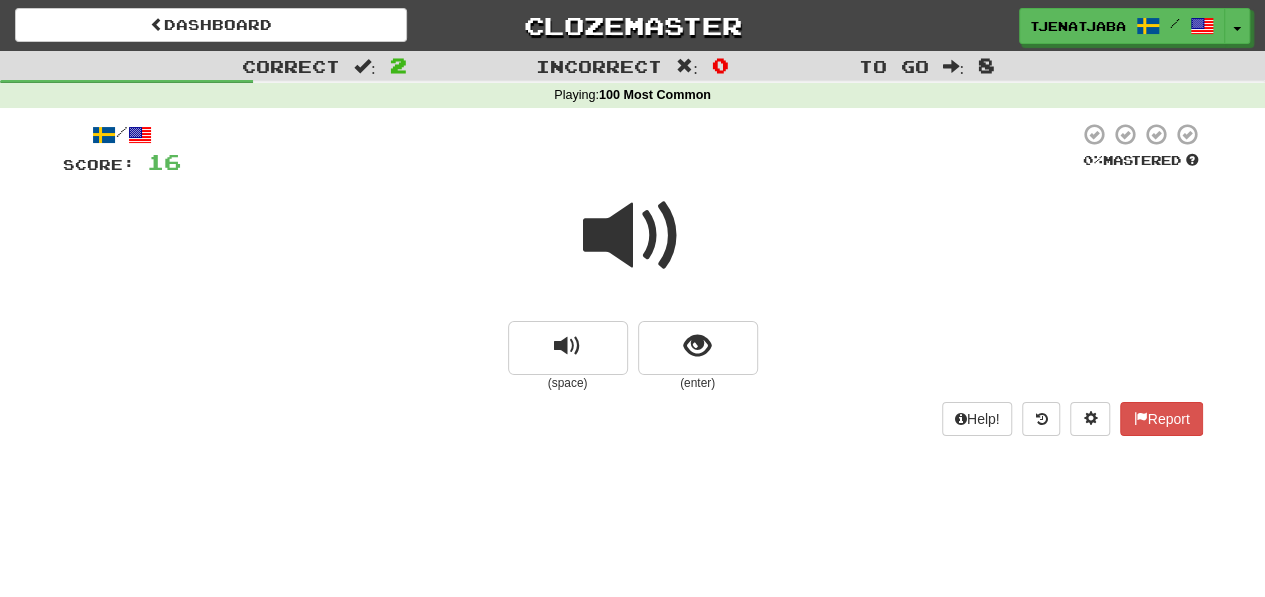 click at bounding box center (633, 236) 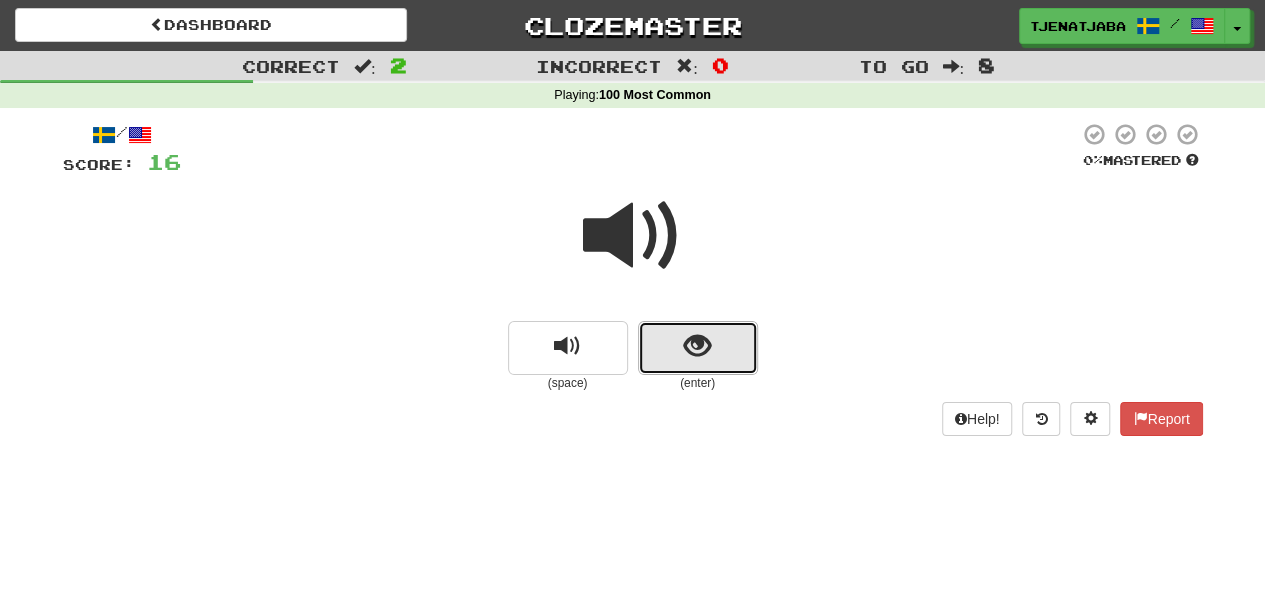 click at bounding box center [697, 346] 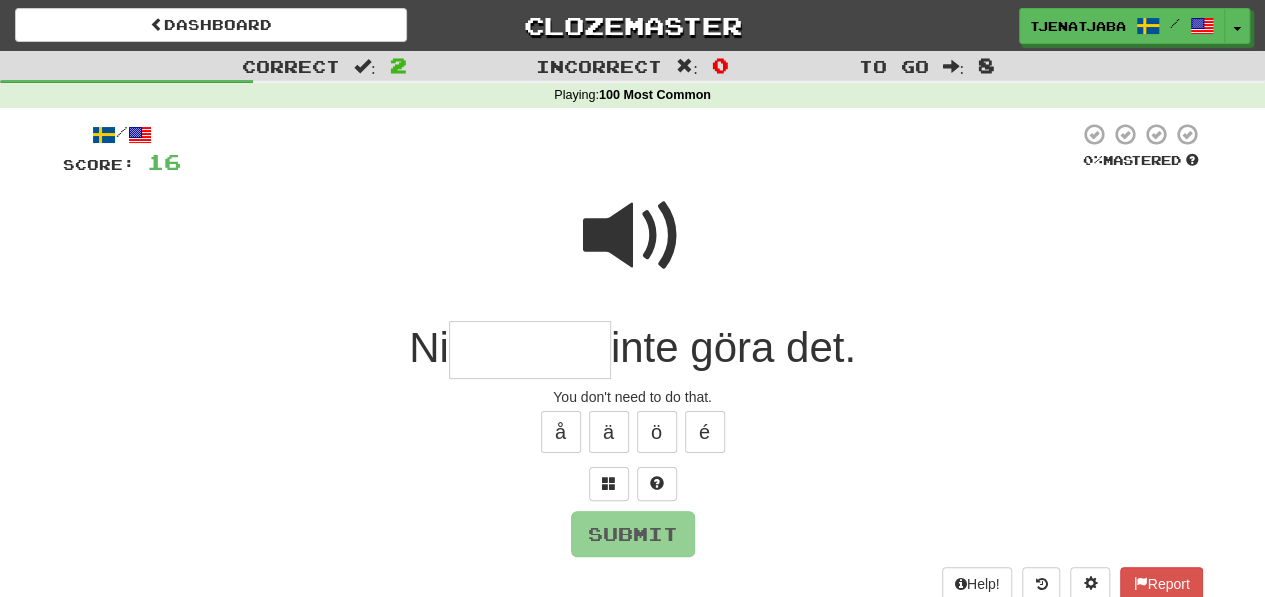 click on "You don't need to do that." at bounding box center (633, 397) 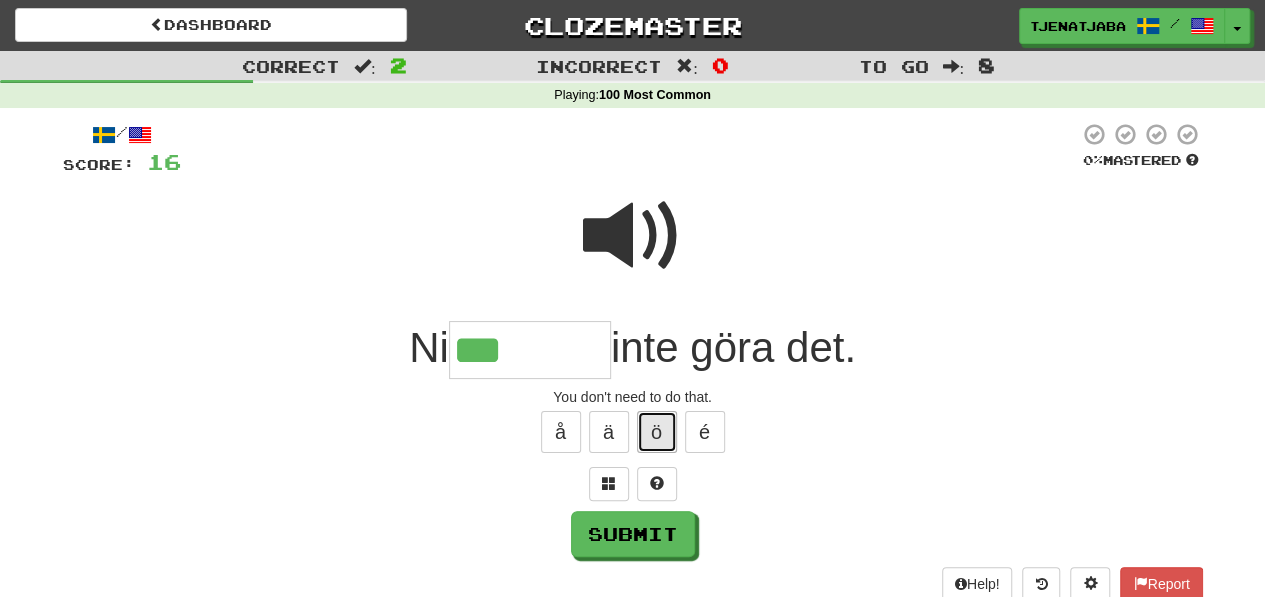 click on "ö" at bounding box center (657, 432) 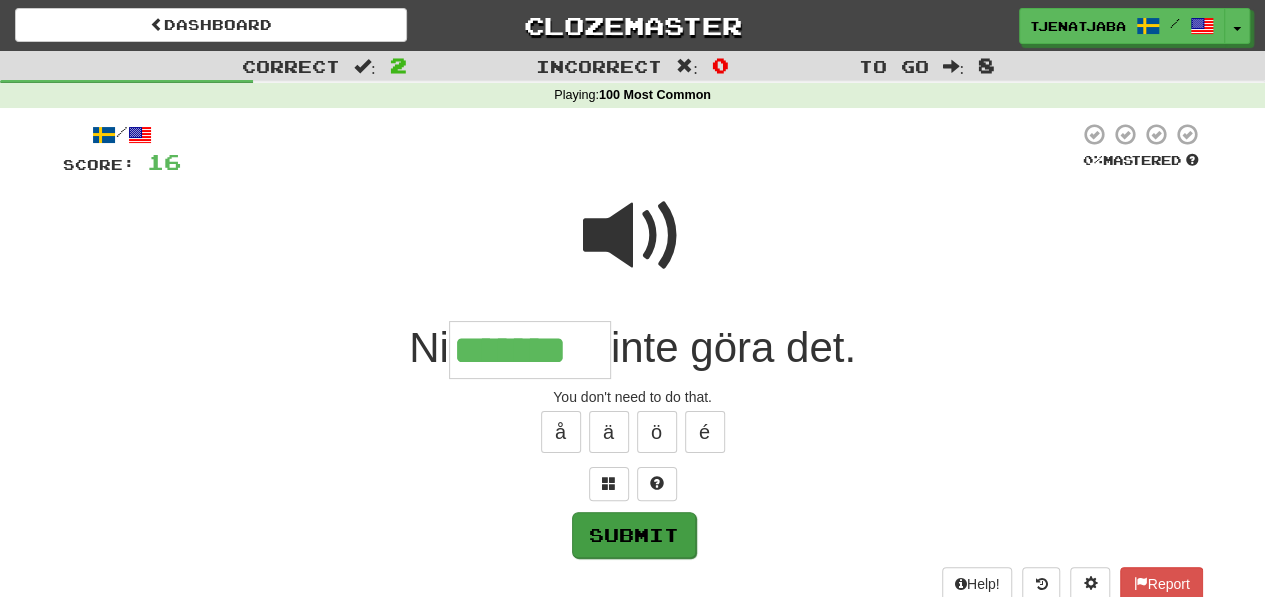 type on "*******" 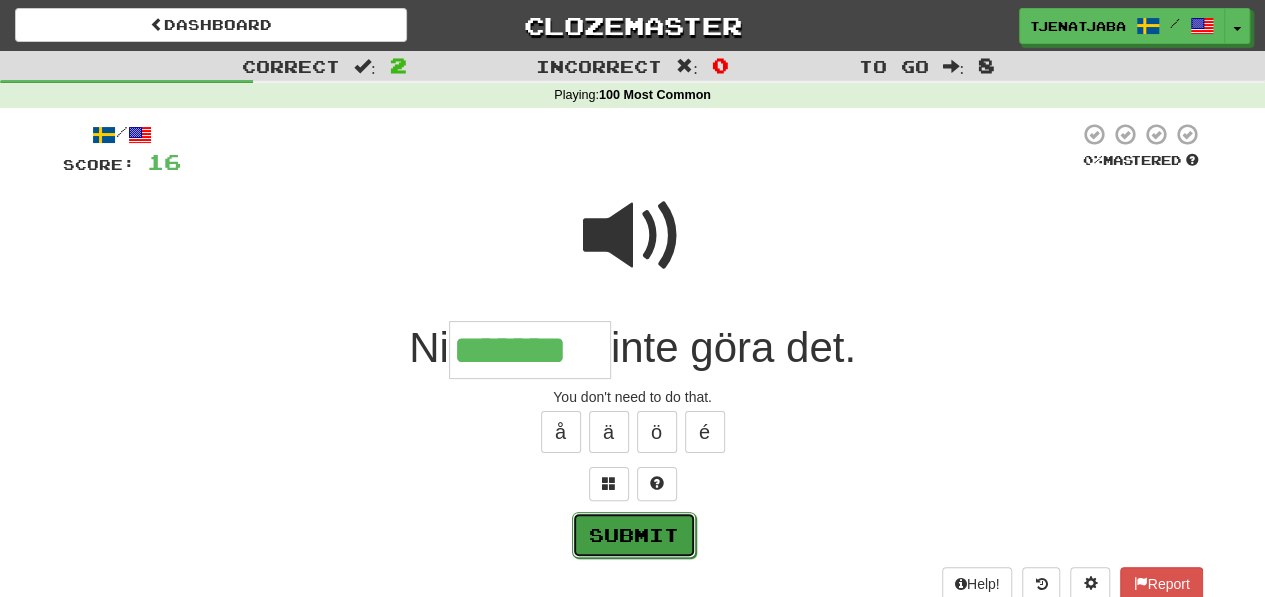 click on "Submit" at bounding box center (634, 535) 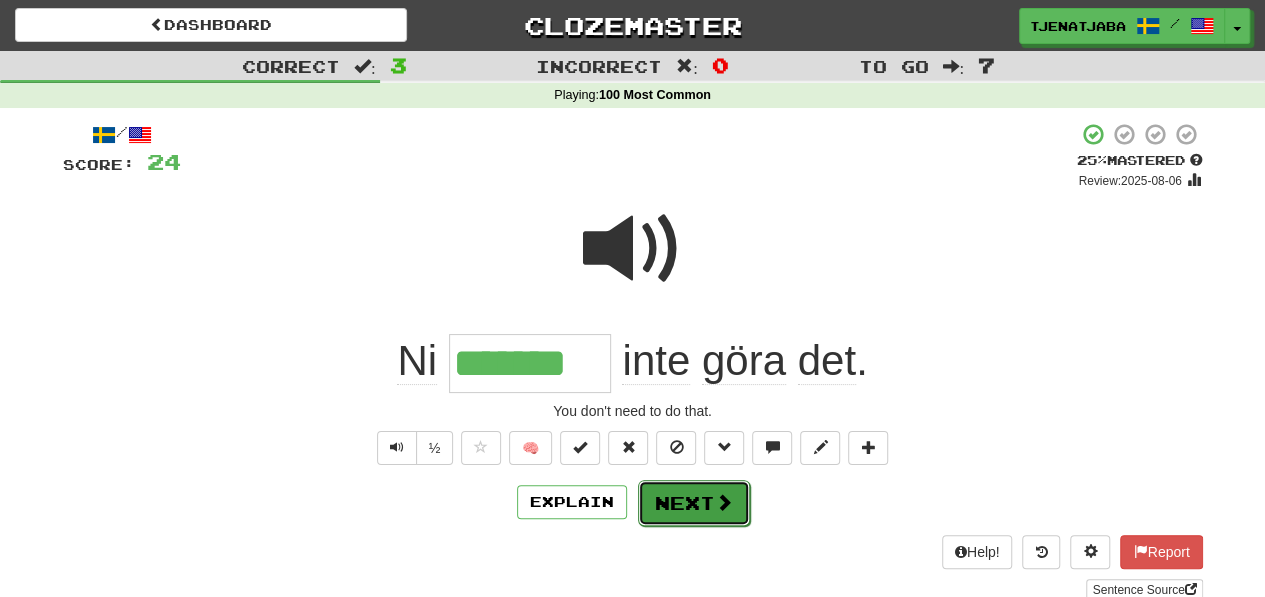 click on "Next" at bounding box center (694, 503) 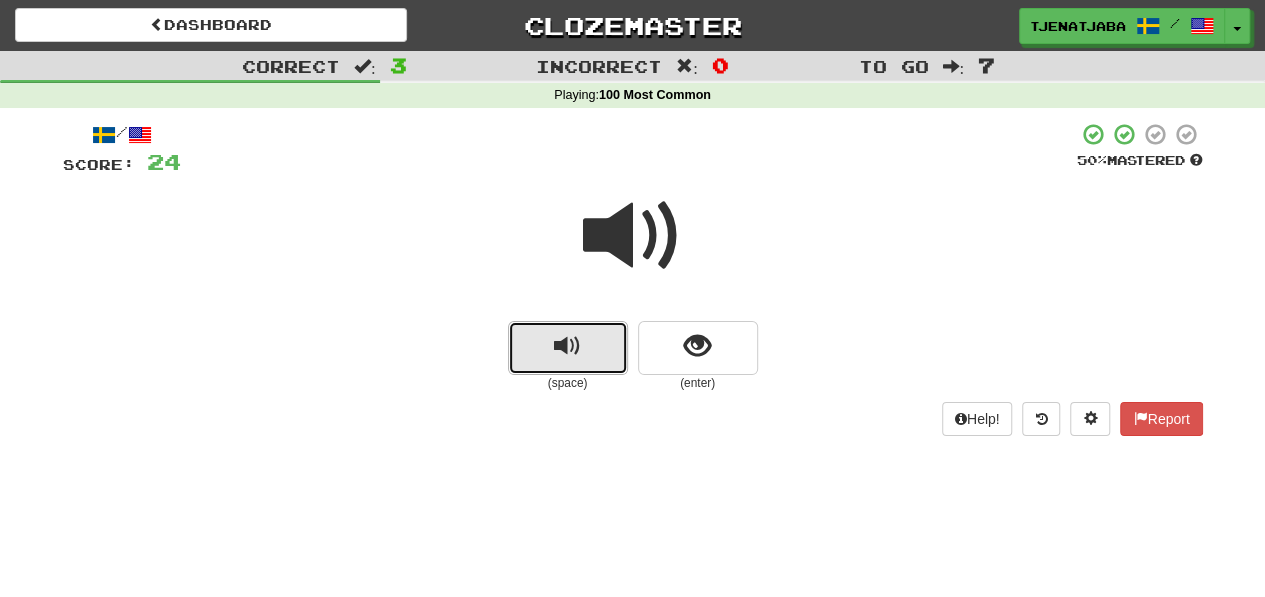 click at bounding box center (567, 346) 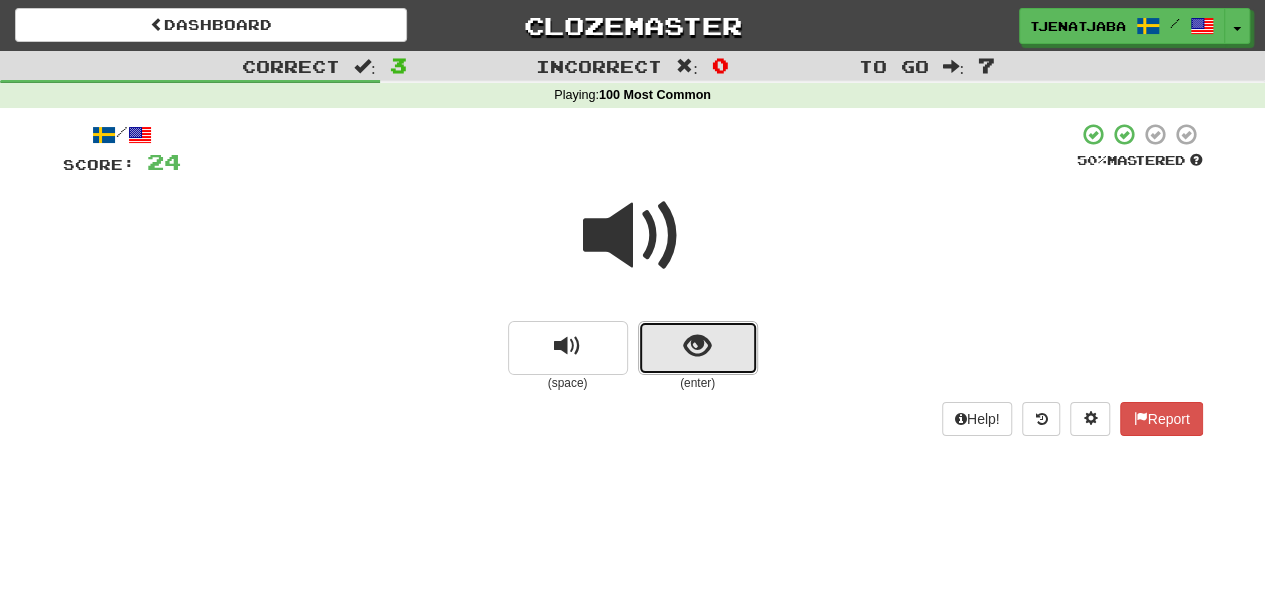 click at bounding box center [698, 348] 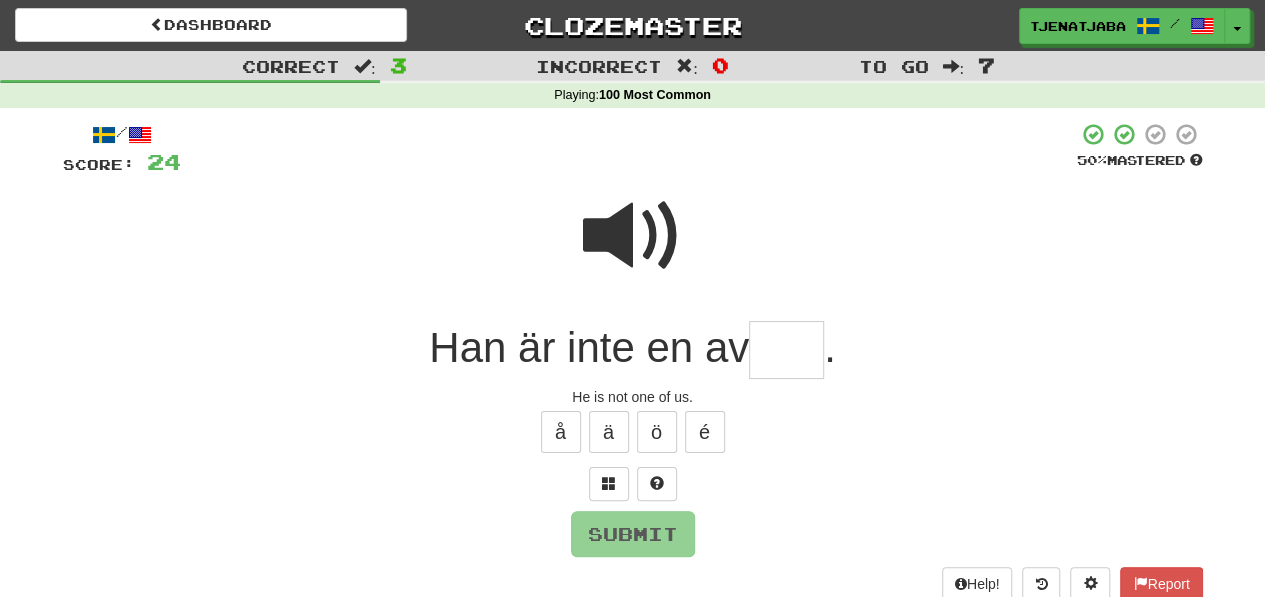 click at bounding box center [633, 236] 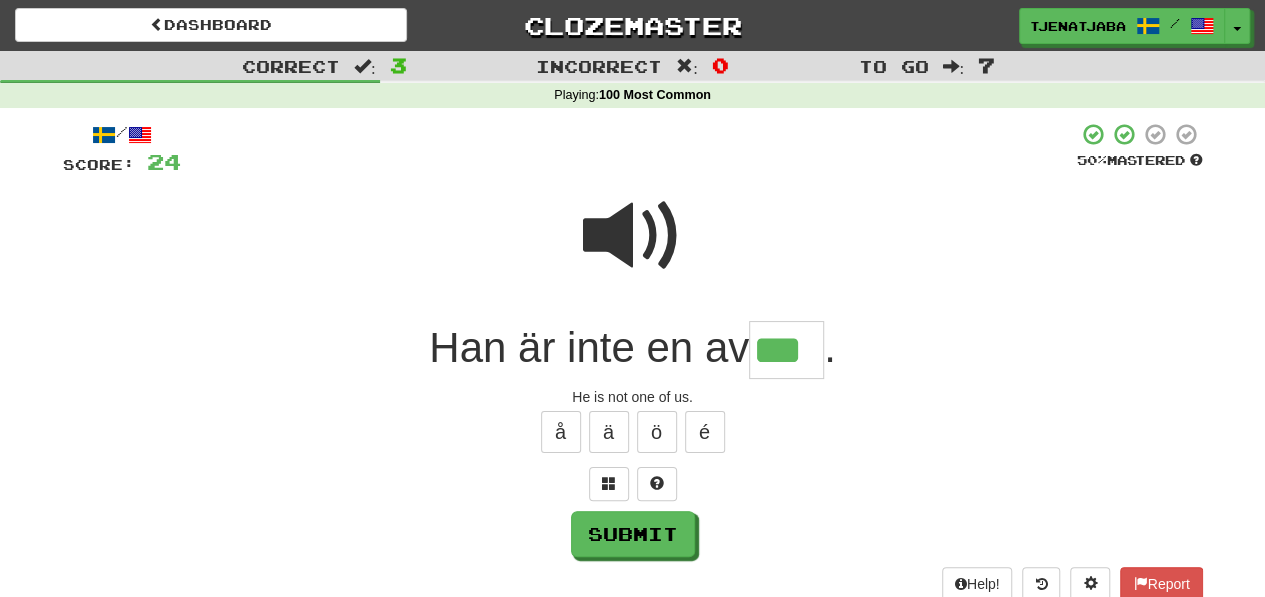 type on "***" 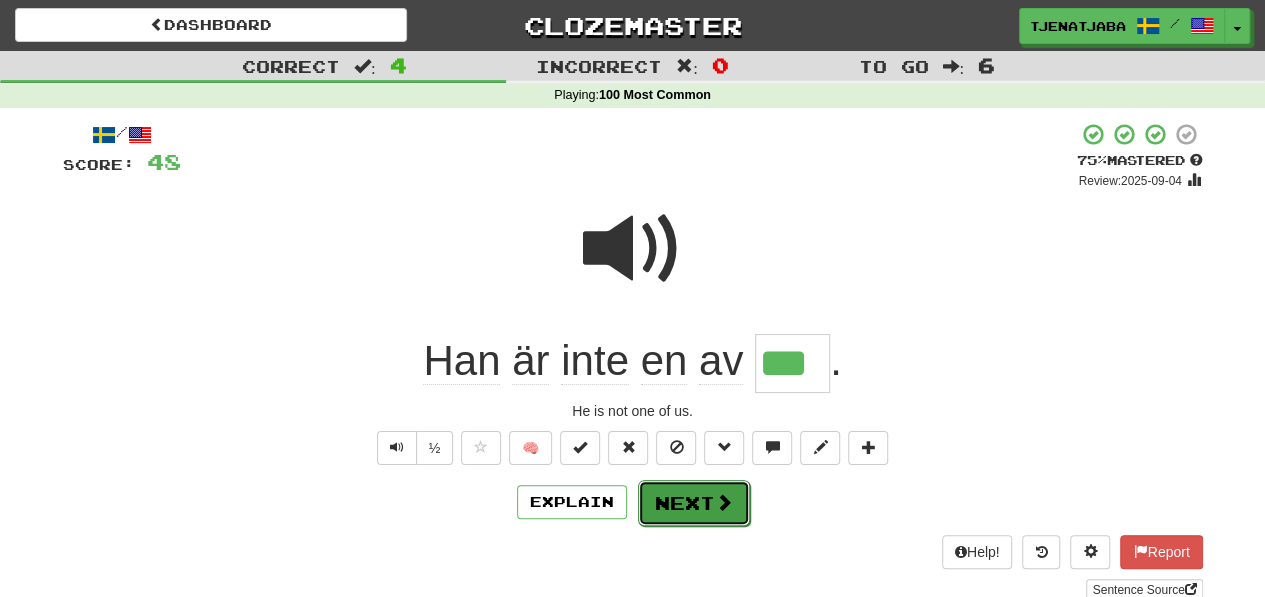 click on "Next" at bounding box center (694, 503) 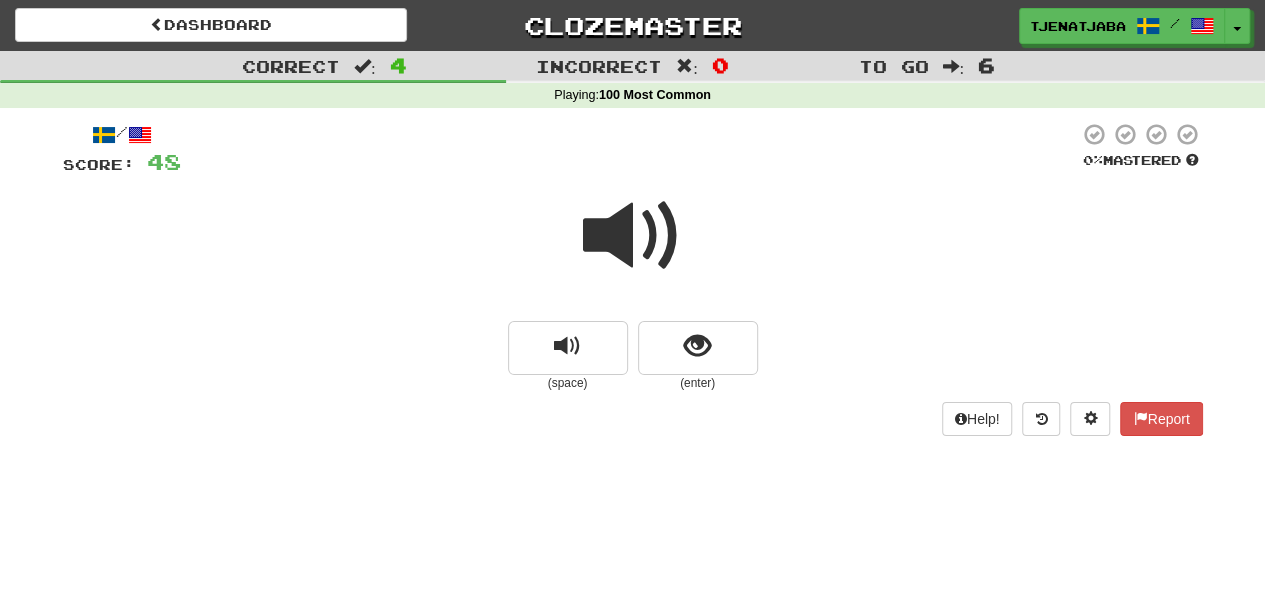 click at bounding box center (633, 236) 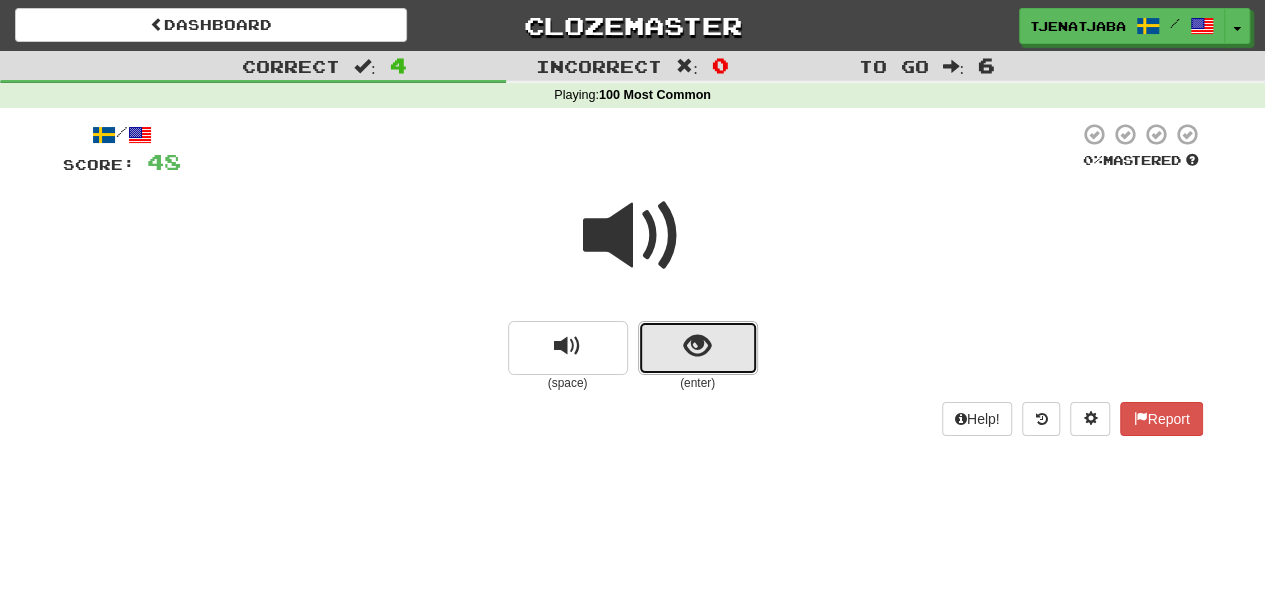 click at bounding box center (698, 348) 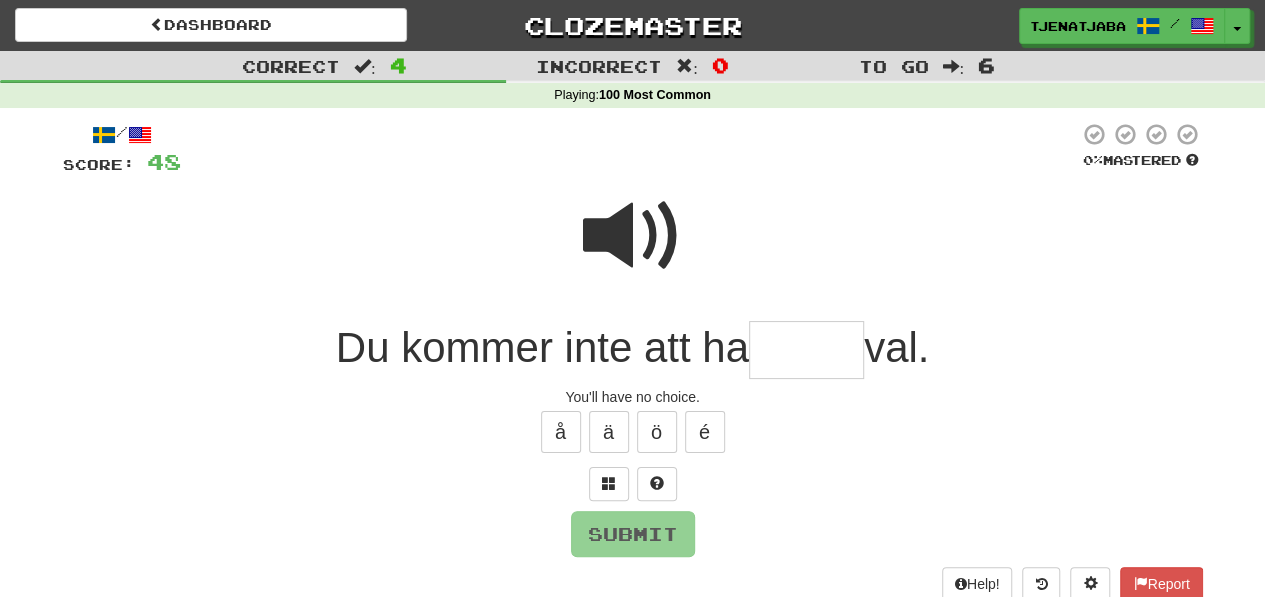 click at bounding box center [633, 236] 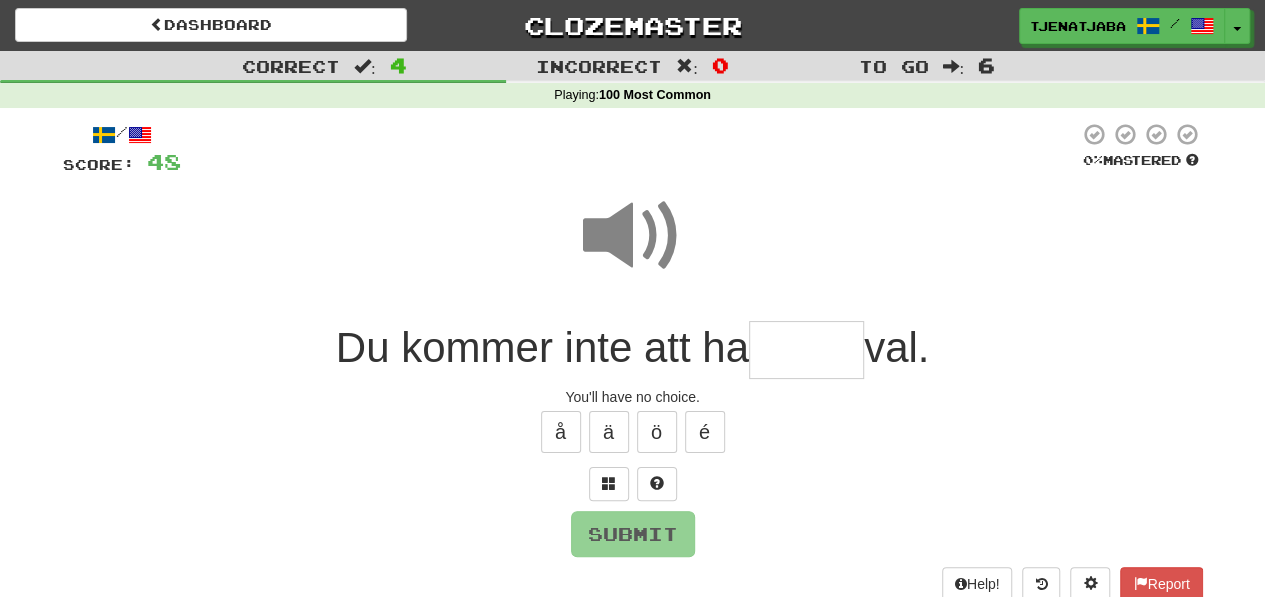 click at bounding box center (806, 350) 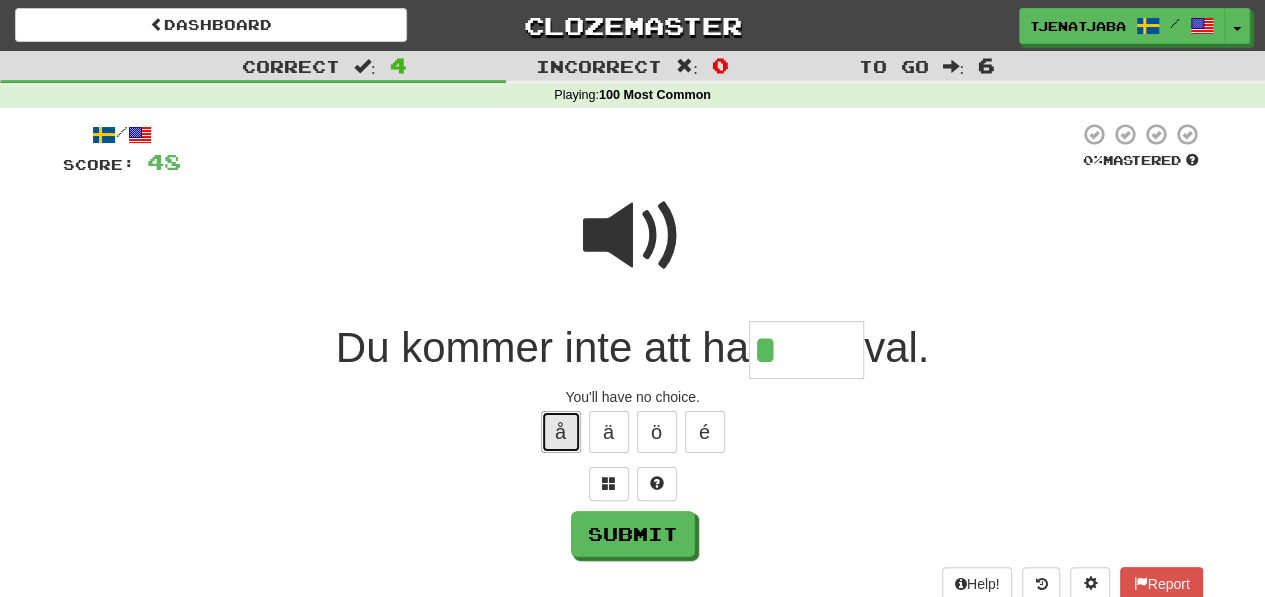 click on "å" at bounding box center (561, 432) 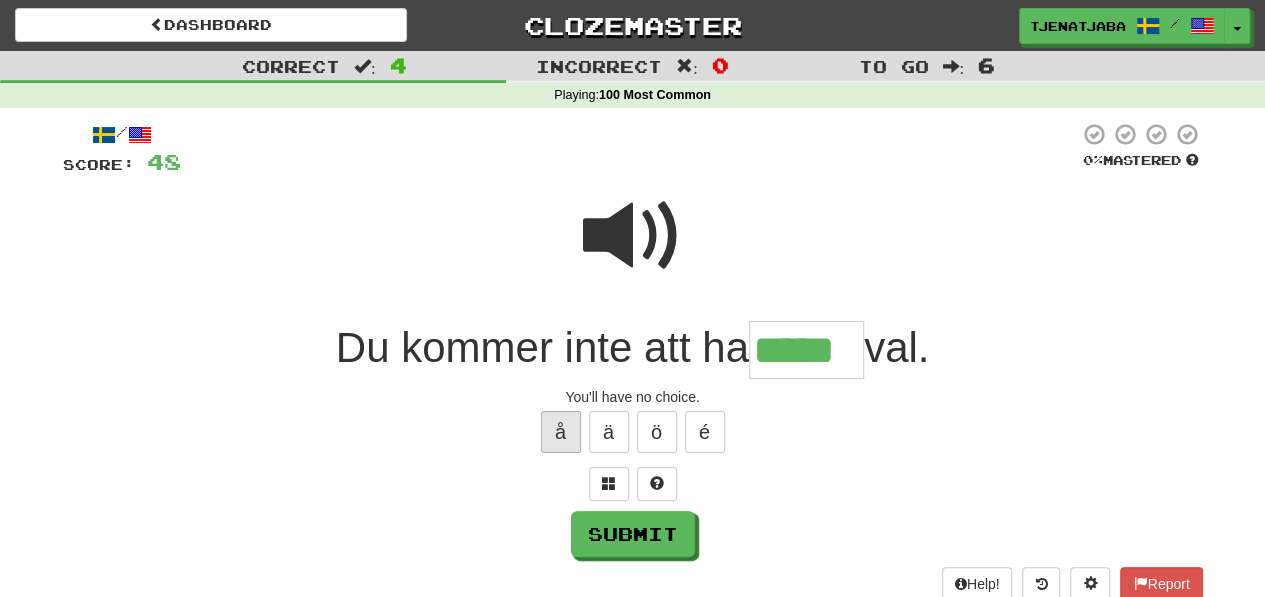 type on "*****" 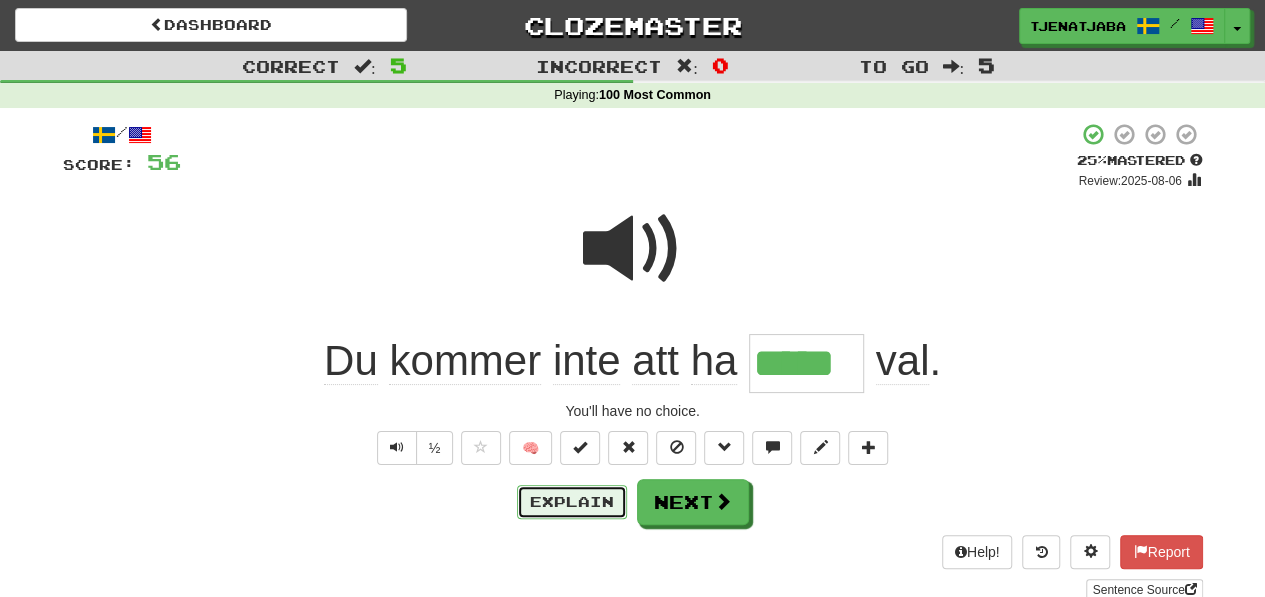 click on "Explain" at bounding box center [572, 502] 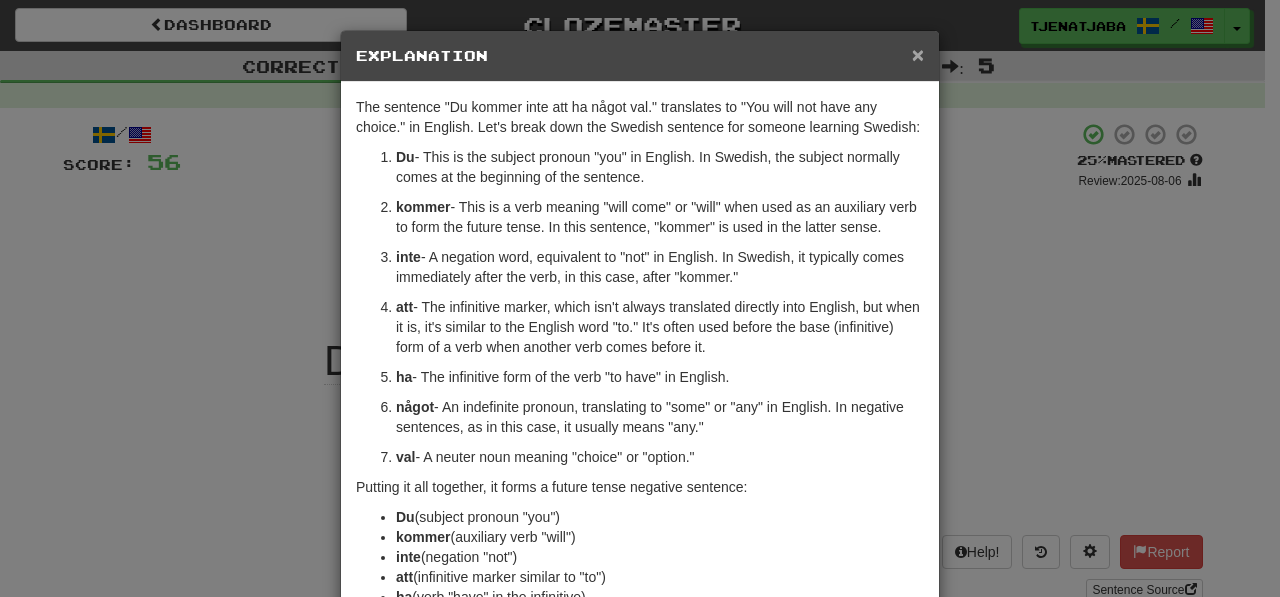 click on "×" at bounding box center (918, 54) 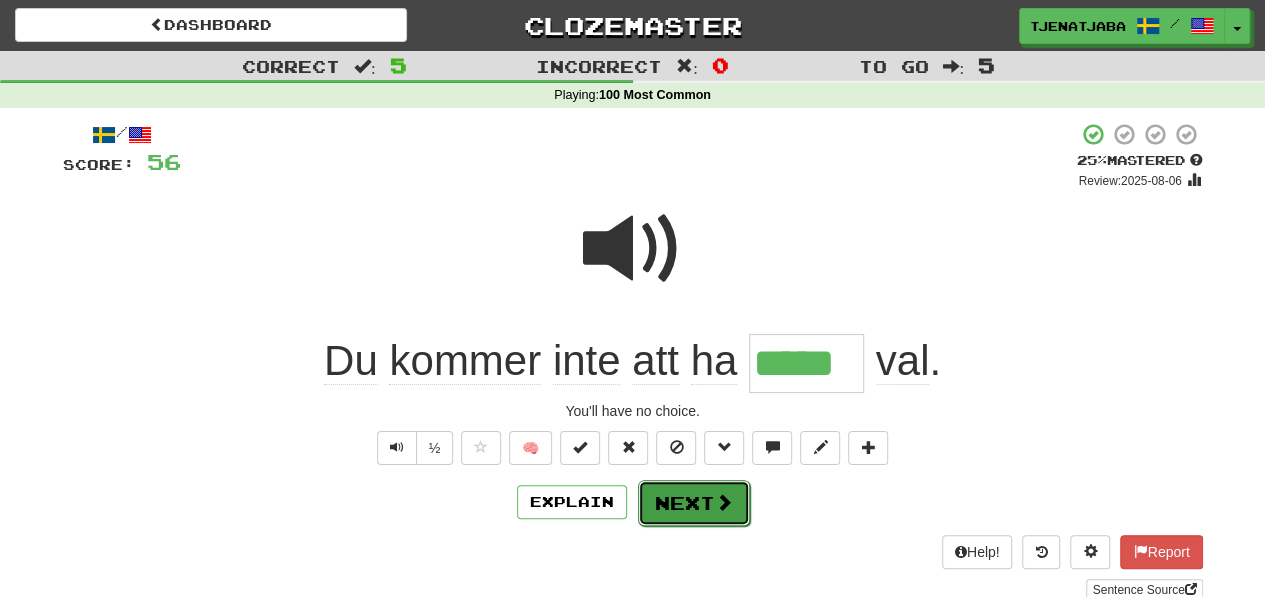 click on "Next" at bounding box center [694, 503] 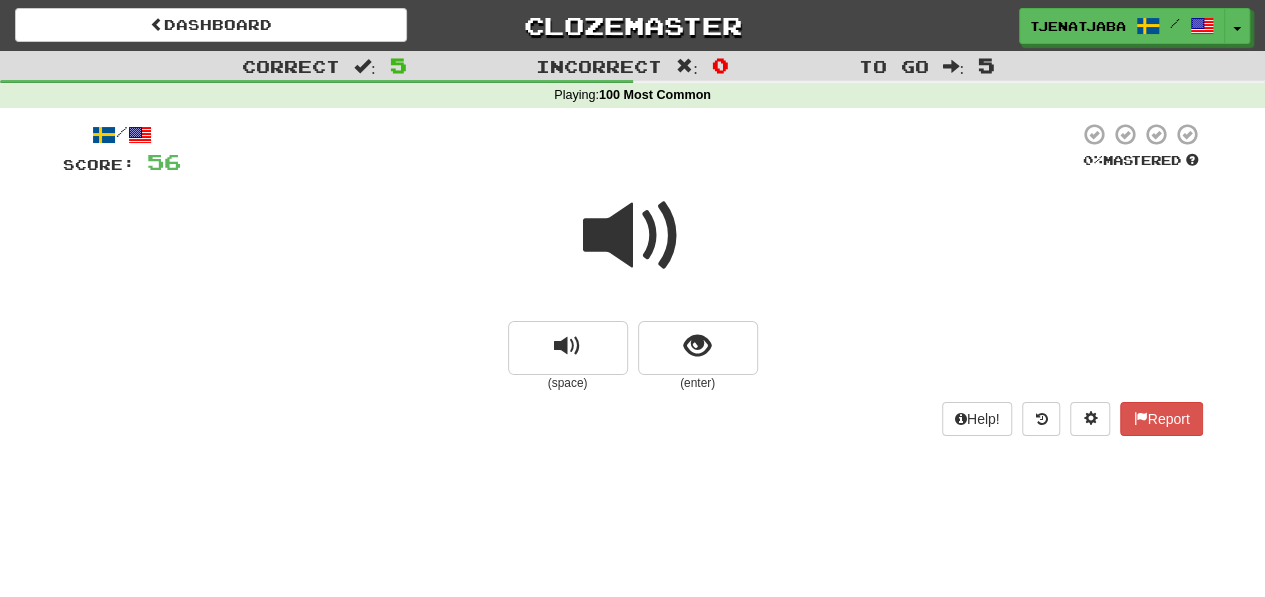 click at bounding box center (633, 236) 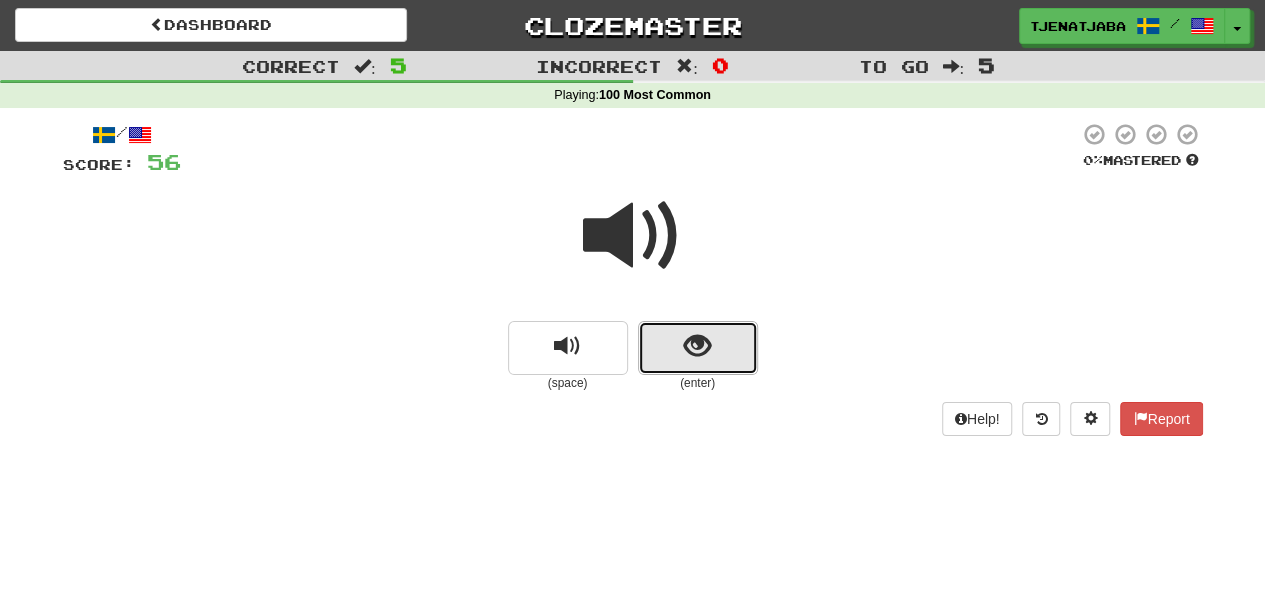 click at bounding box center (697, 346) 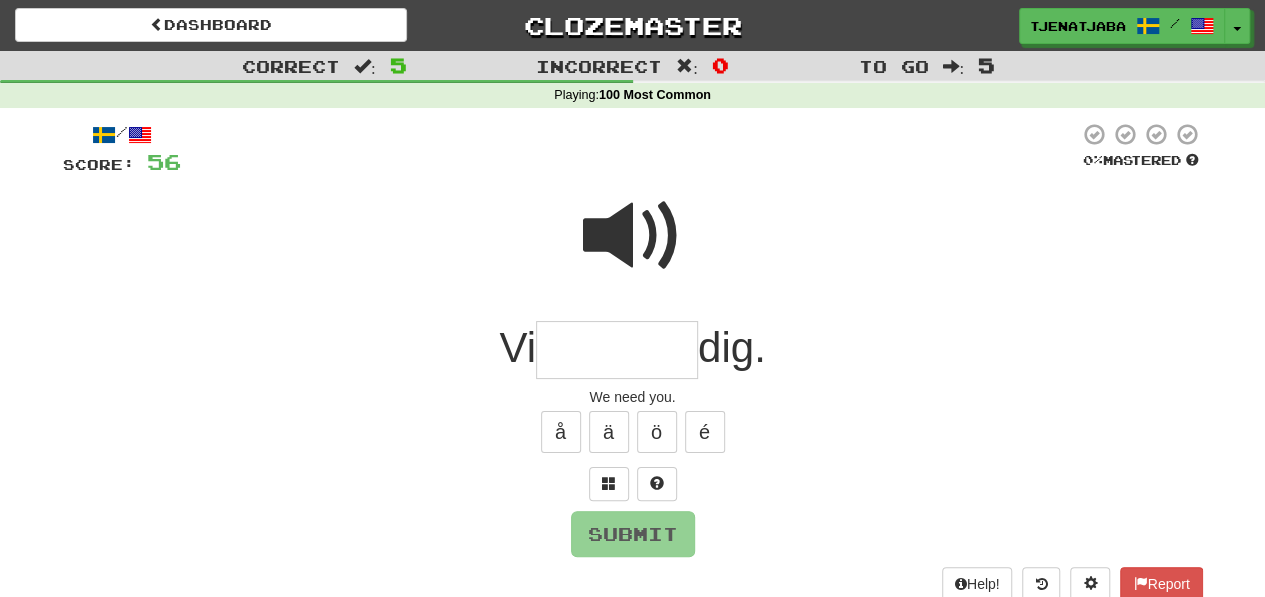 click at bounding box center (617, 350) 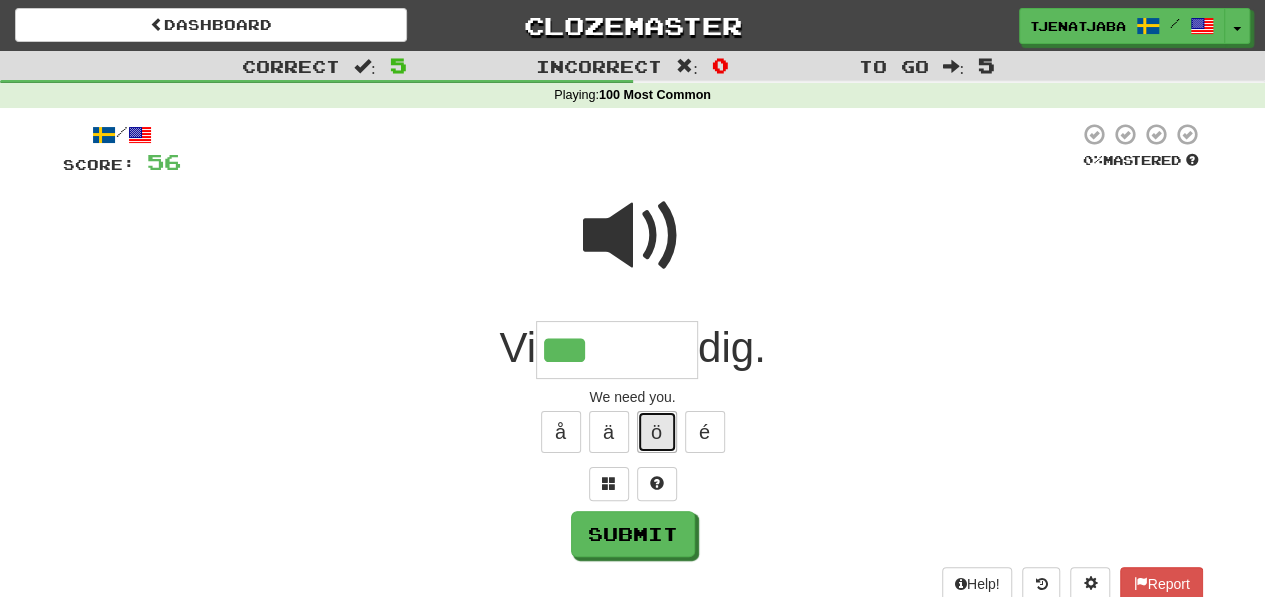 click on "ö" at bounding box center [657, 432] 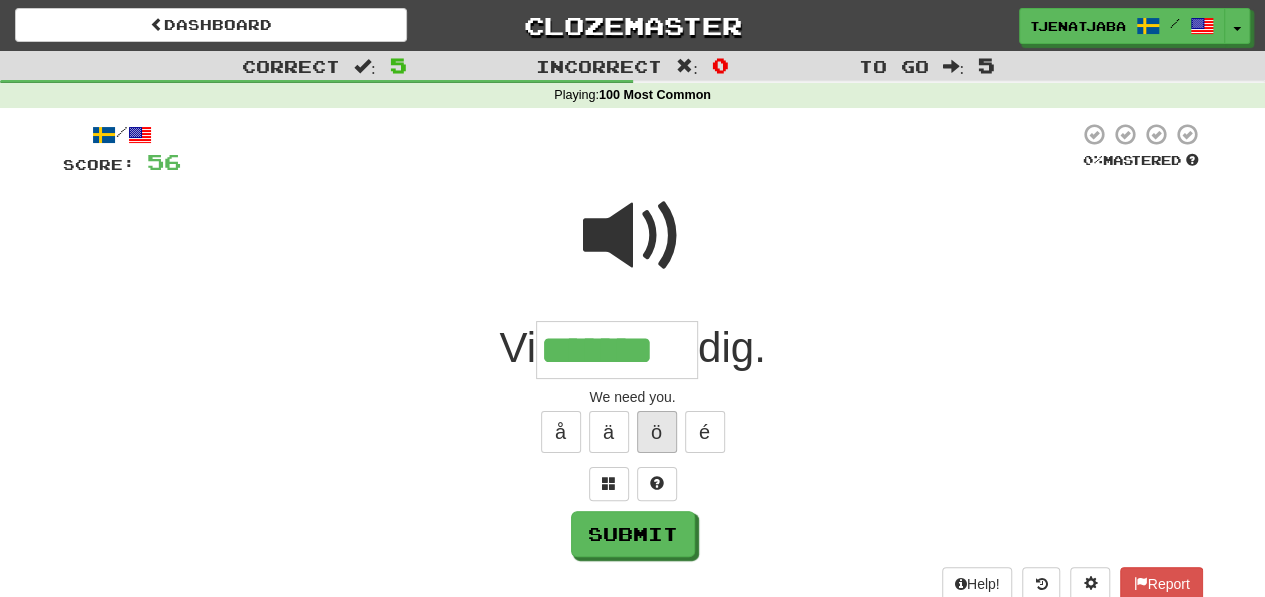 type on "*******" 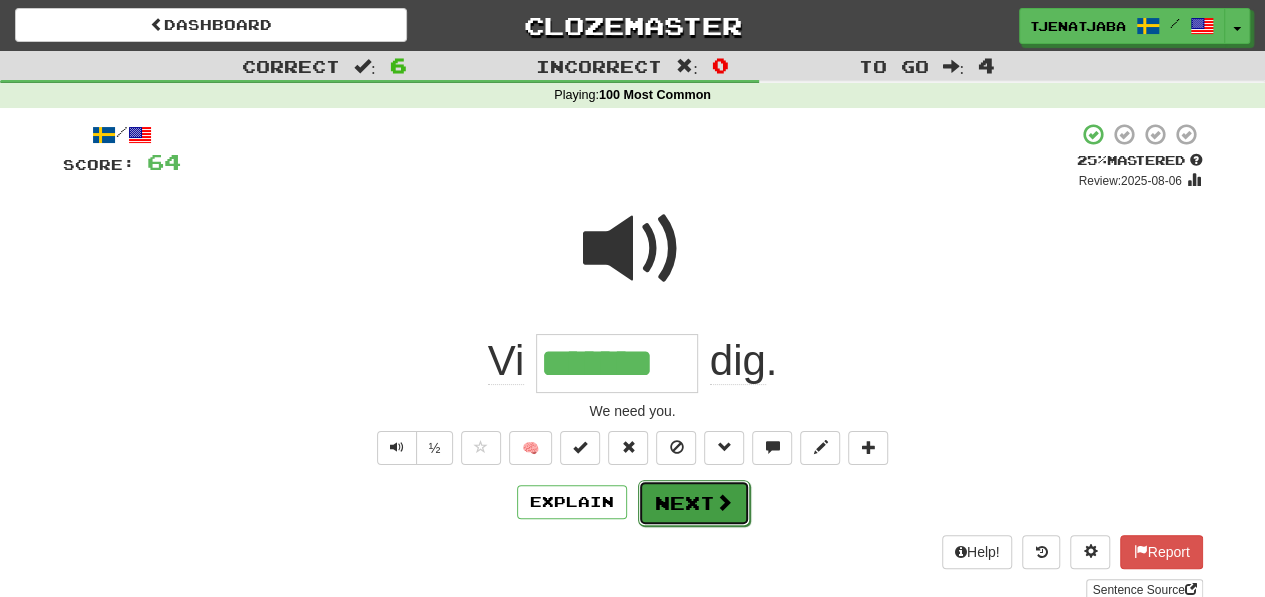 click on "Next" at bounding box center [694, 503] 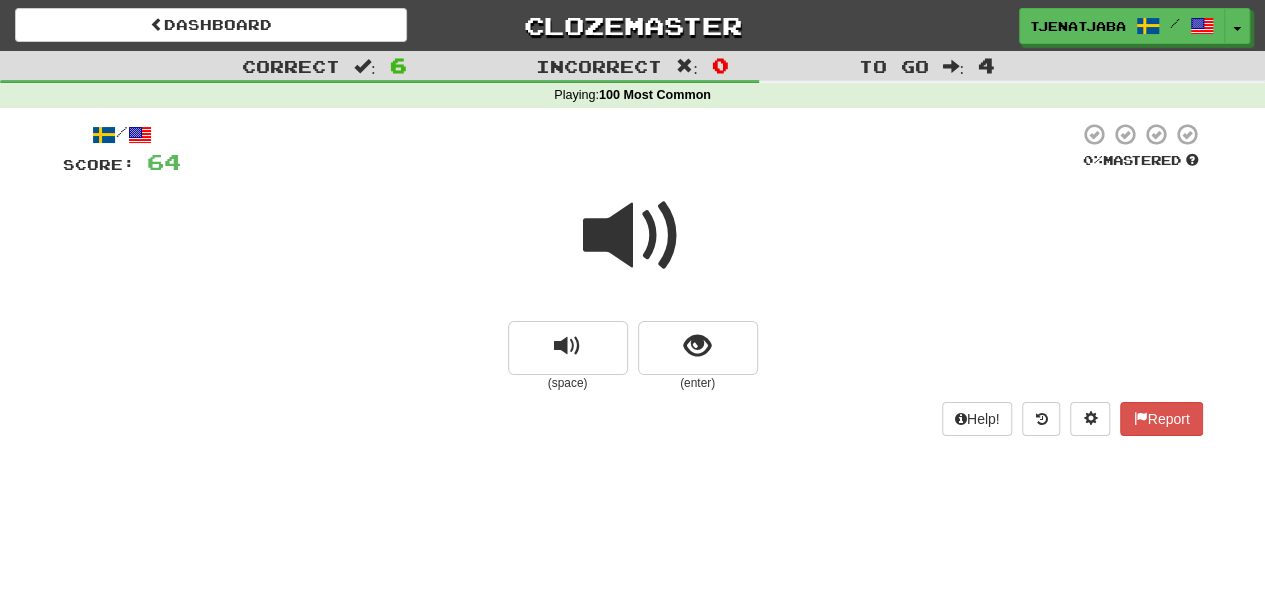 click at bounding box center [633, 236] 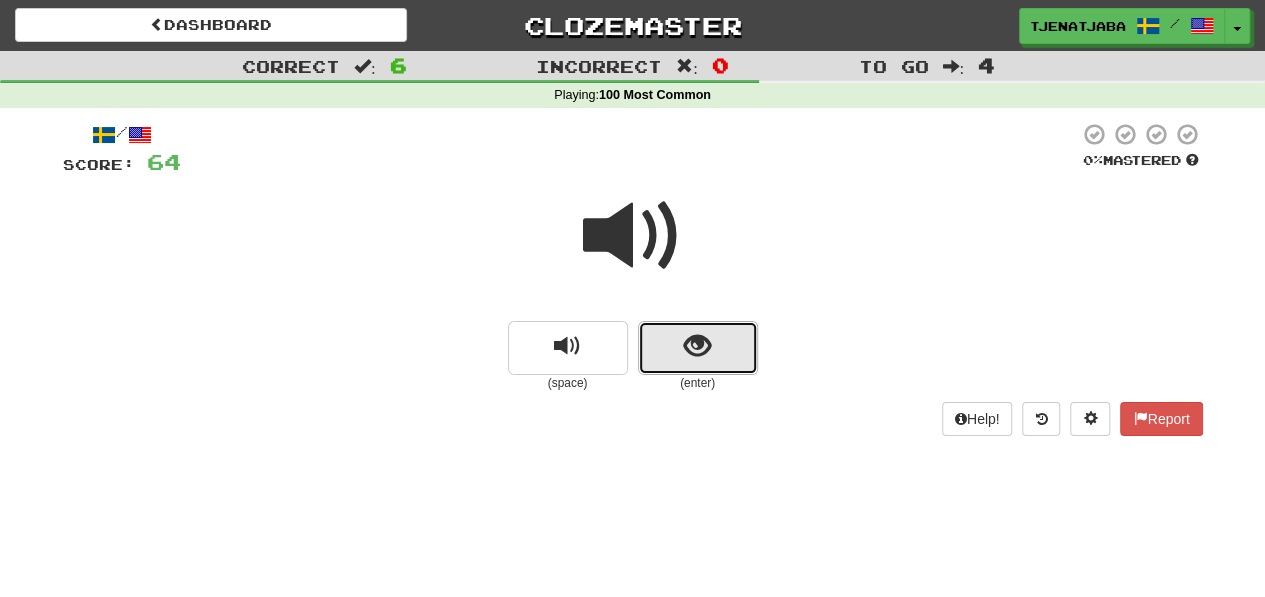 click at bounding box center (697, 346) 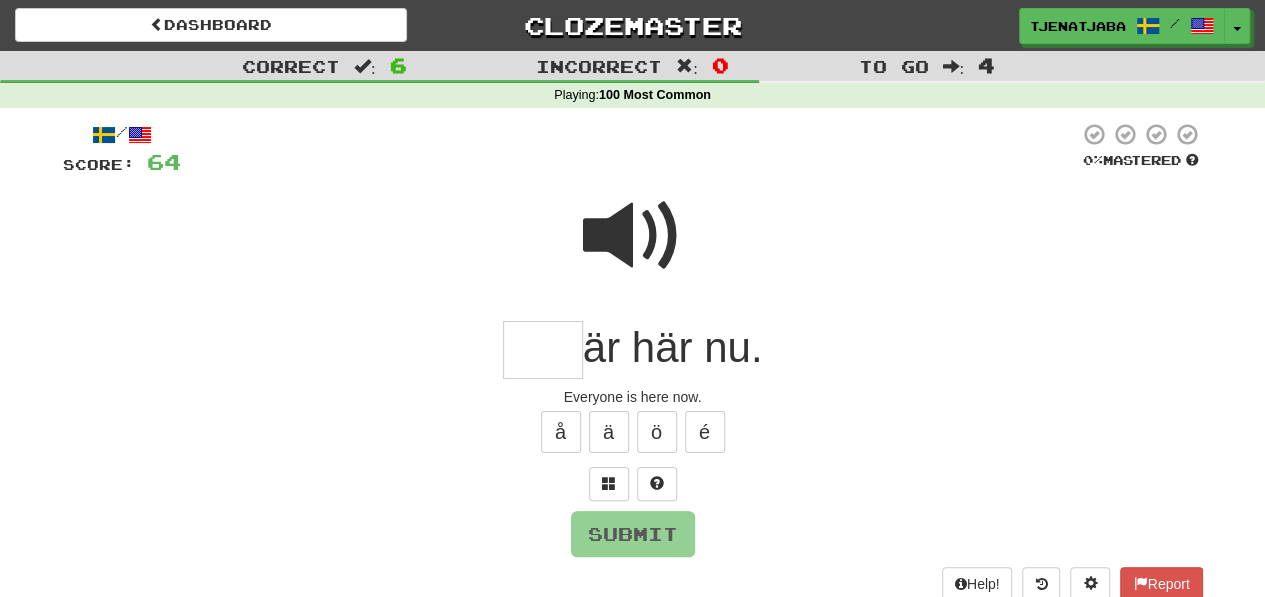 click at bounding box center [543, 350] 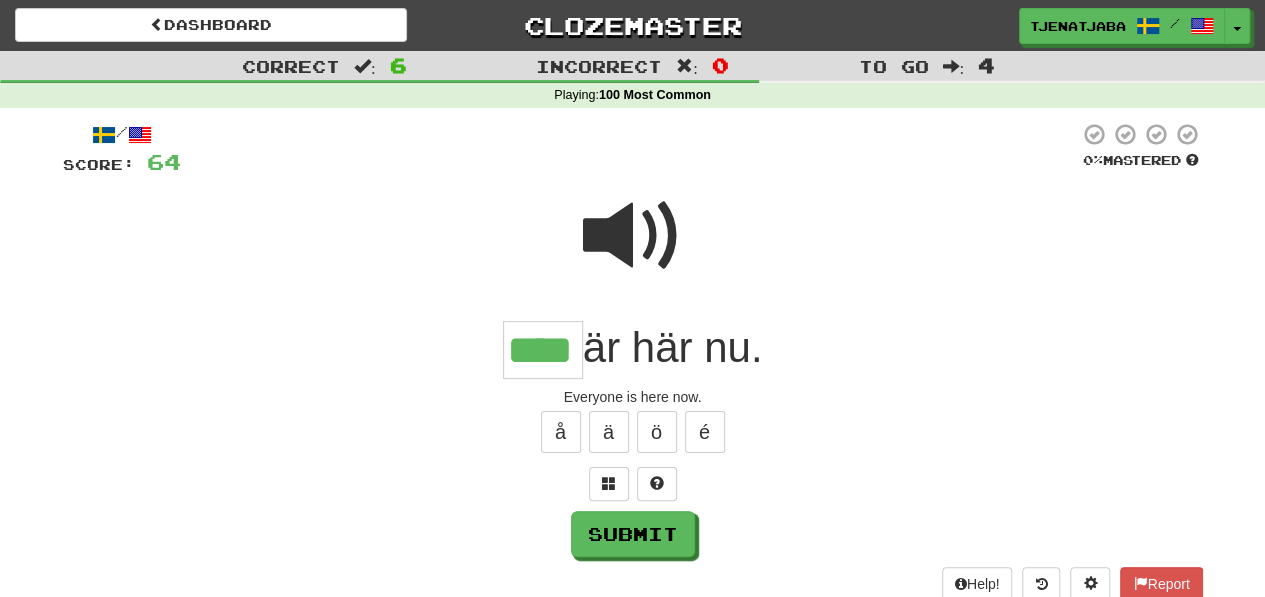 type on "****" 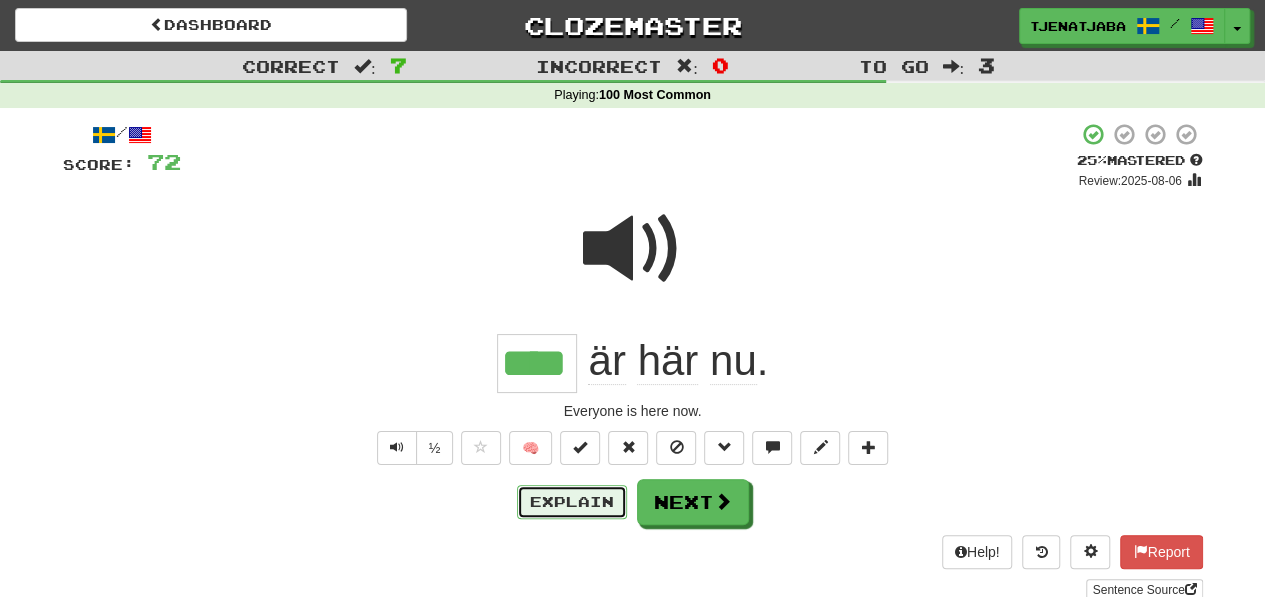 click on "Explain" at bounding box center [572, 502] 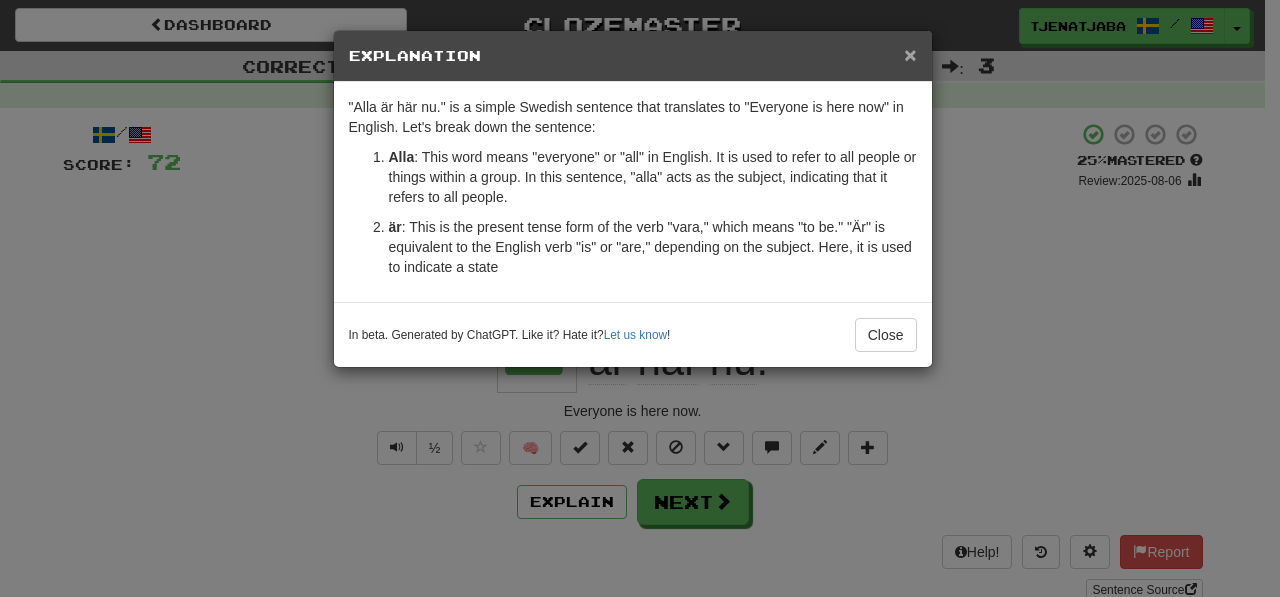 click on "×" at bounding box center [910, 54] 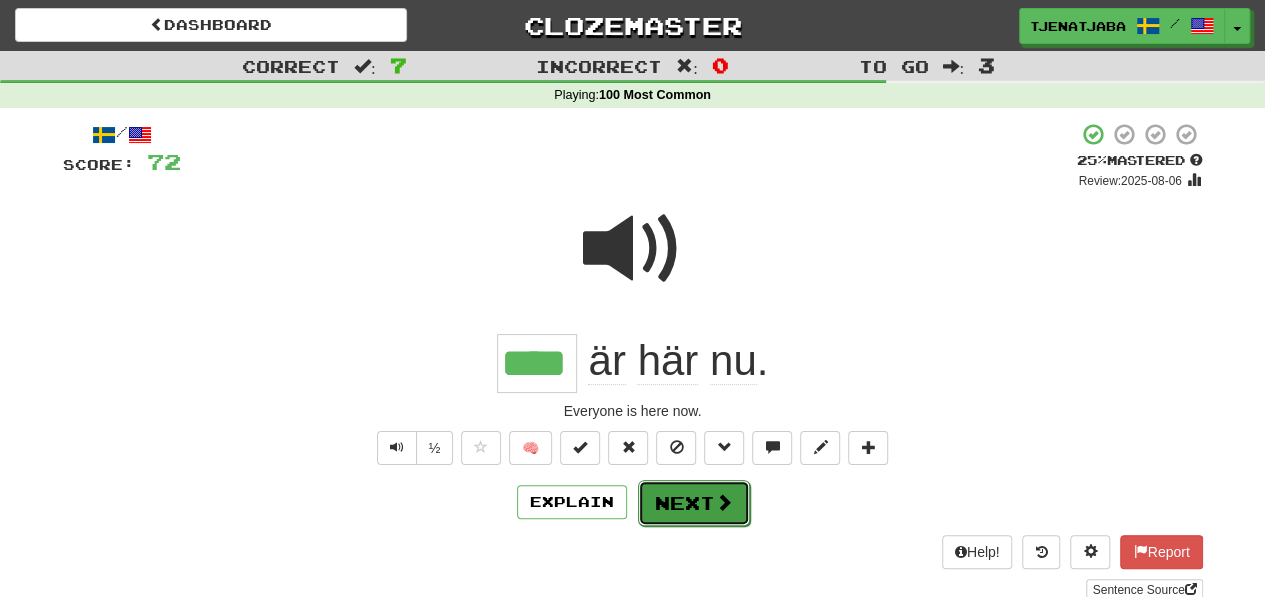 click on "Next" at bounding box center [694, 503] 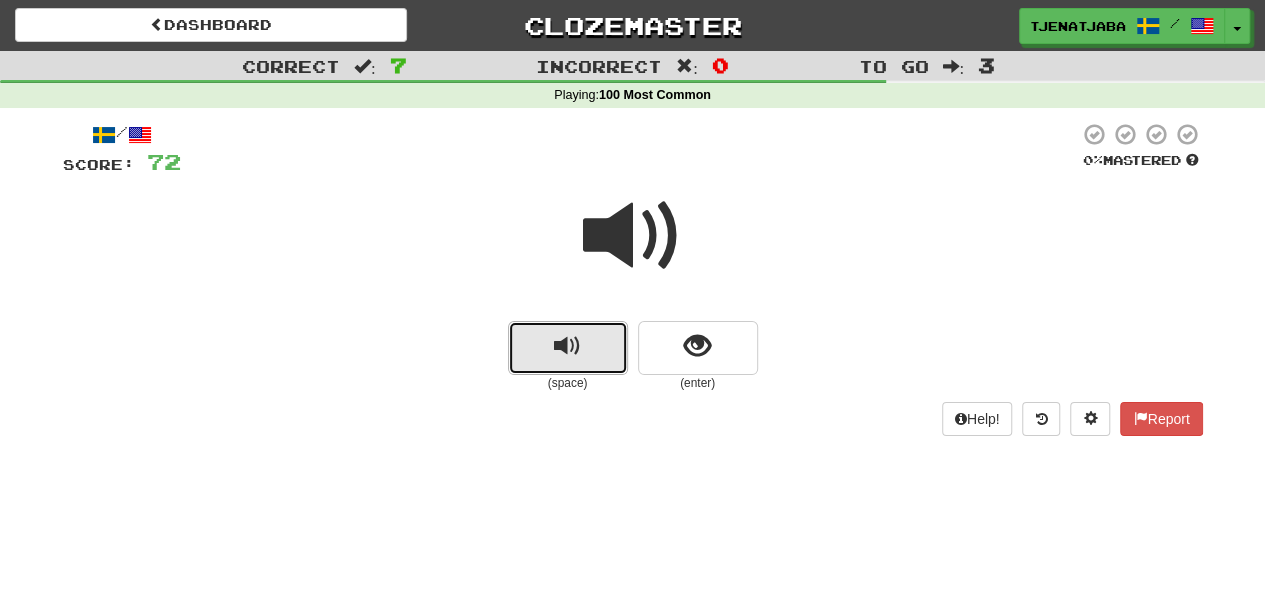click at bounding box center (567, 346) 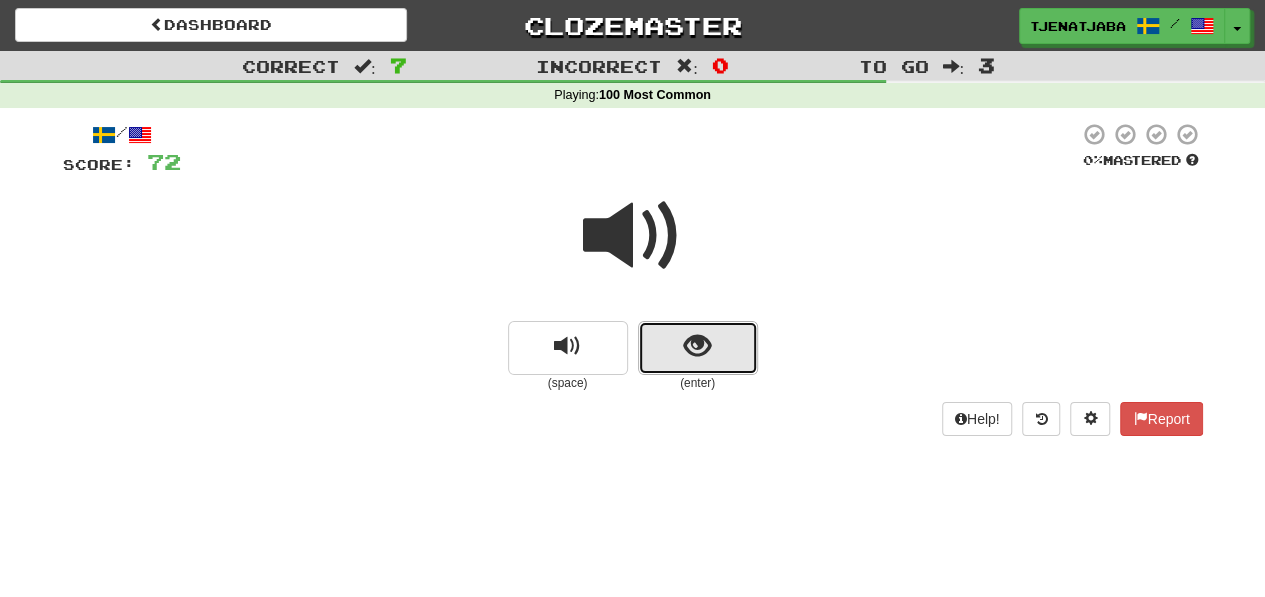 drag, startPoint x: 680, startPoint y: 350, endPoint x: 682, endPoint y: 362, distance: 12.165525 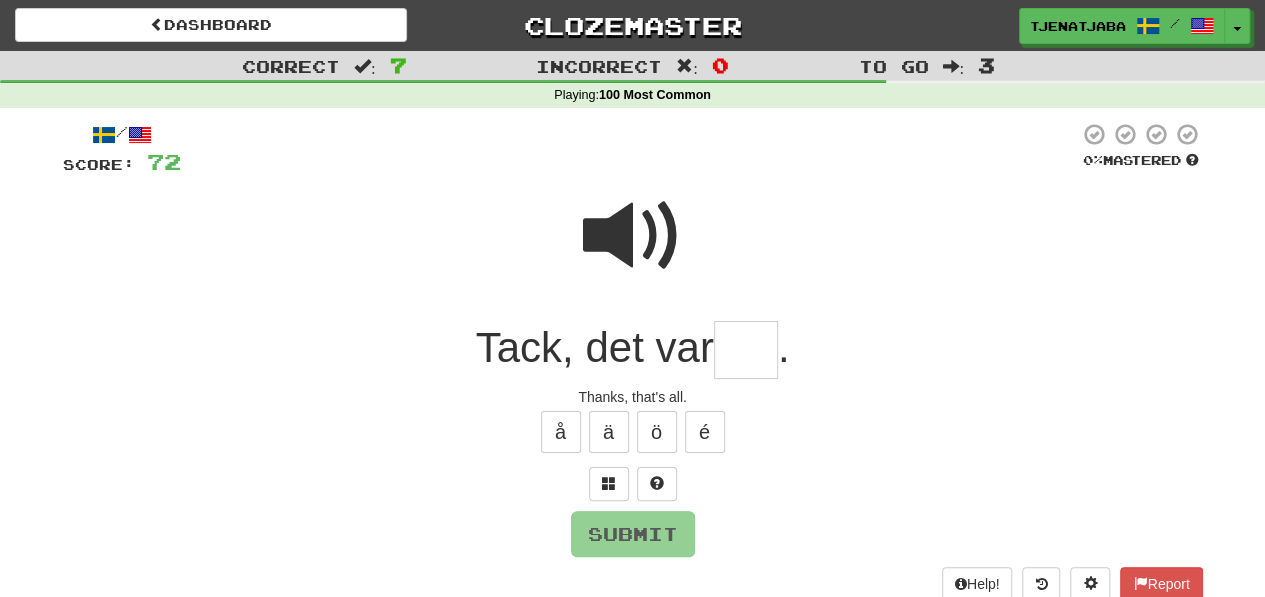 click at bounding box center (746, 350) 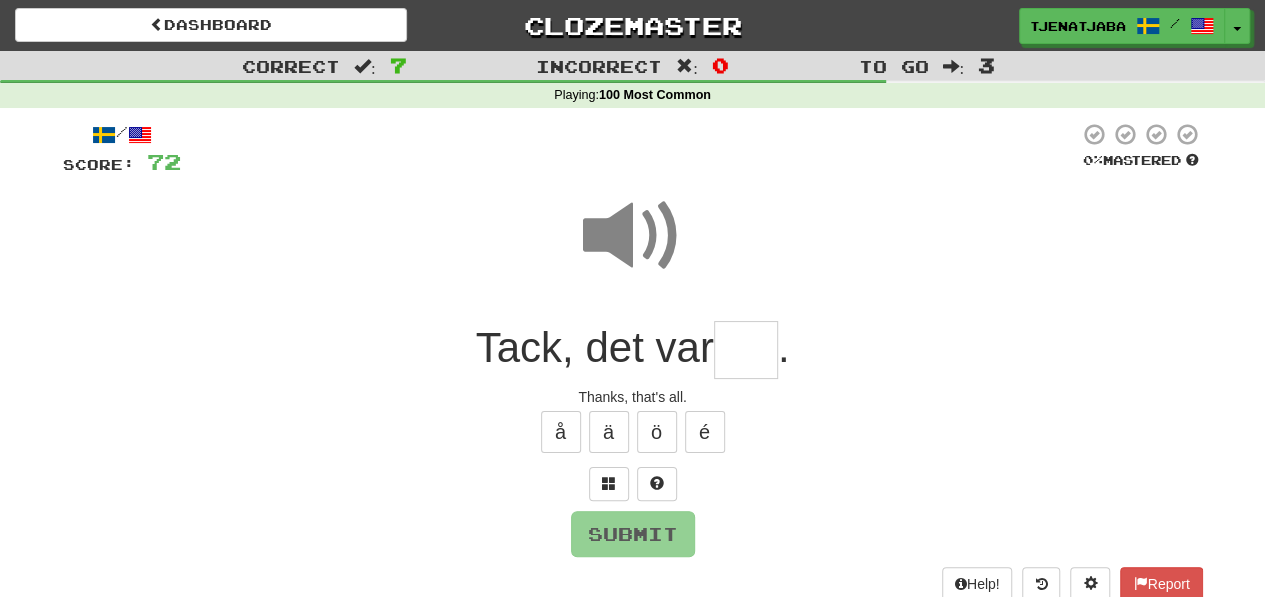 click at bounding box center (746, 350) 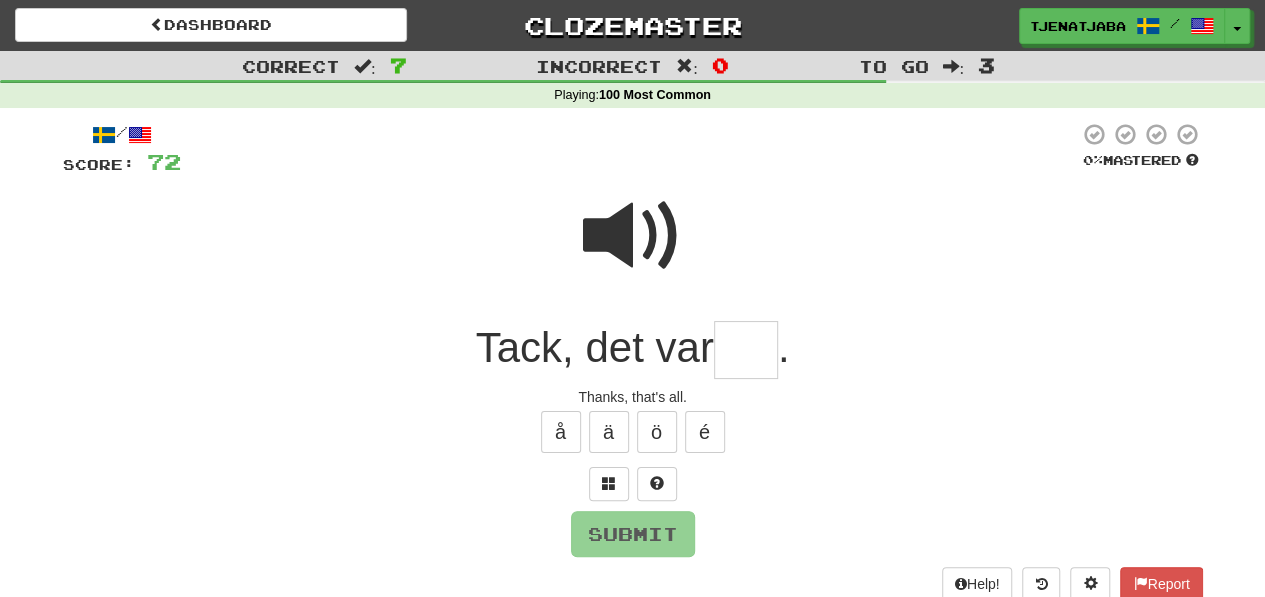 type on "*" 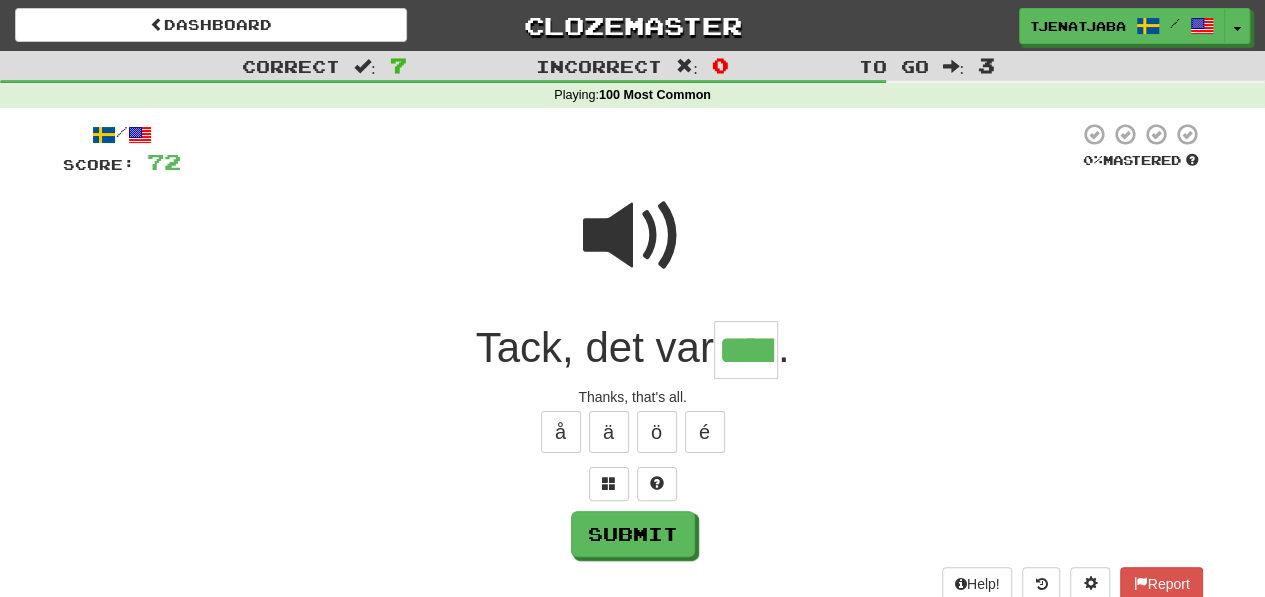 type on "****" 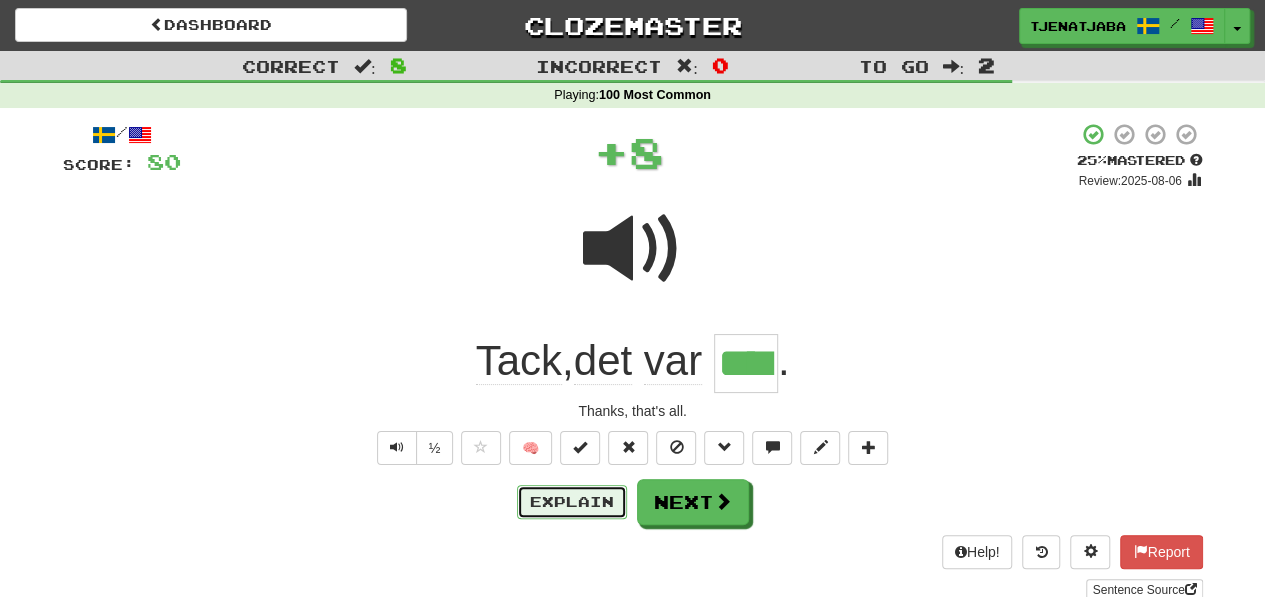click on "Explain" at bounding box center [572, 502] 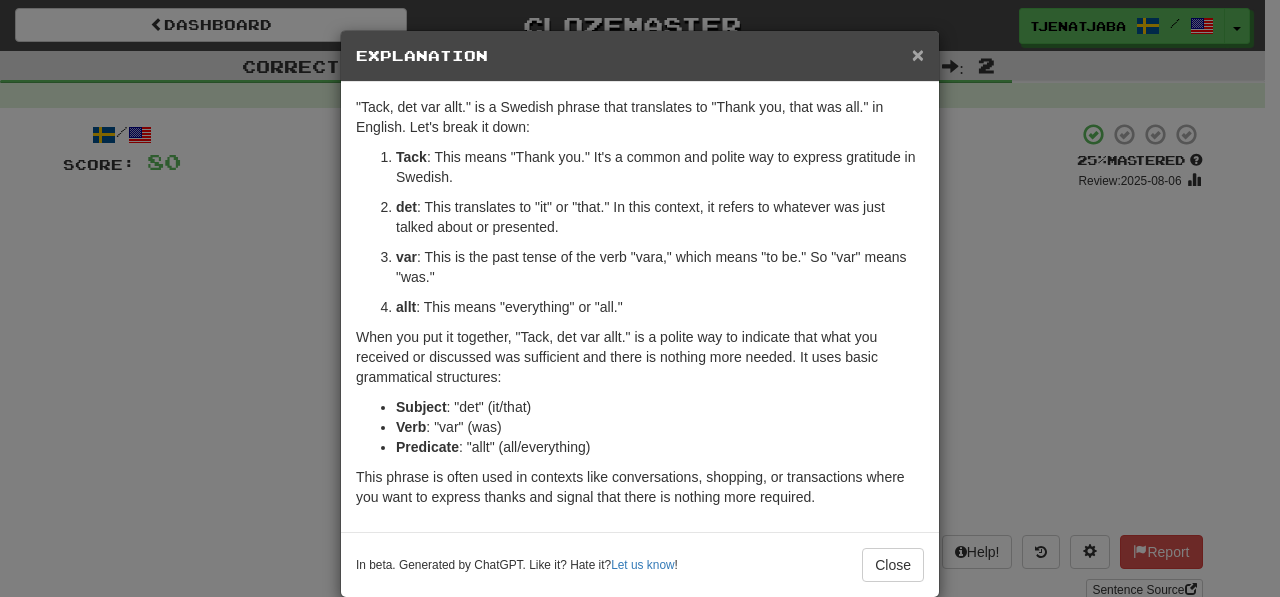 click on "×" at bounding box center [918, 54] 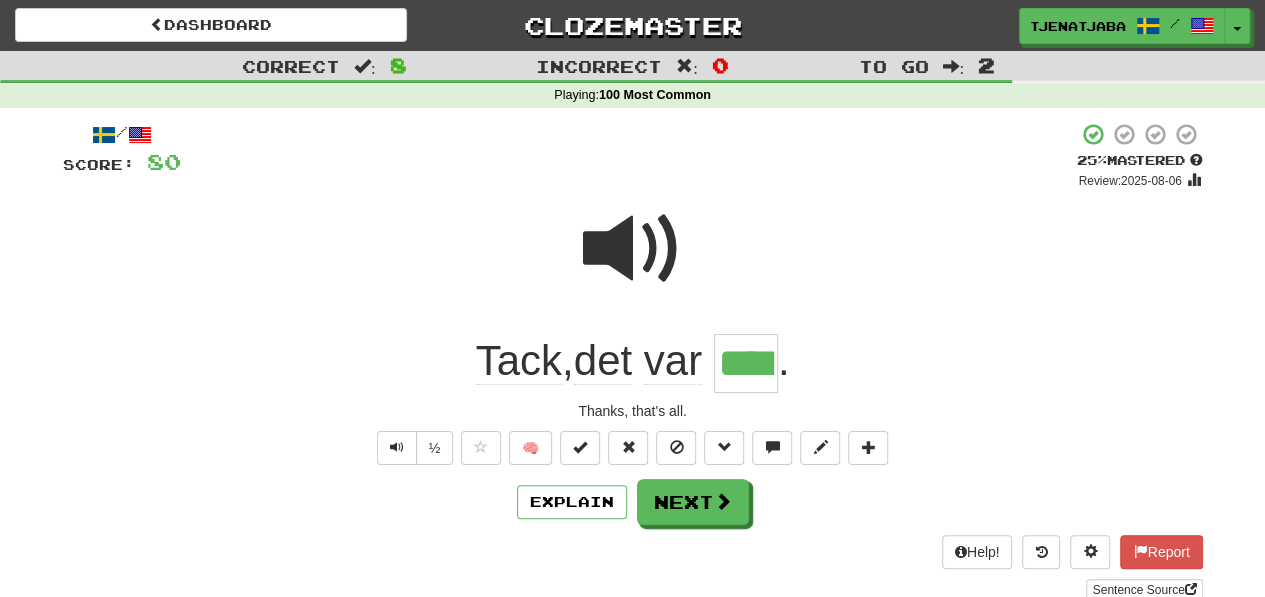 click at bounding box center (633, 249) 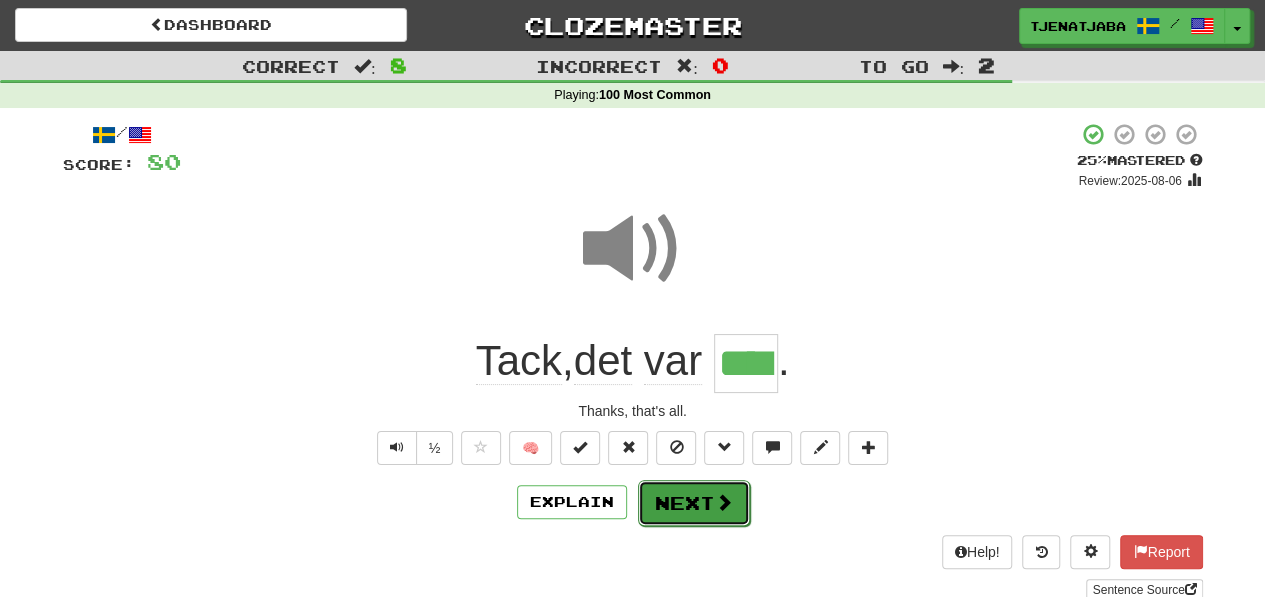 click on "Next" at bounding box center [694, 503] 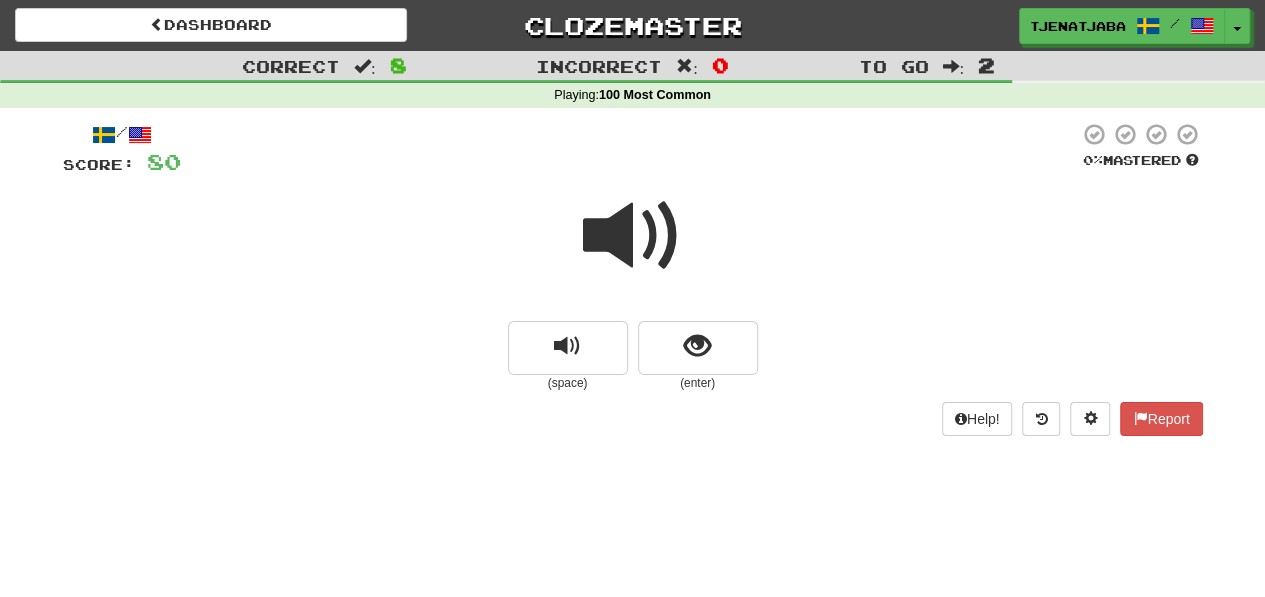 click at bounding box center (633, 236) 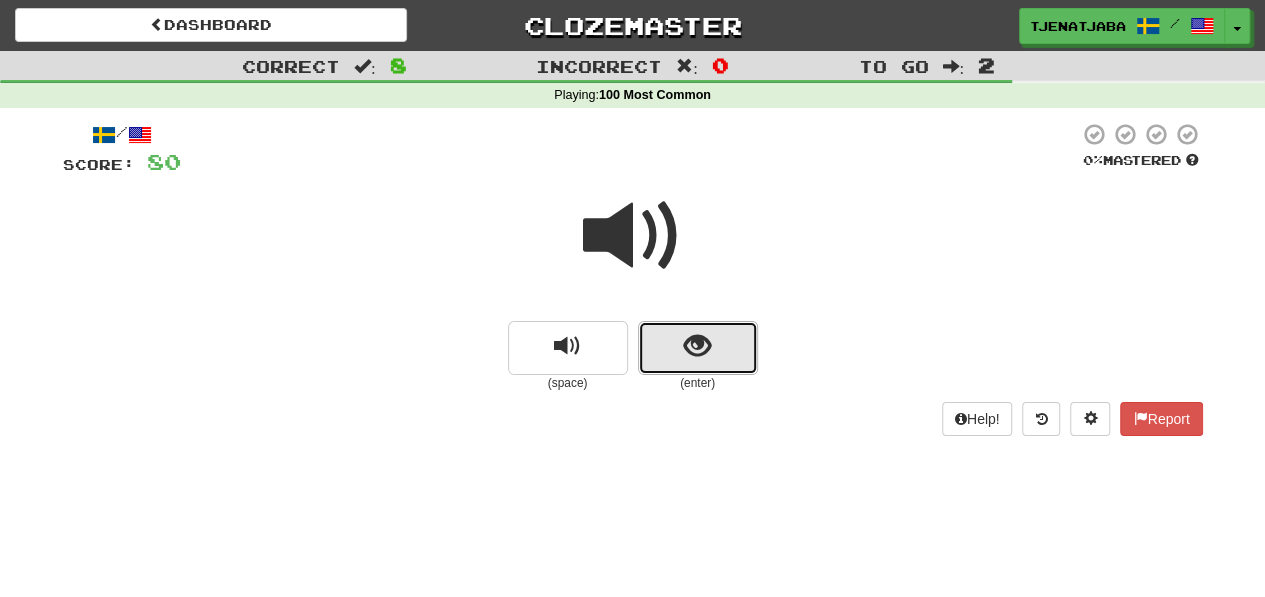 click at bounding box center (697, 346) 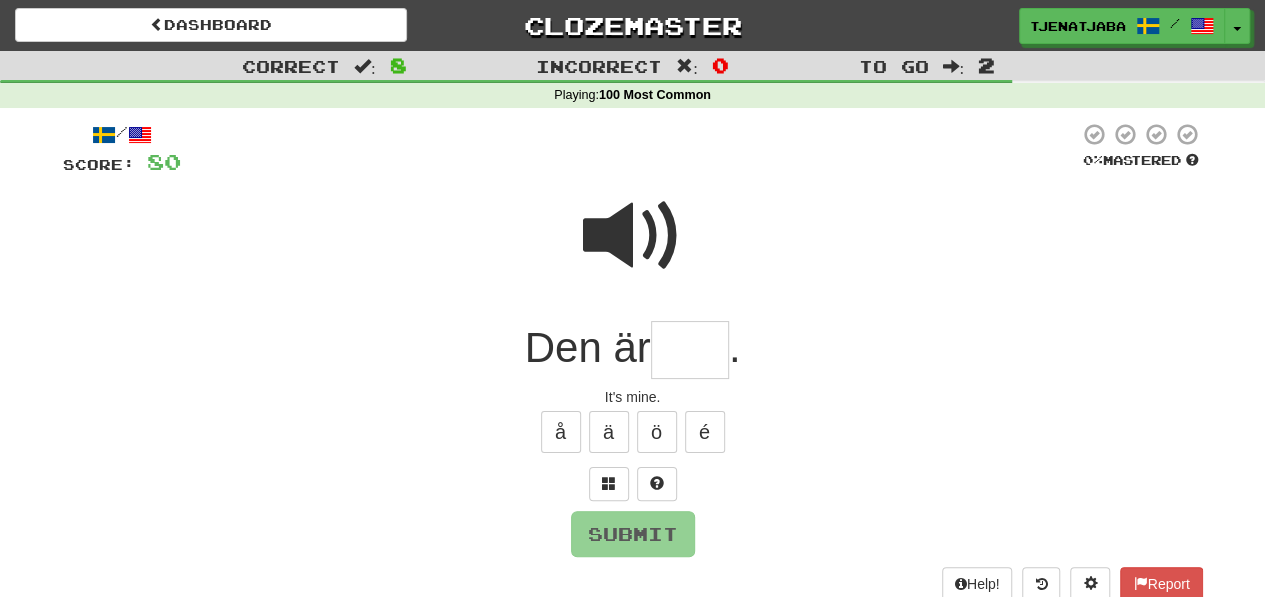click at bounding box center [633, 236] 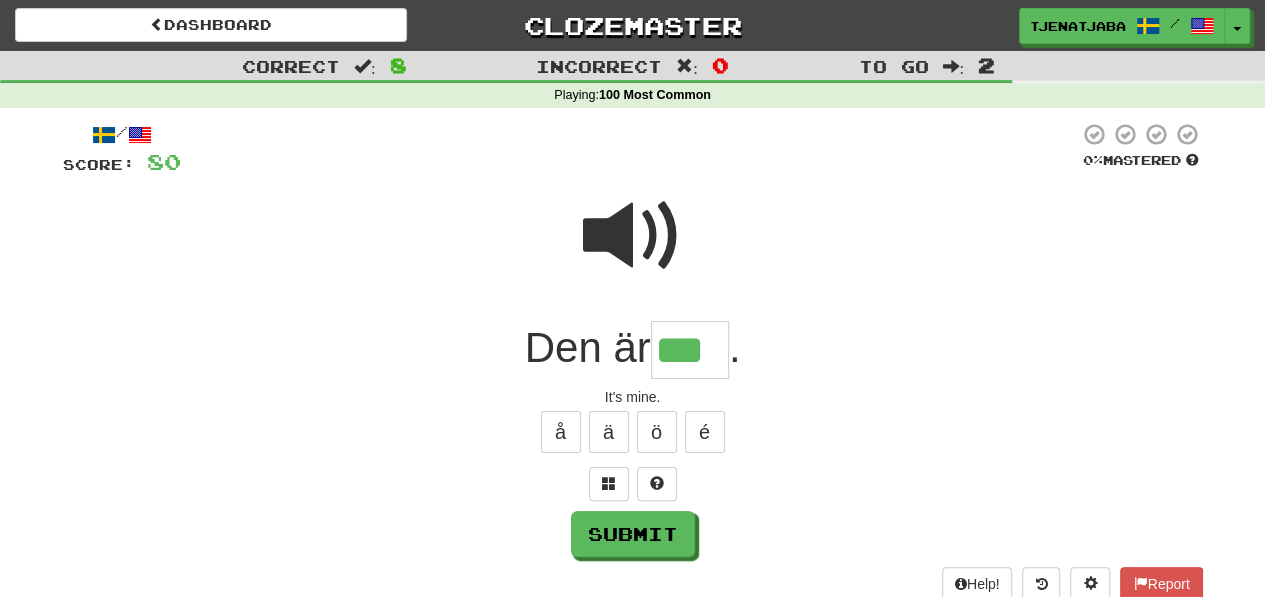 type on "***" 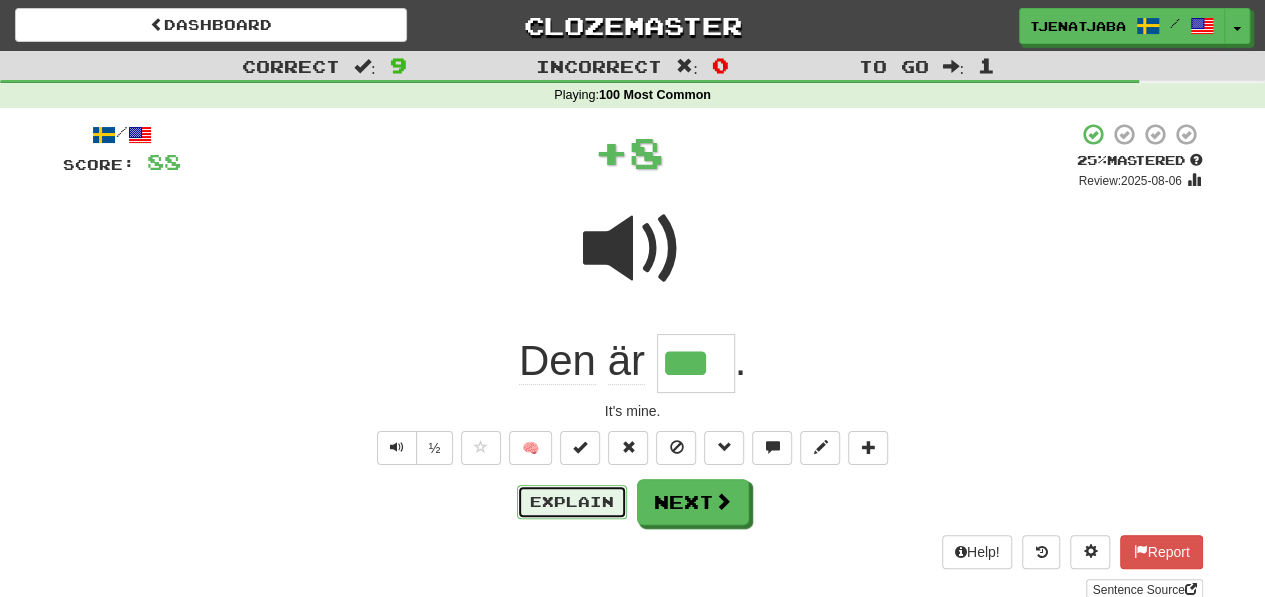 click on "Explain" at bounding box center [572, 502] 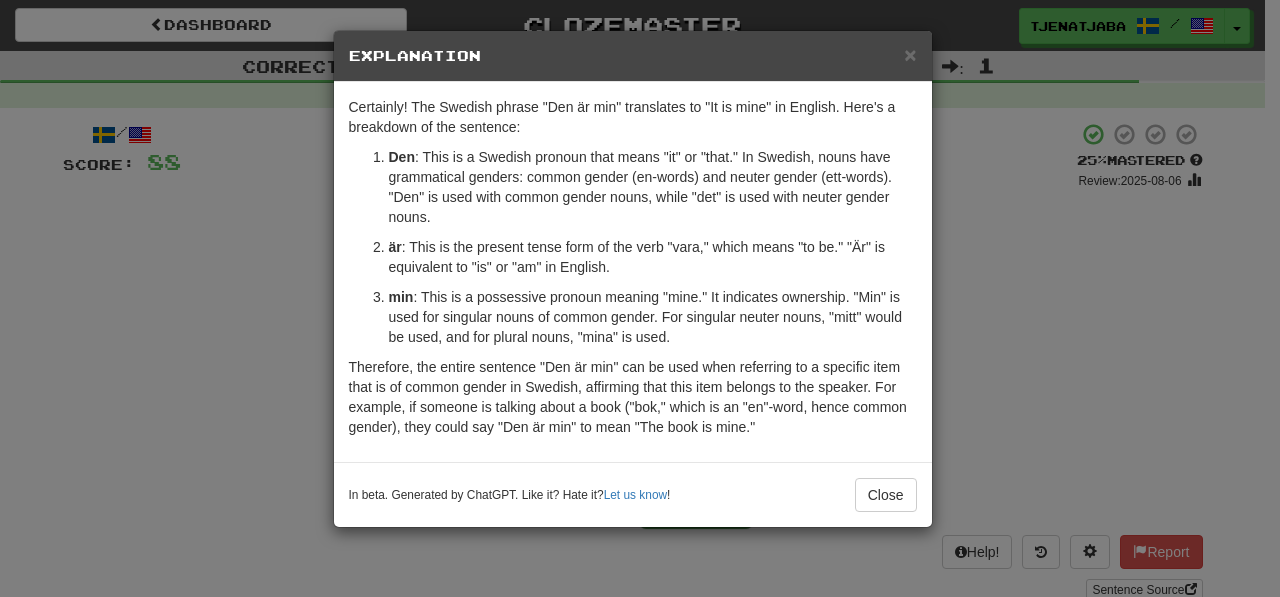 click on "× Explanation" at bounding box center (633, 56) 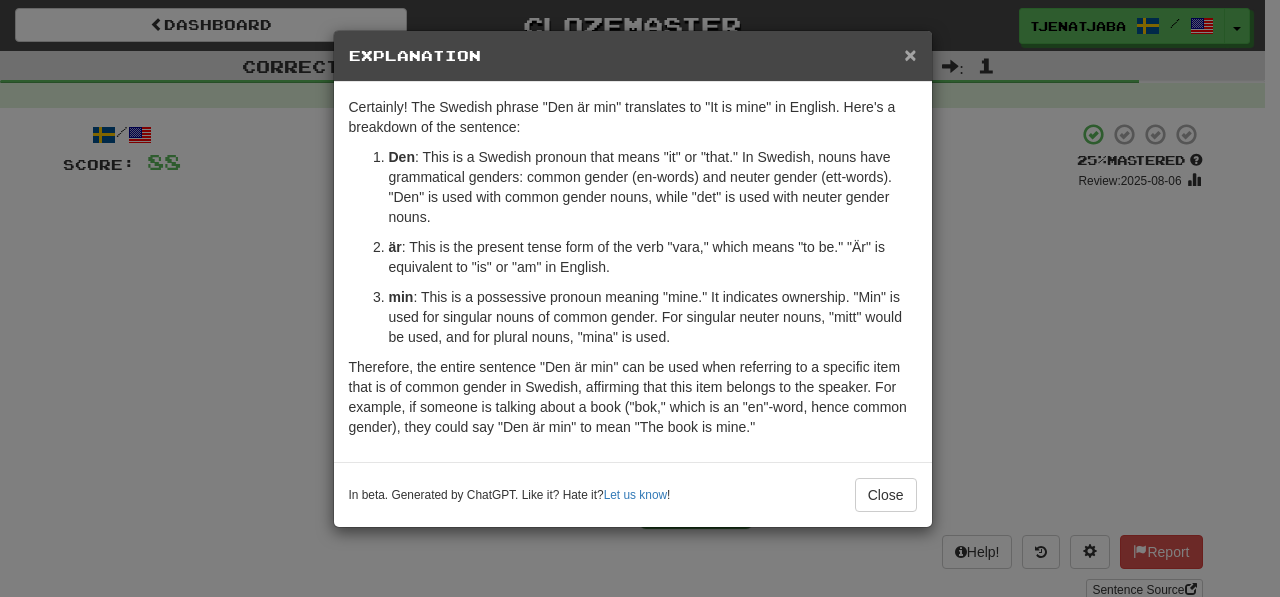 click on "×" at bounding box center [910, 54] 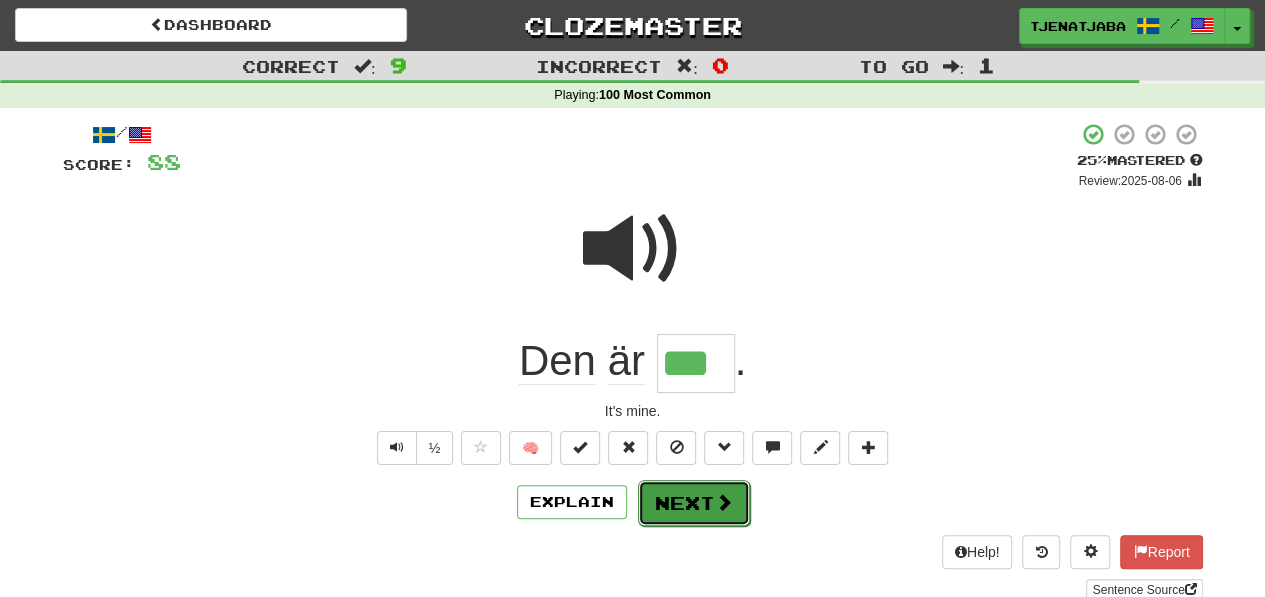 click on "Next" at bounding box center (694, 503) 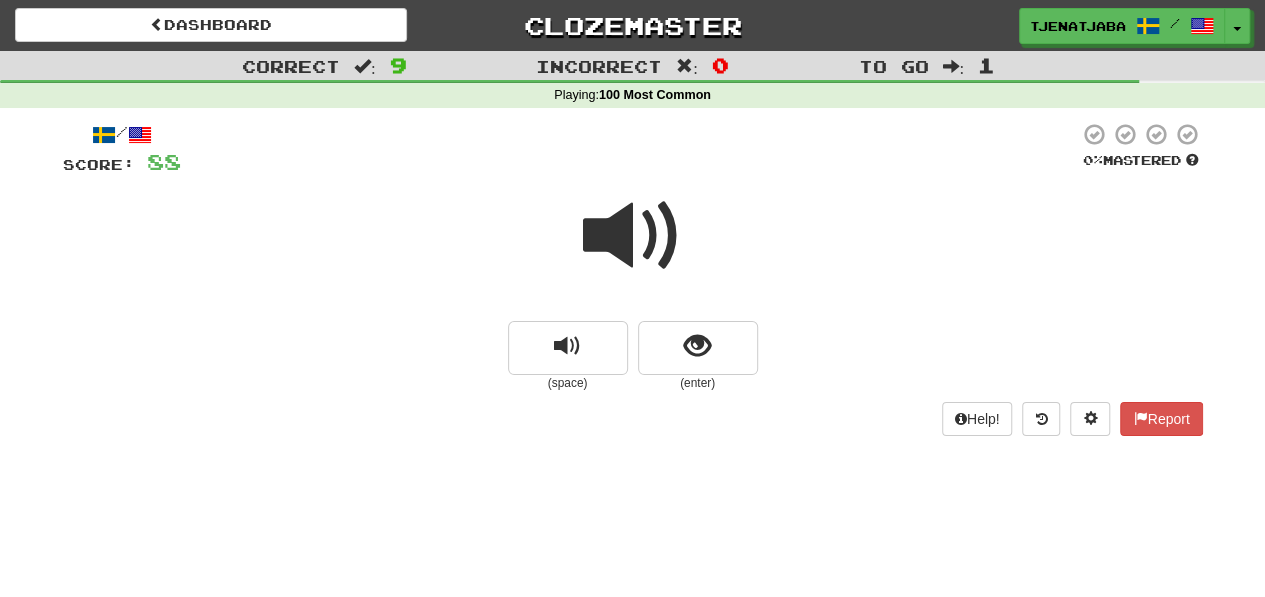 click at bounding box center [633, 236] 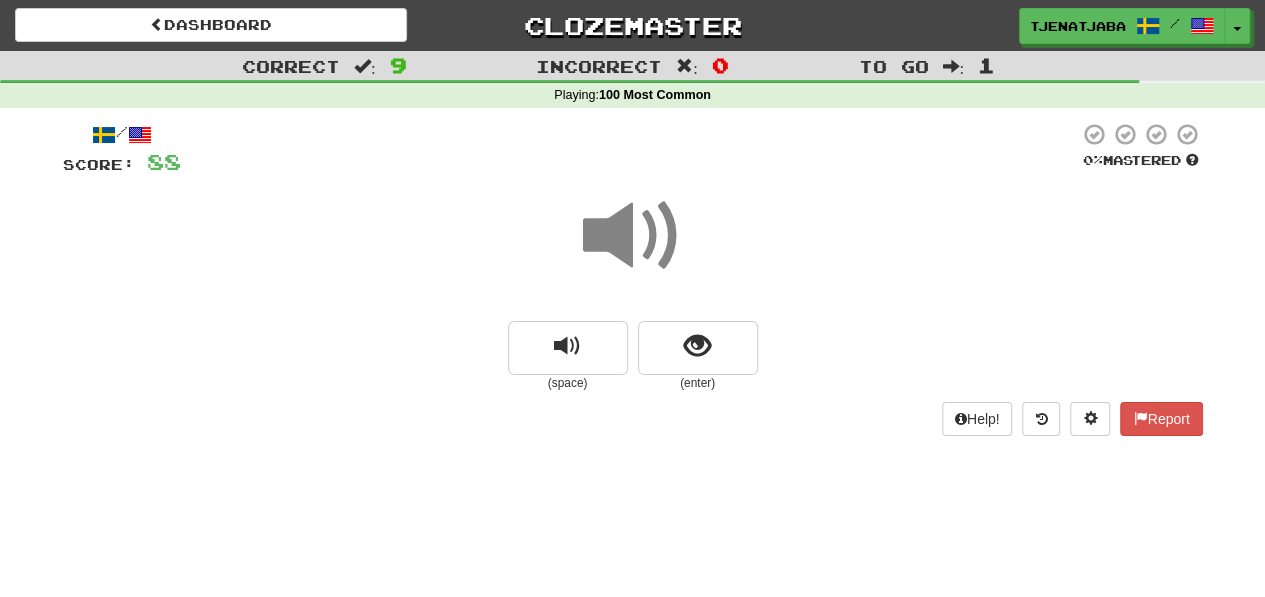 click at bounding box center (633, 236) 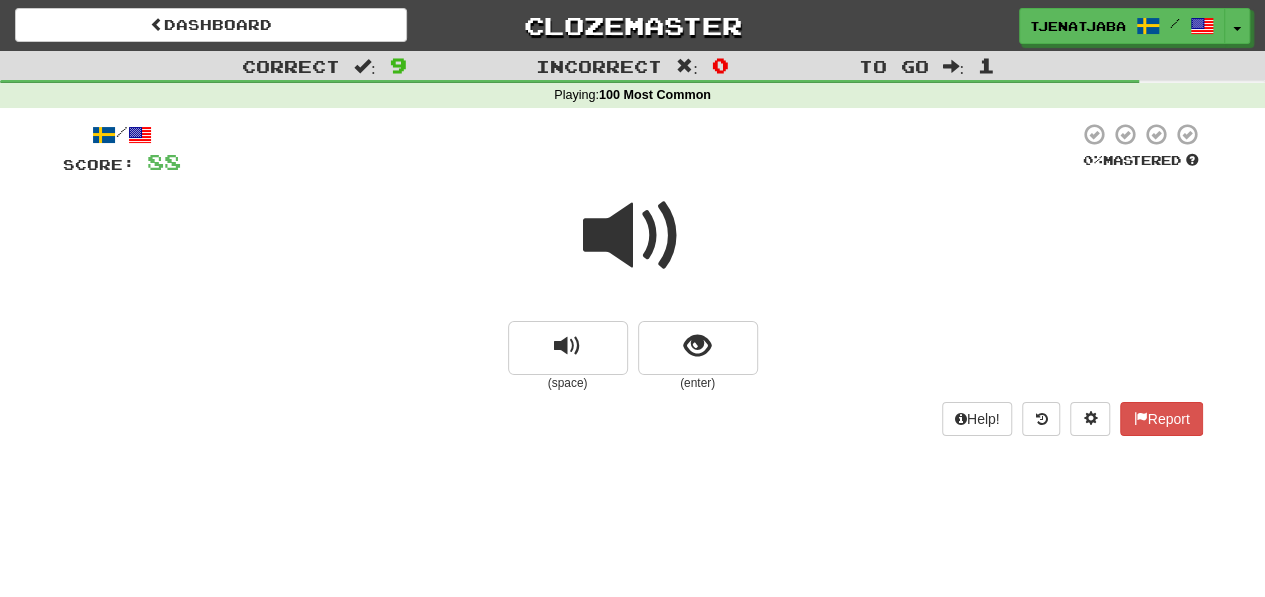 click at bounding box center [633, 236] 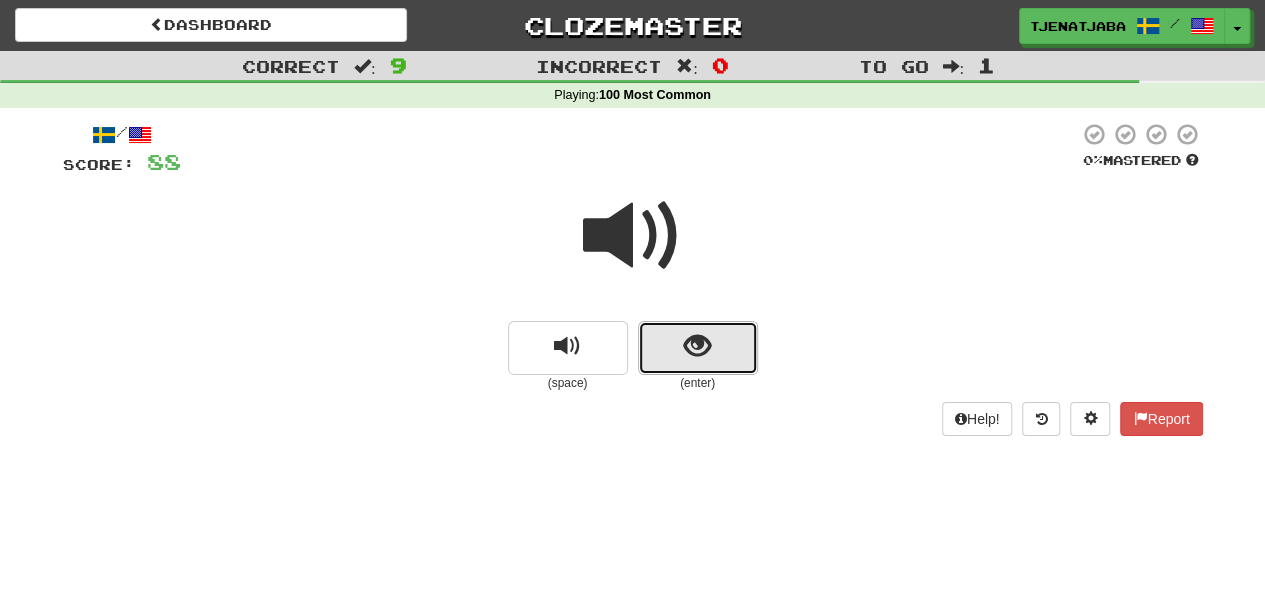 click at bounding box center (698, 348) 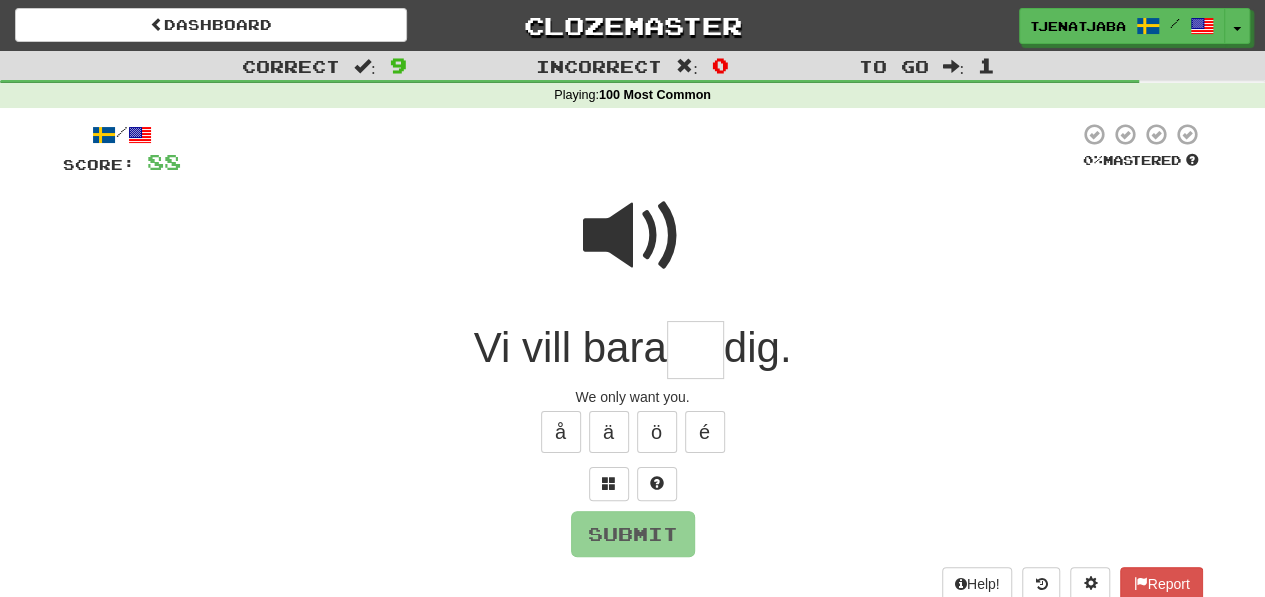 click at bounding box center (633, 236) 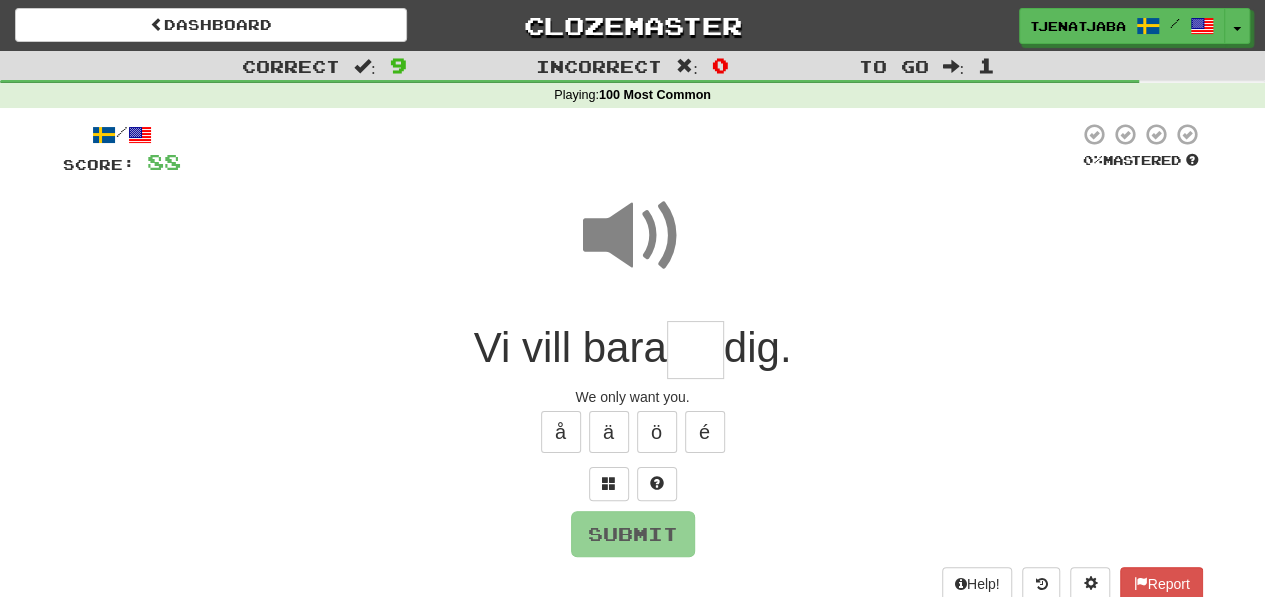 click at bounding box center (633, 249) 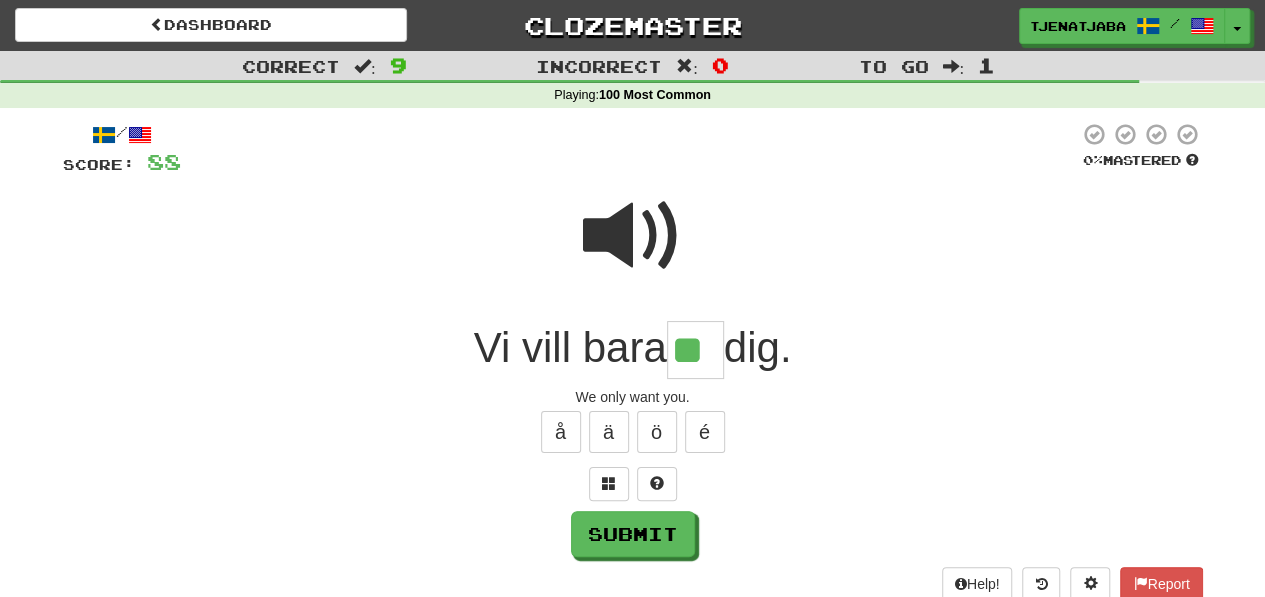 type on "**" 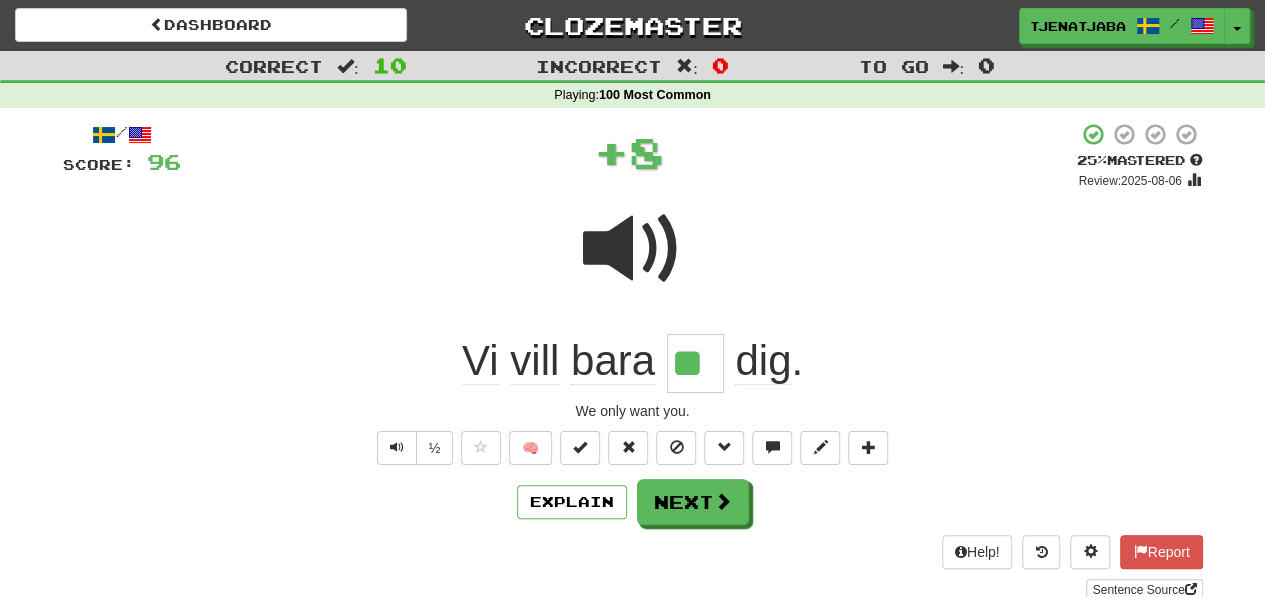 click at bounding box center [633, 249] 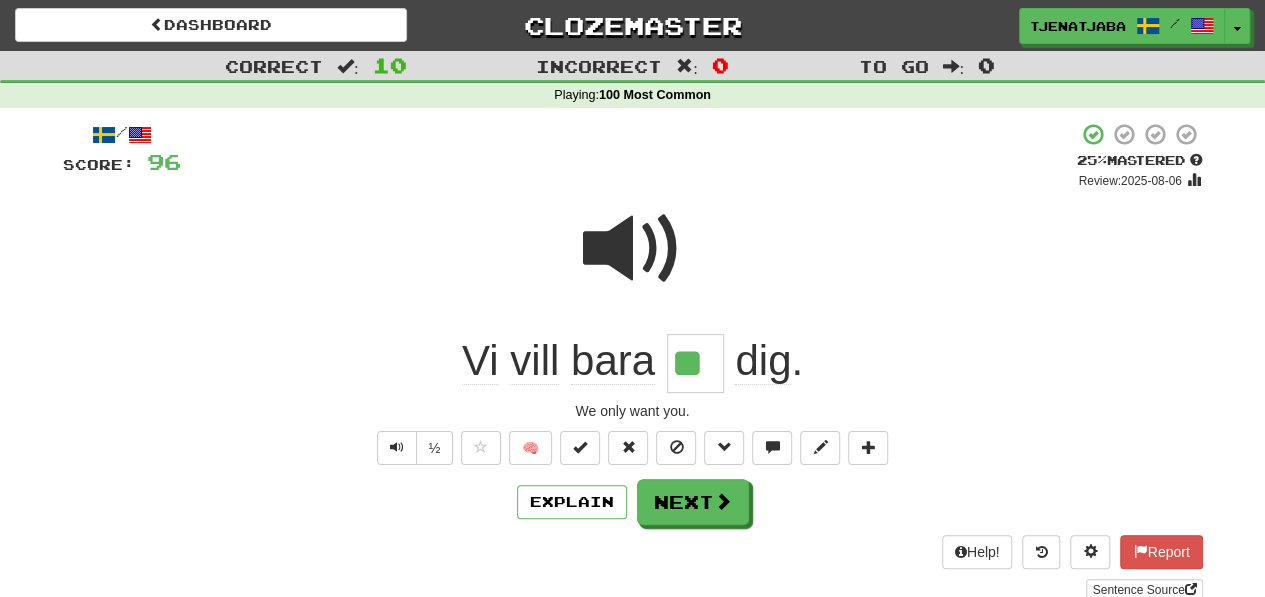 click at bounding box center [633, 249] 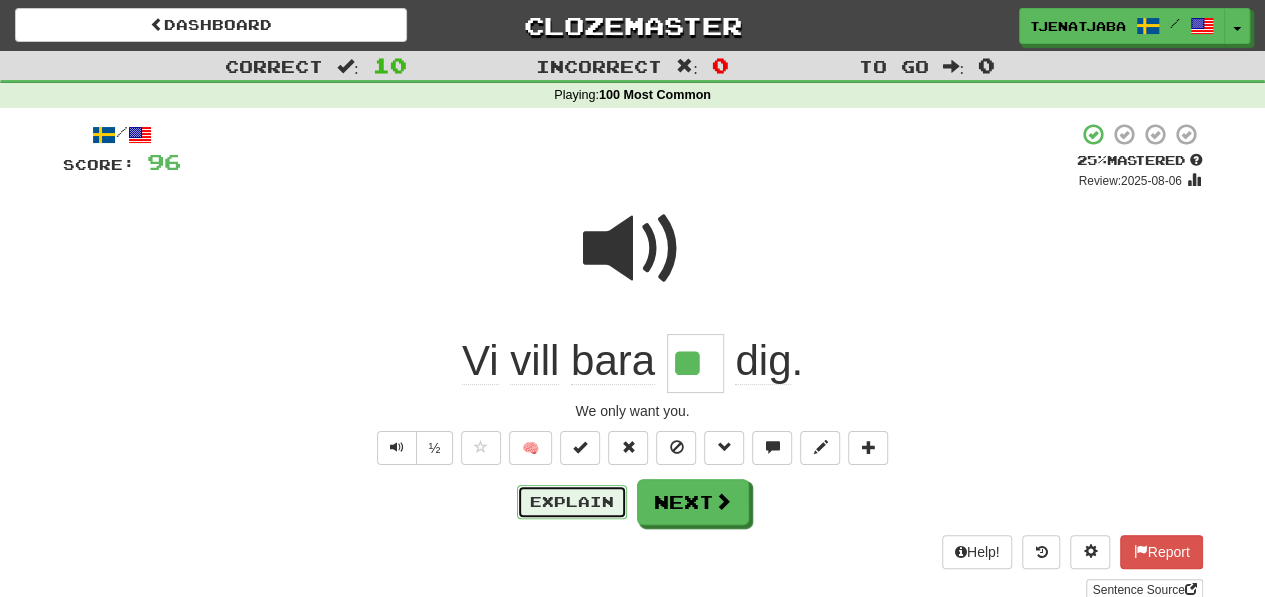 click on "Explain" at bounding box center [572, 502] 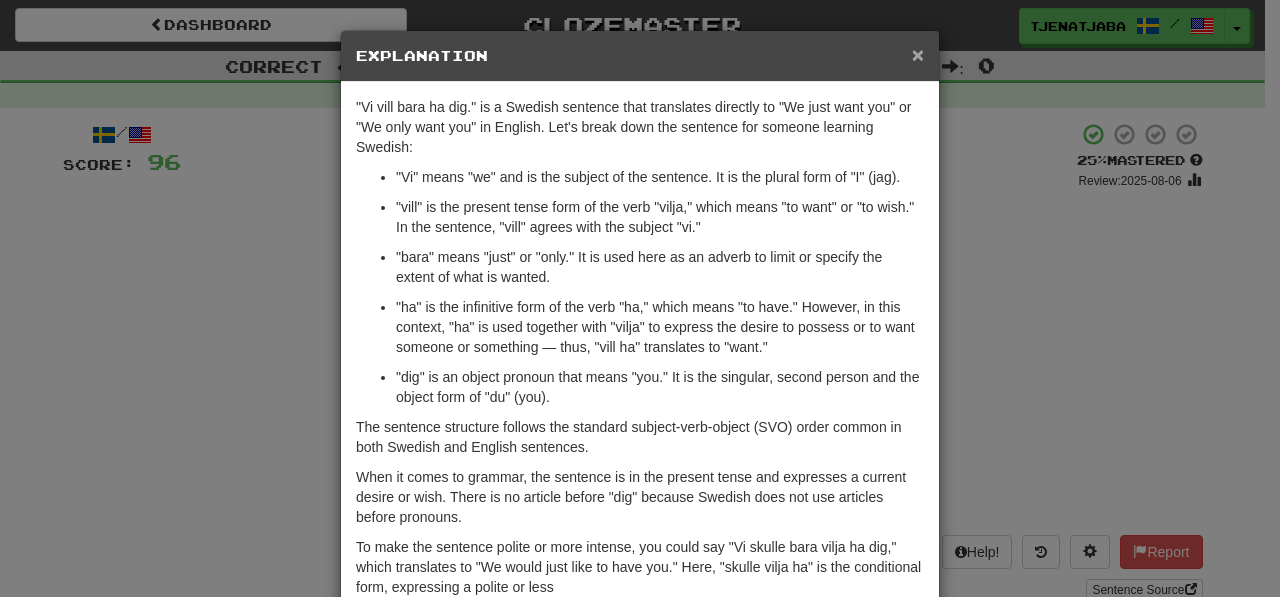 click on "×" at bounding box center (918, 54) 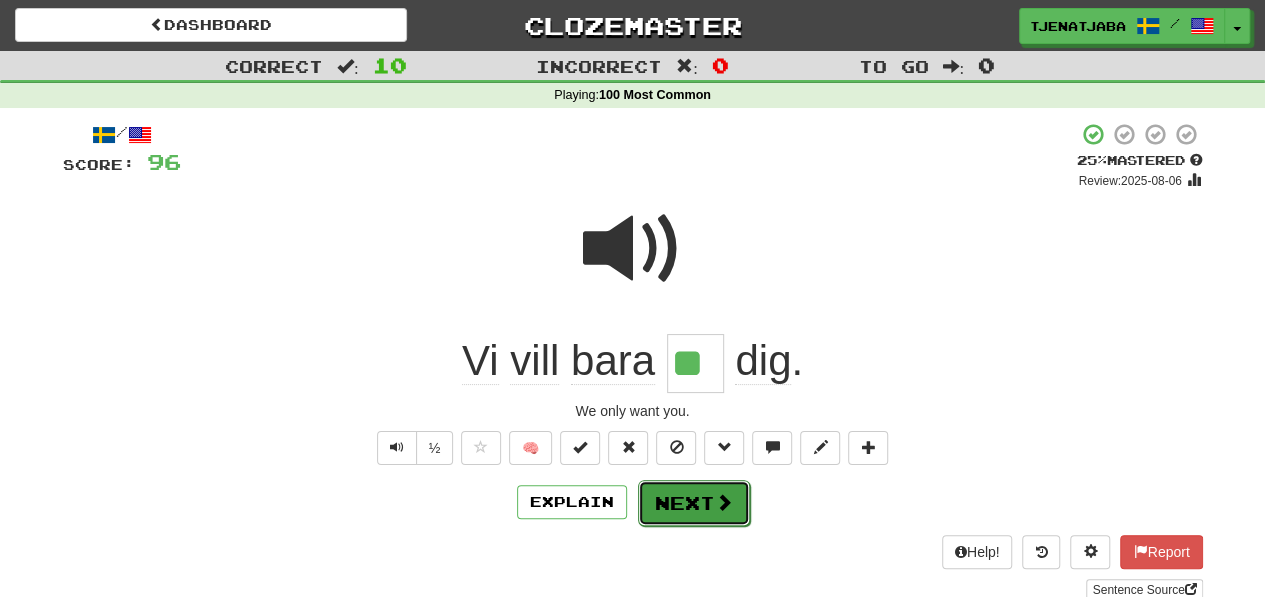 click on "Next" at bounding box center (694, 503) 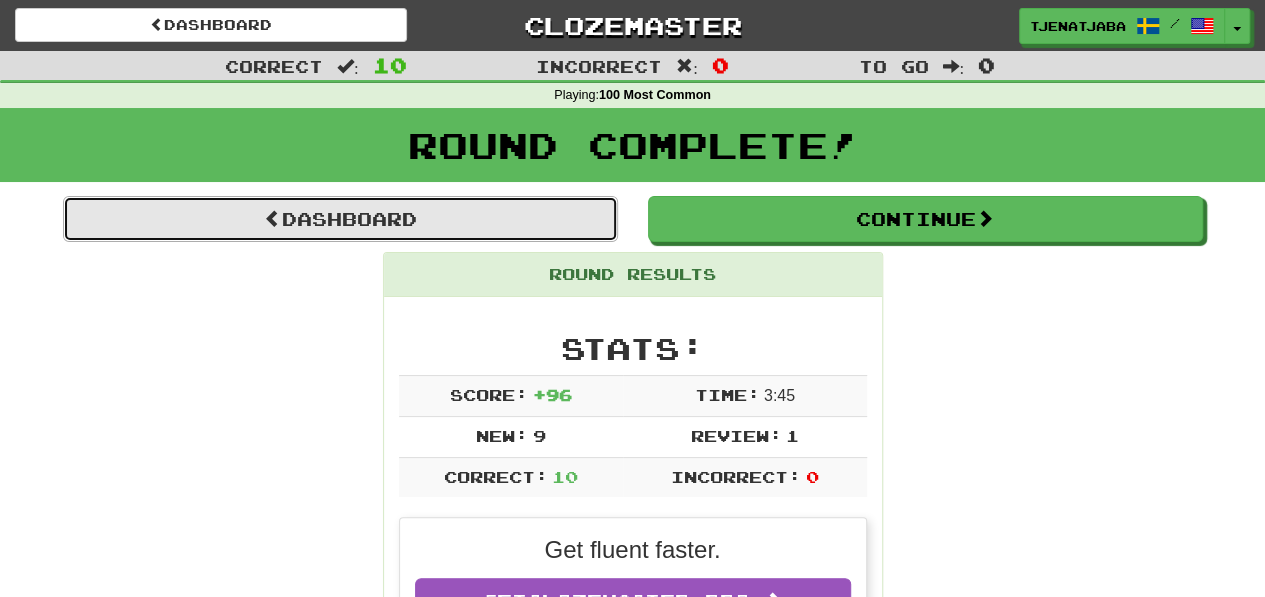 click on "Dashboard" at bounding box center [340, 219] 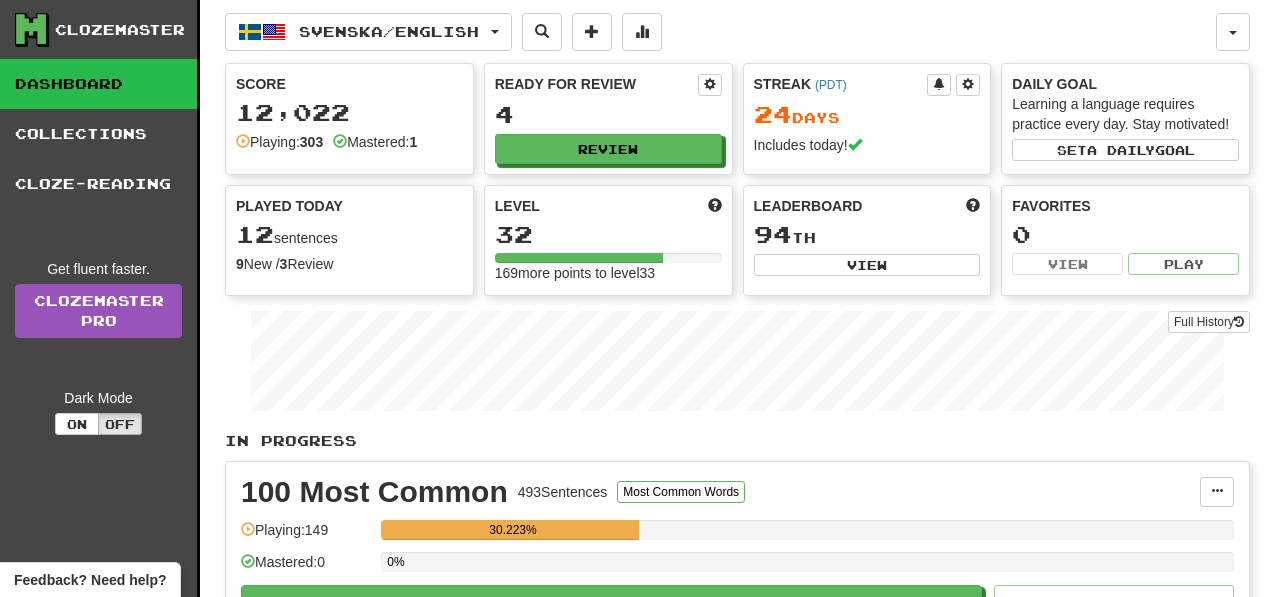 scroll, scrollTop: 0, scrollLeft: 0, axis: both 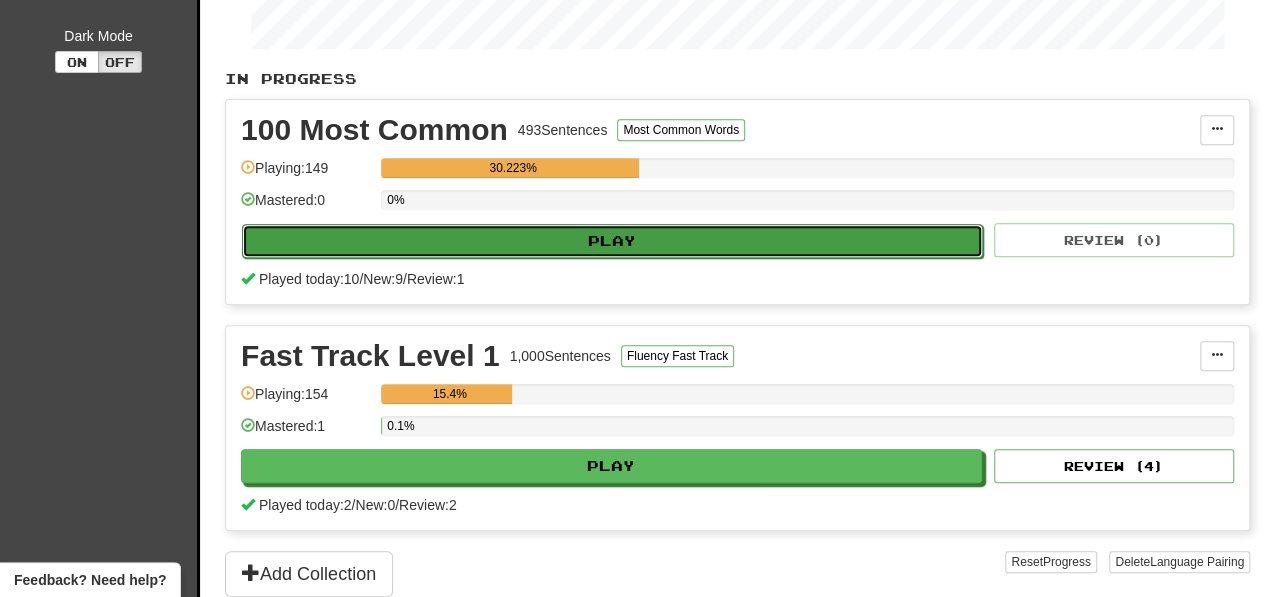 click on "Play" at bounding box center (612, 241) 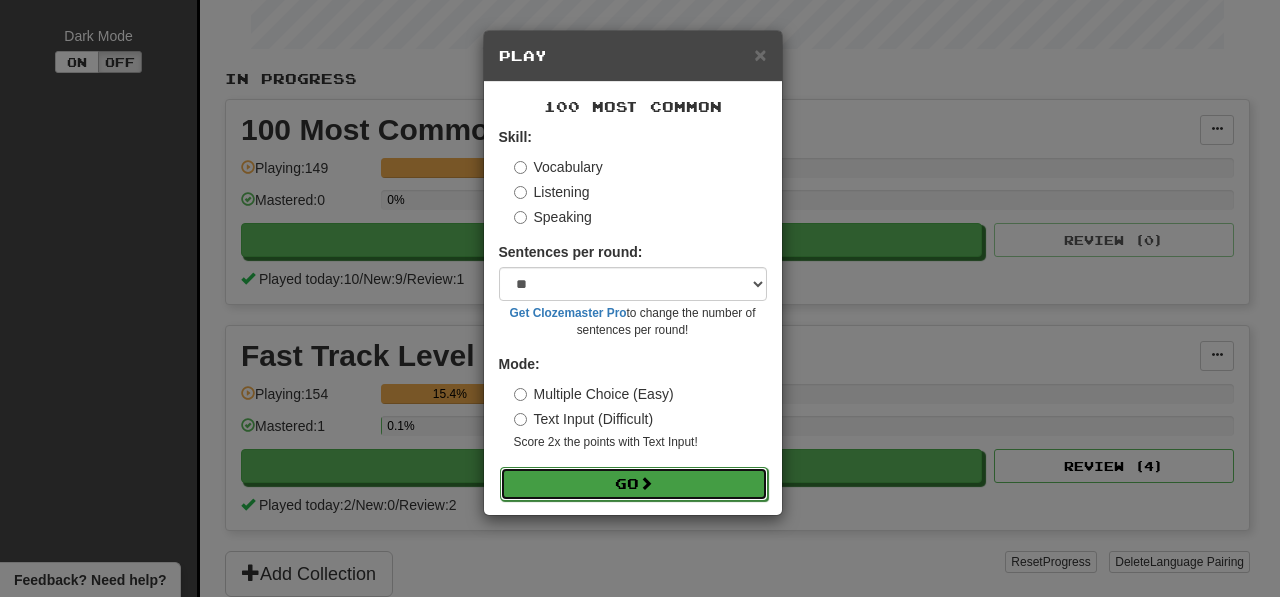 click on "Go" at bounding box center [634, 484] 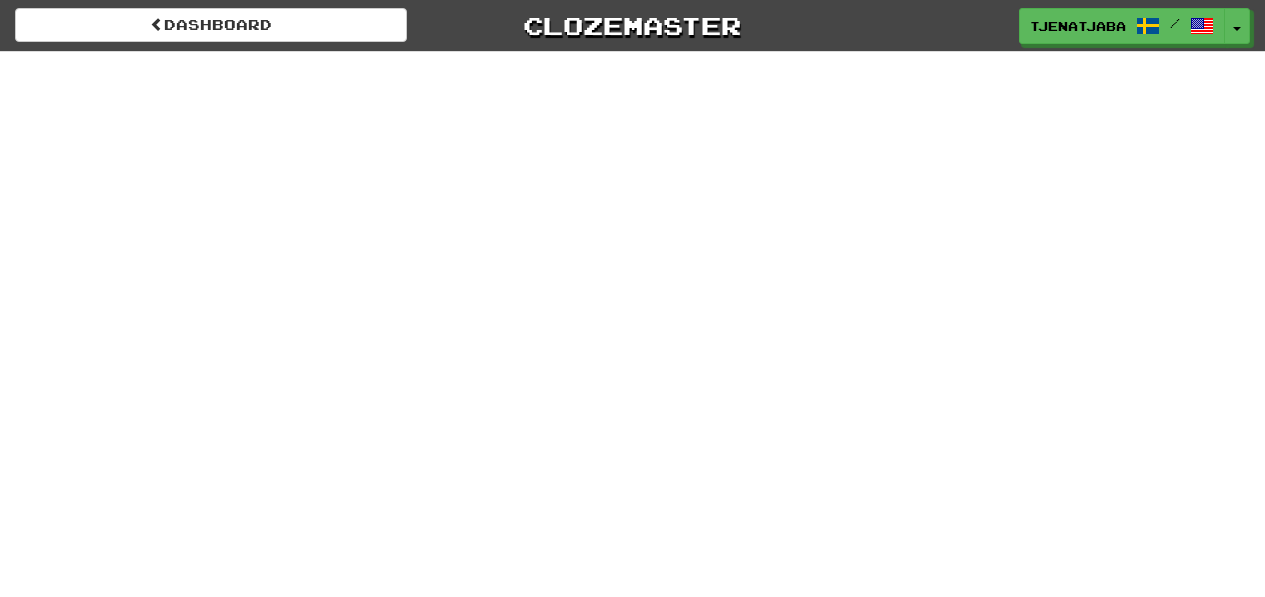 scroll, scrollTop: 0, scrollLeft: 0, axis: both 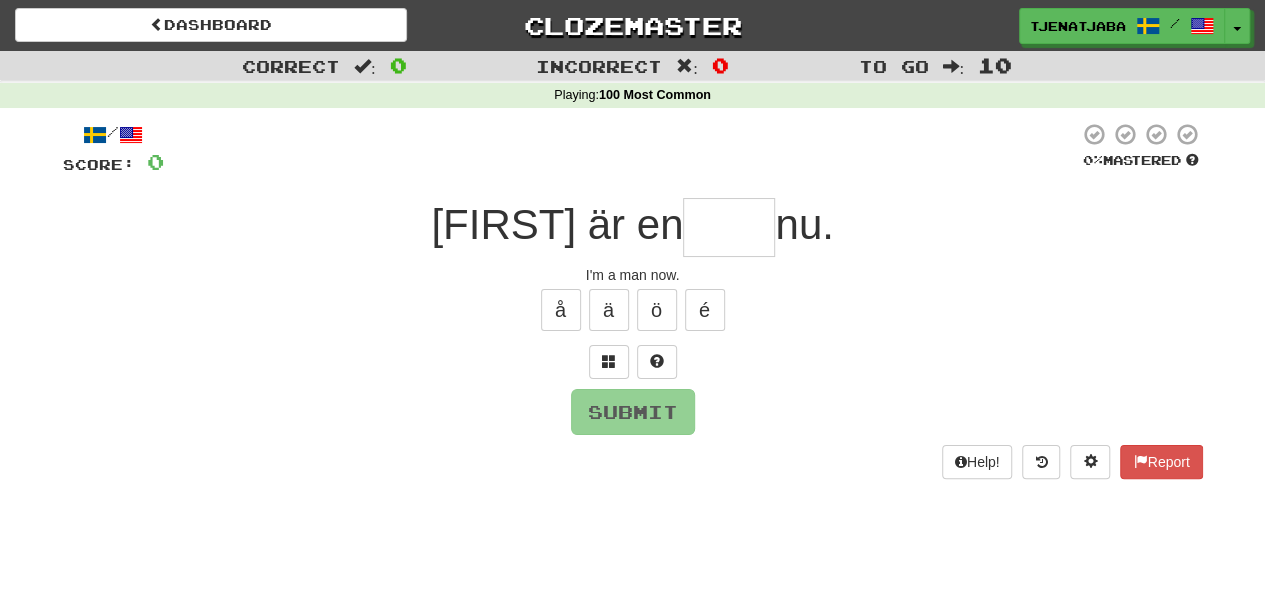 type on "*" 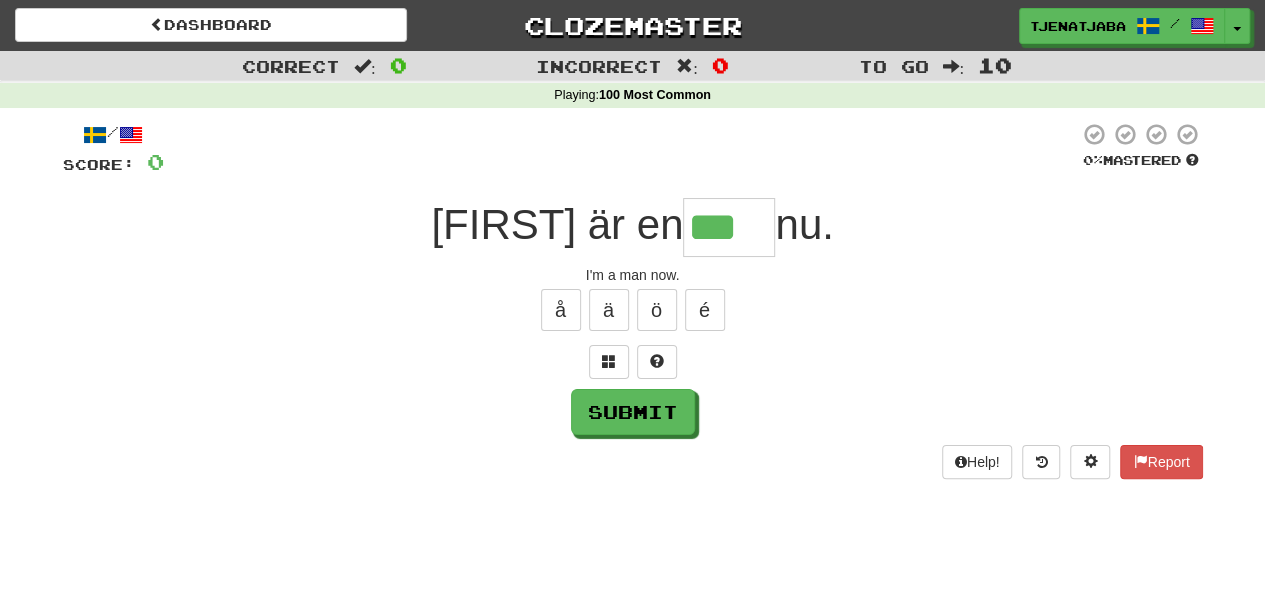 type on "***" 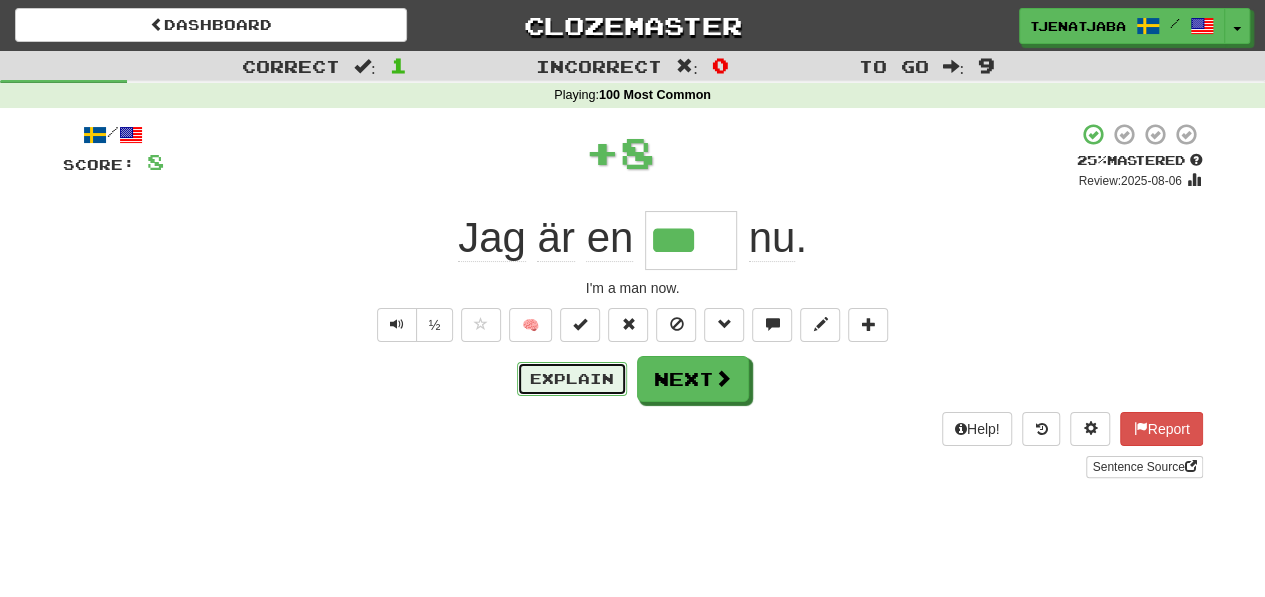 click on "Explain" at bounding box center (572, 379) 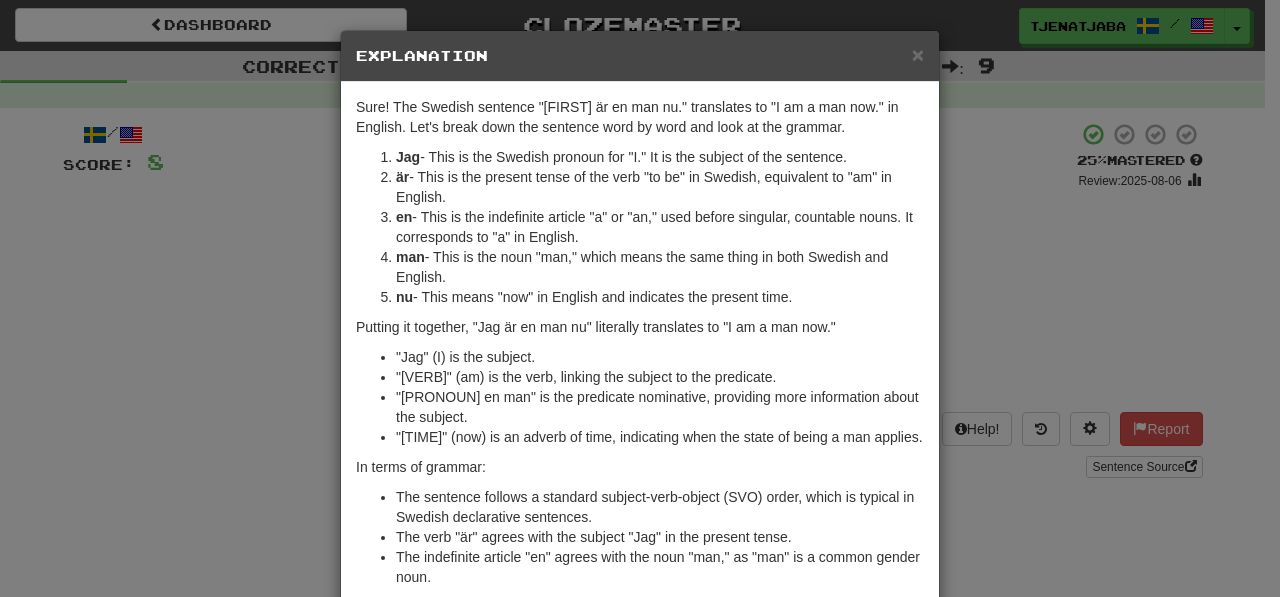 click on "× Explanation" at bounding box center [640, 56] 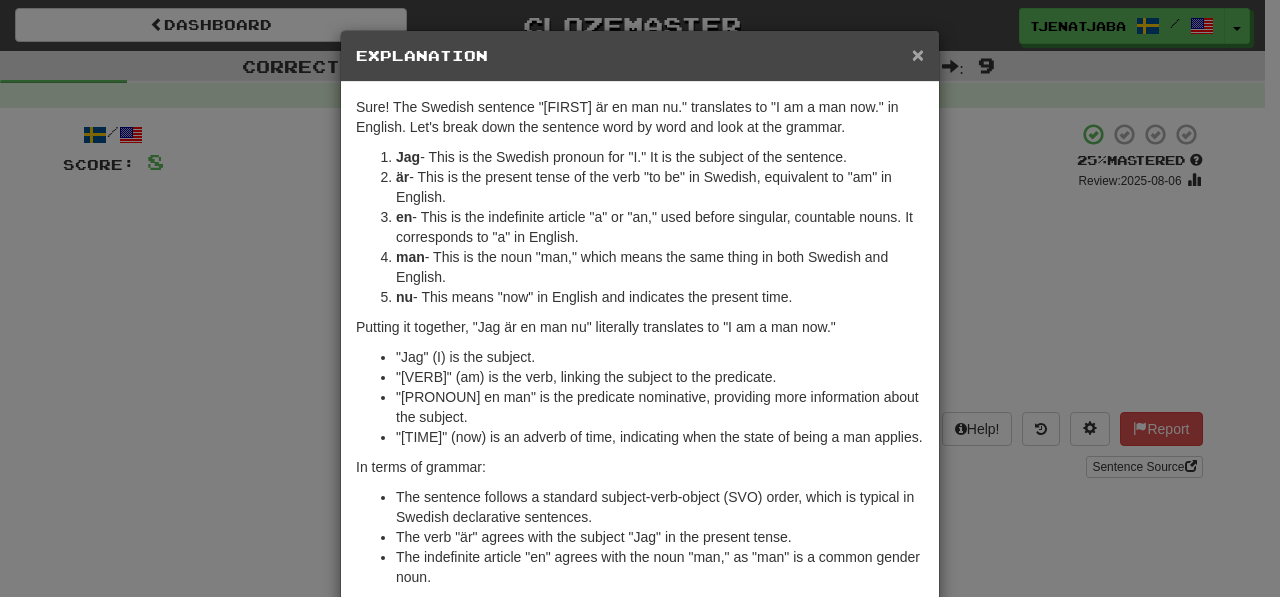 click on "×" at bounding box center (918, 54) 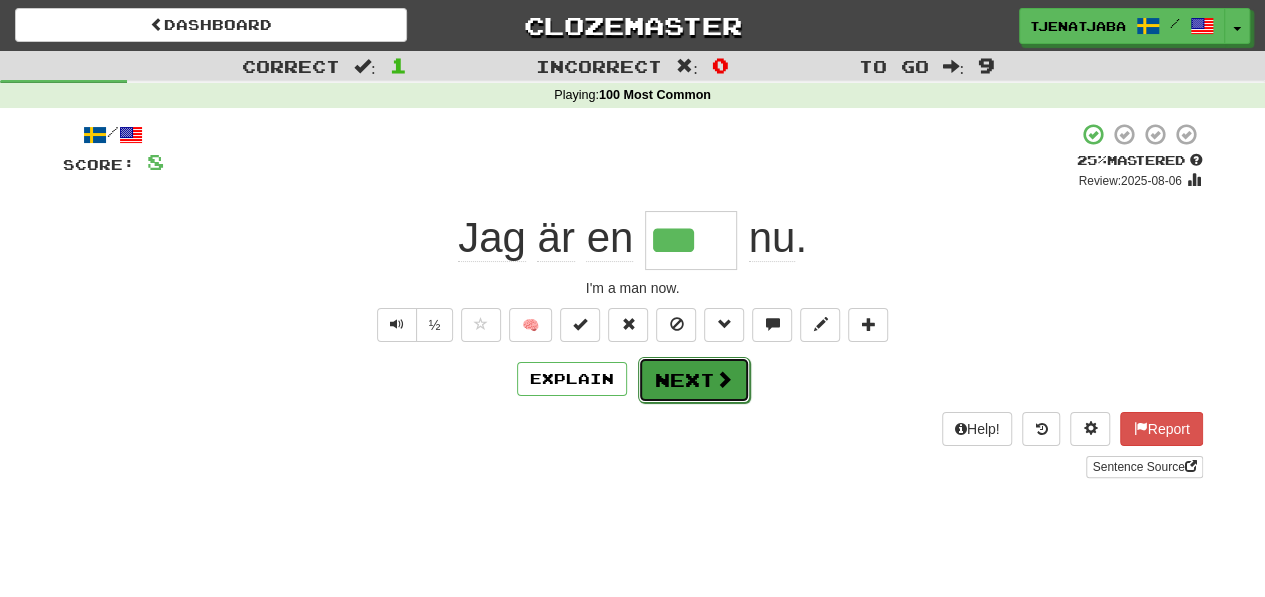 click on "Next" at bounding box center (694, 380) 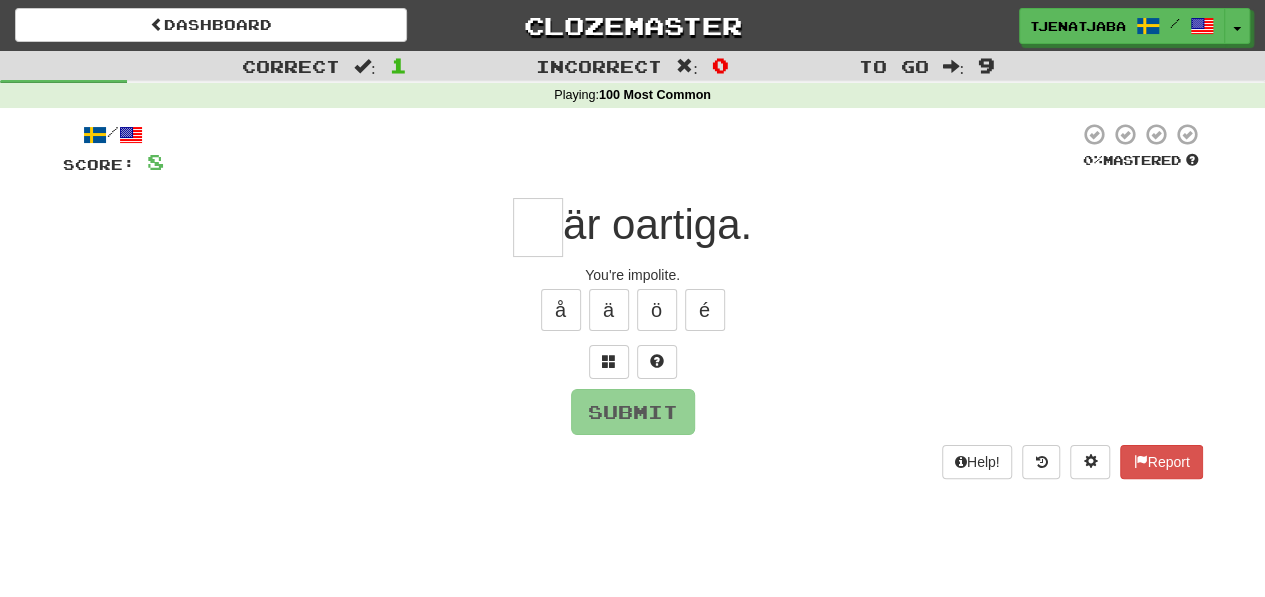 click at bounding box center (538, 227) 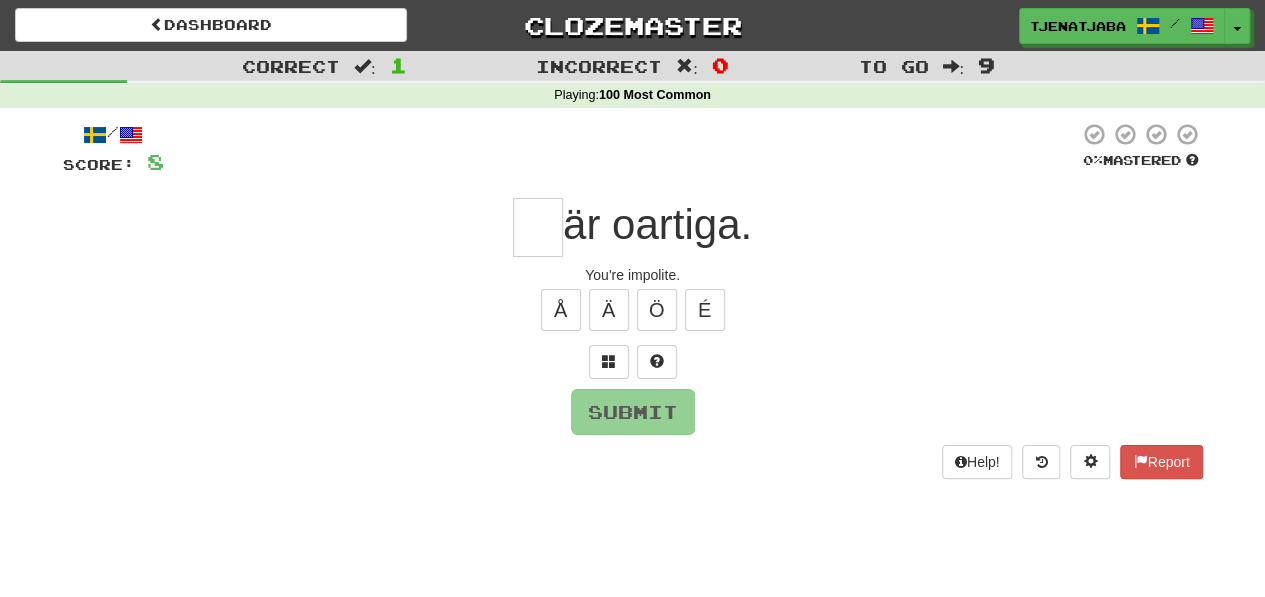 type on "*" 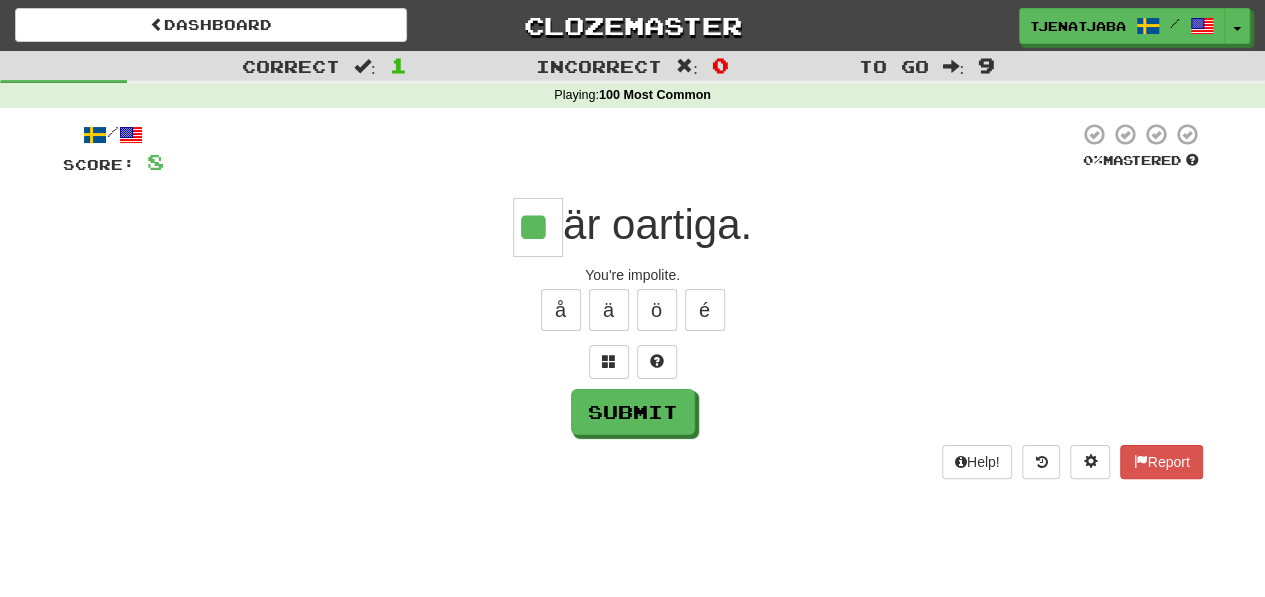 type on "**" 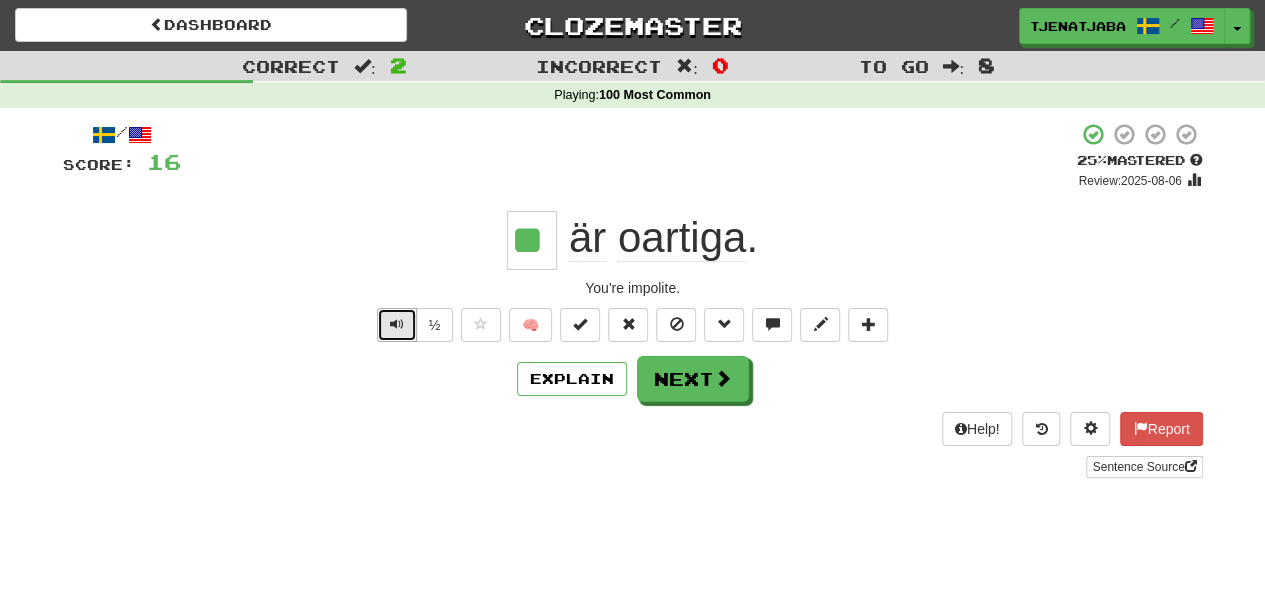 click at bounding box center (397, 325) 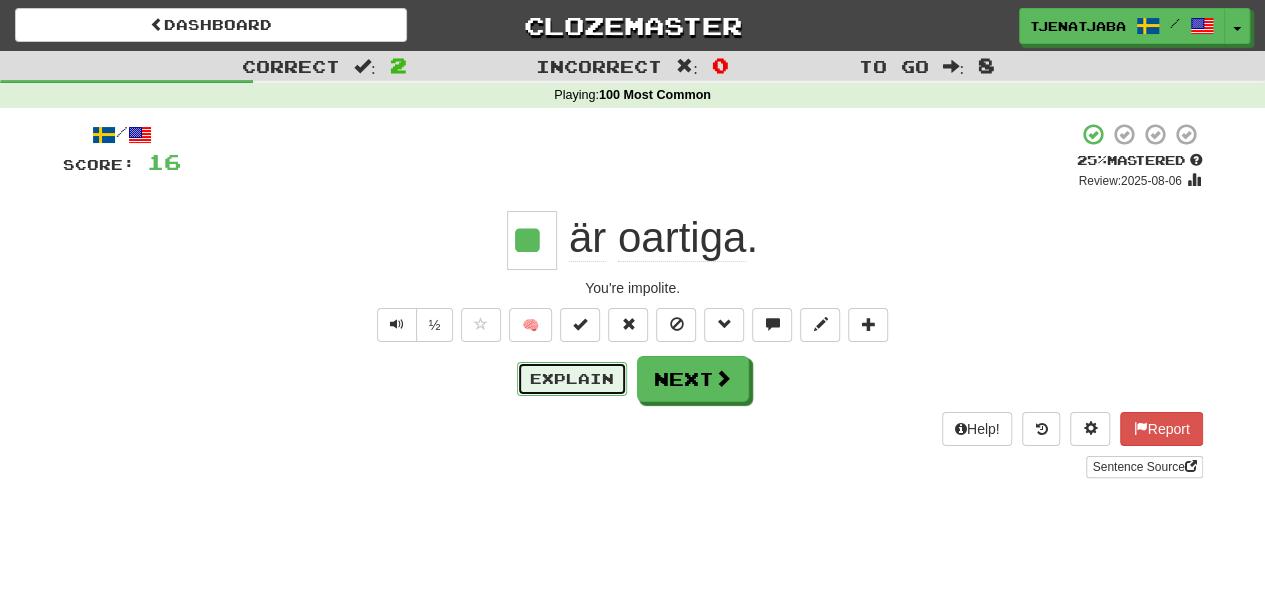 click on "Explain" at bounding box center [572, 379] 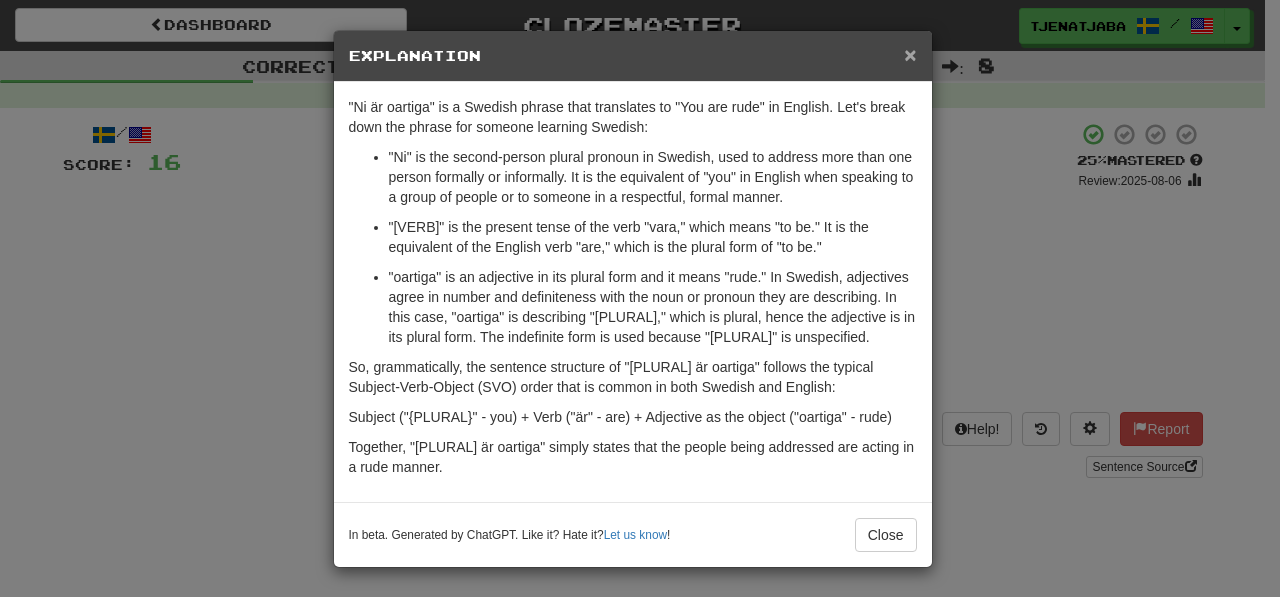 click on "×" at bounding box center [910, 54] 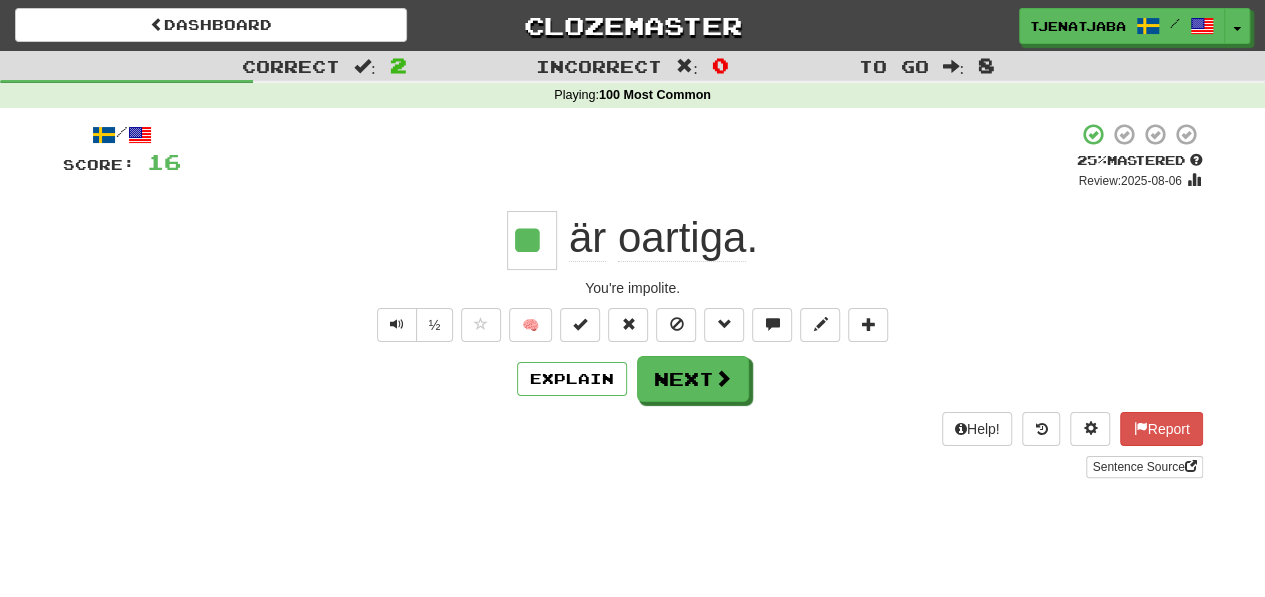 click on "oartiga" at bounding box center [682, 238] 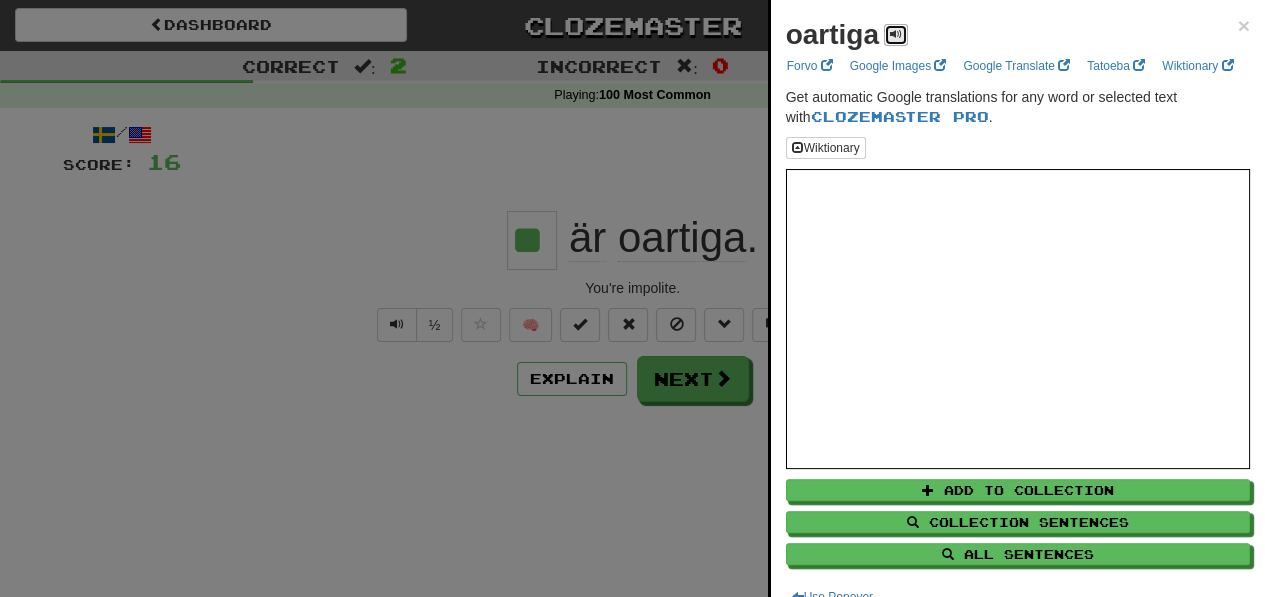 click at bounding box center (896, 34) 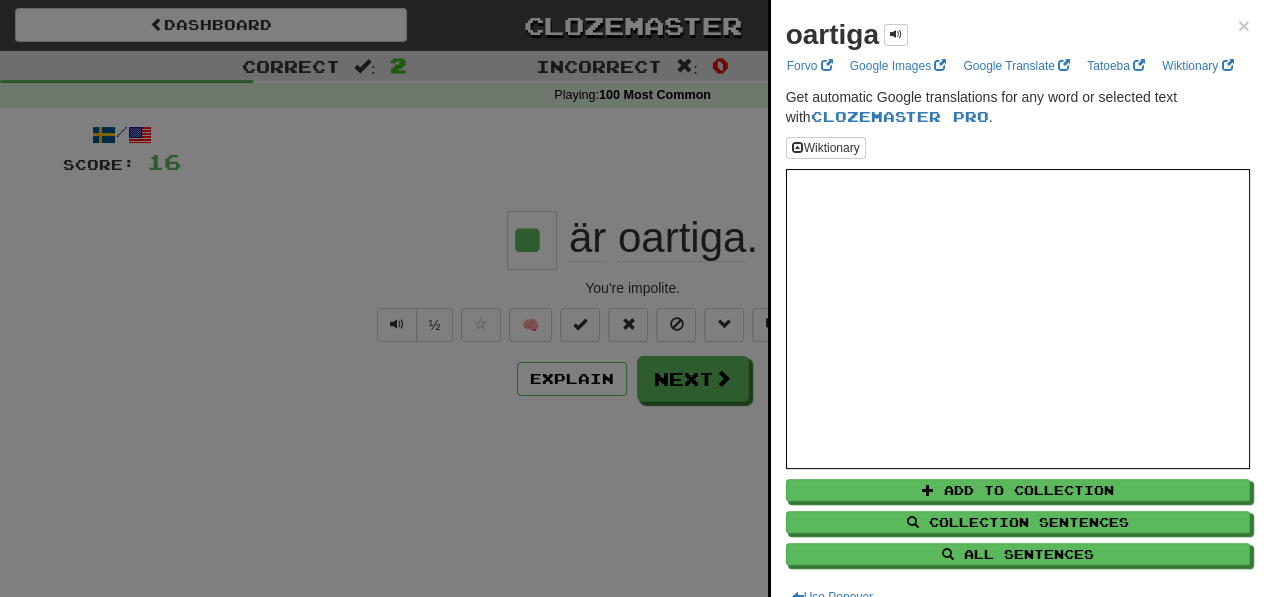 click at bounding box center [632, 298] 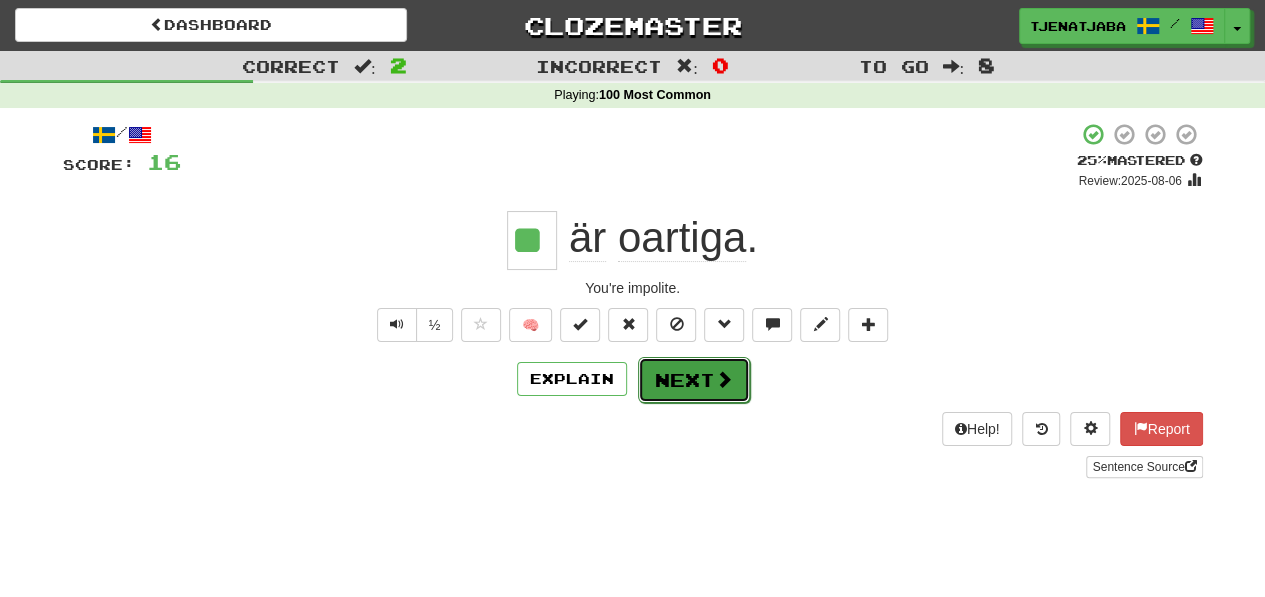 click on "Next" at bounding box center [694, 380] 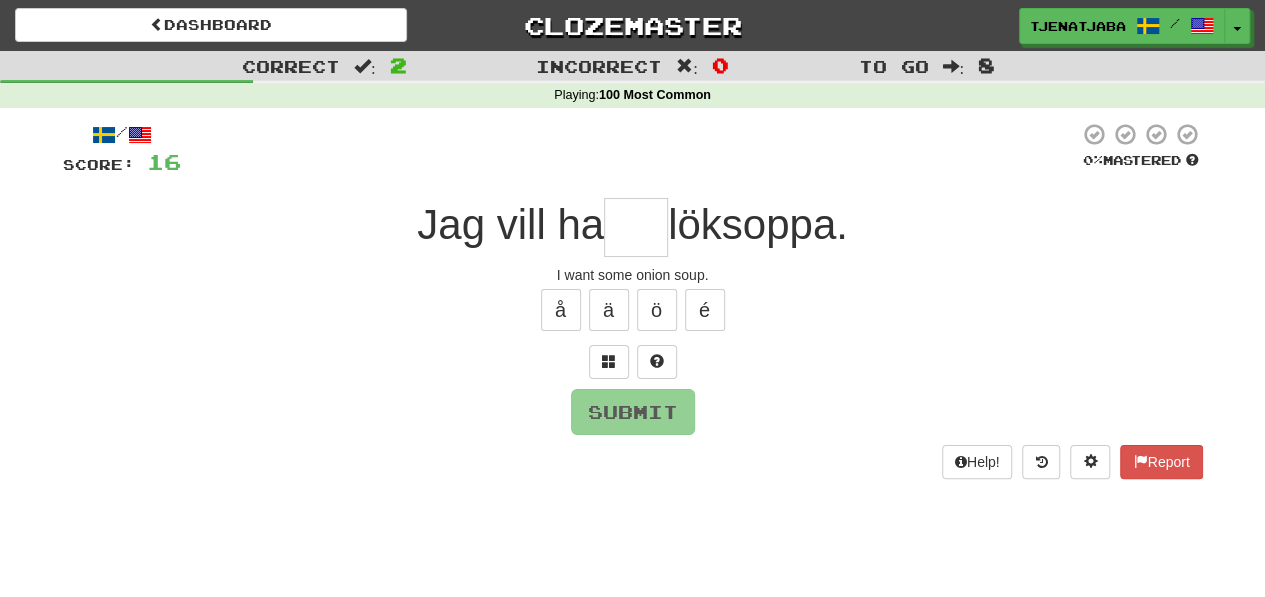 click at bounding box center [636, 227] 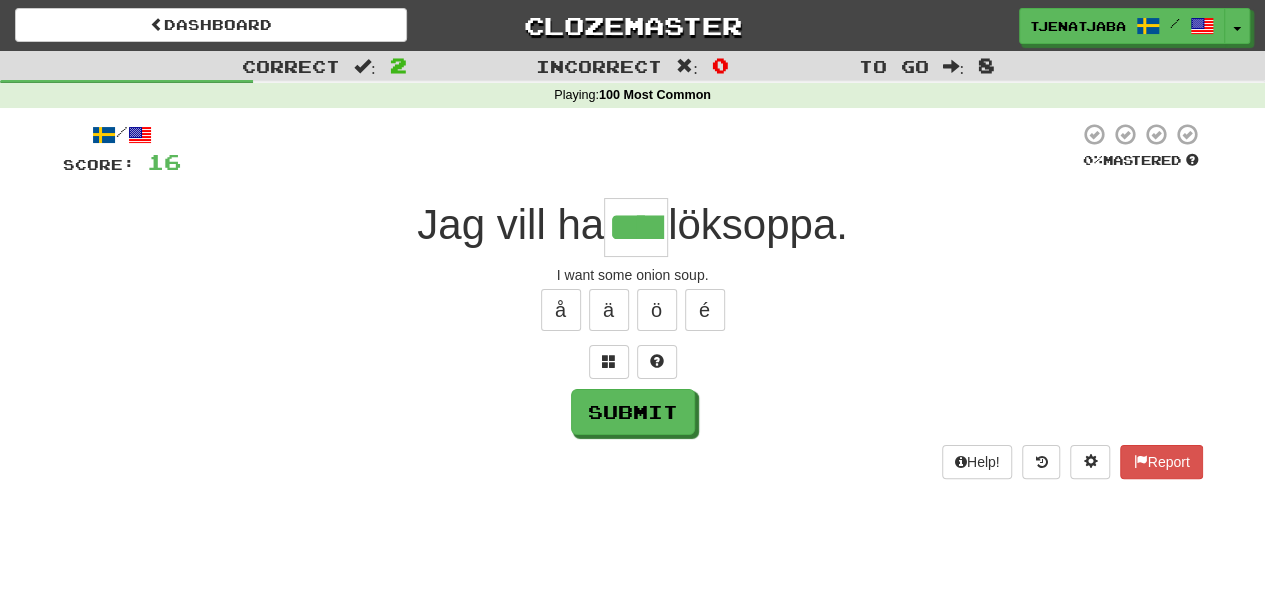 type on "****" 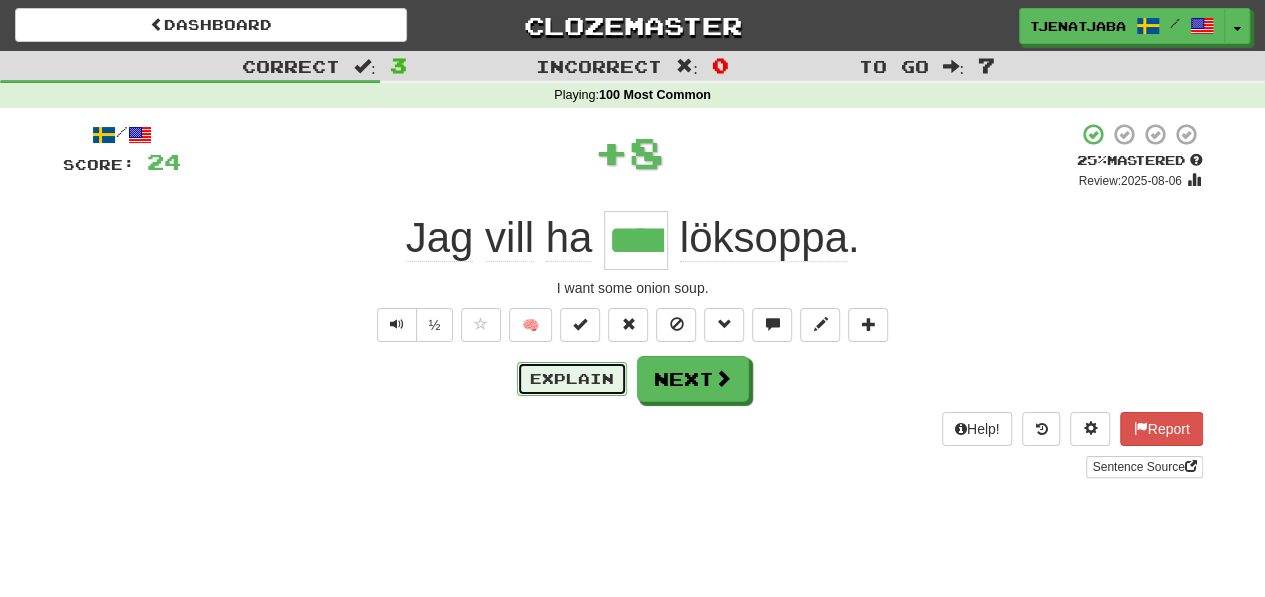 click on "Explain" at bounding box center [572, 379] 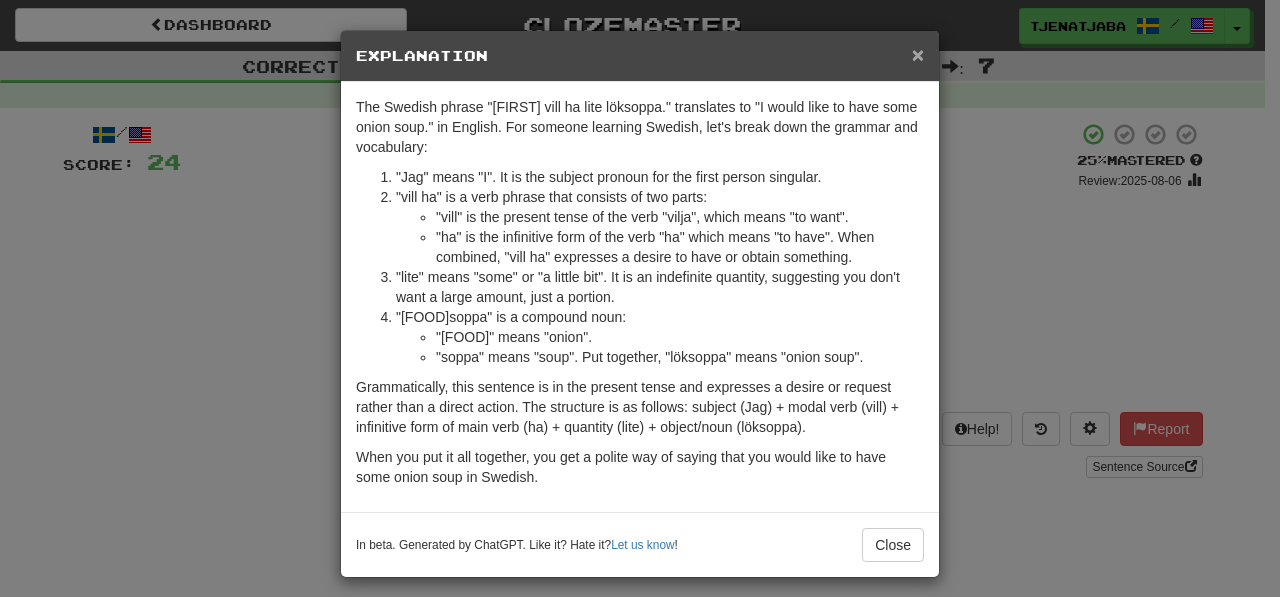 click on "×" at bounding box center [918, 54] 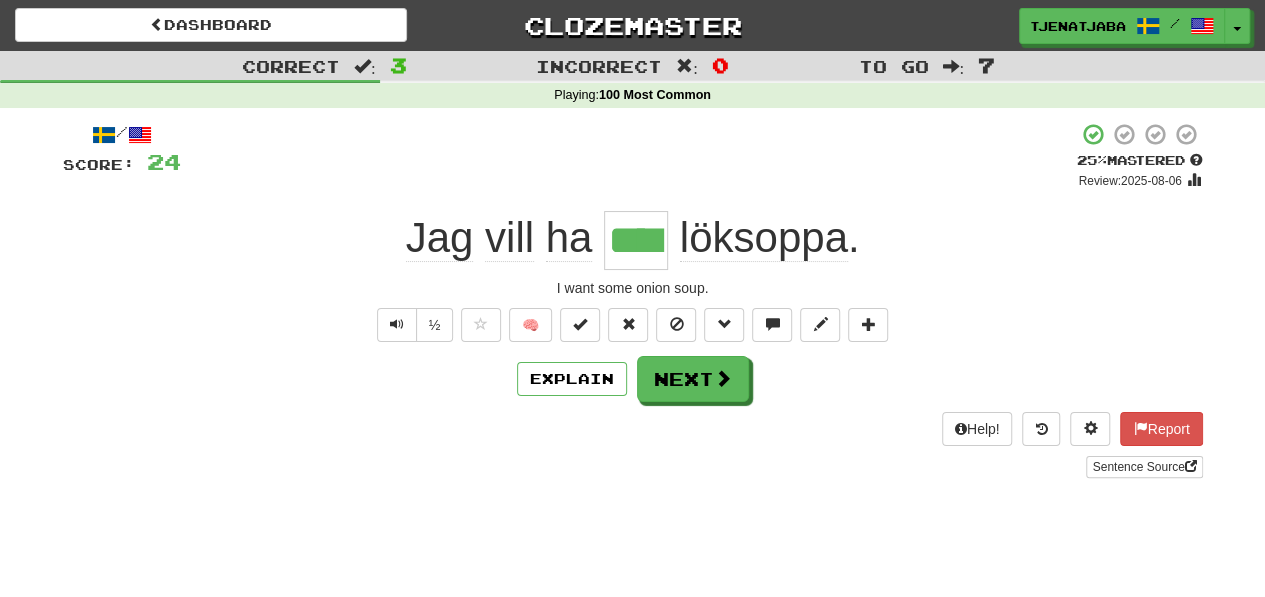 click on "½ 🧠" at bounding box center [633, 325] 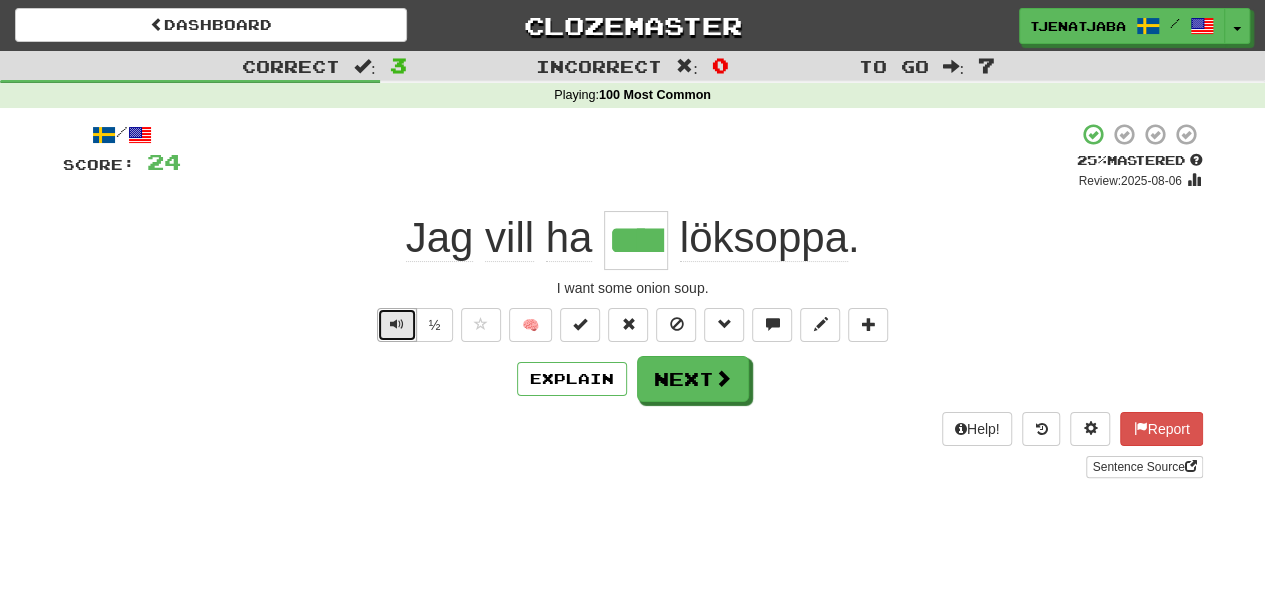 click at bounding box center (397, 325) 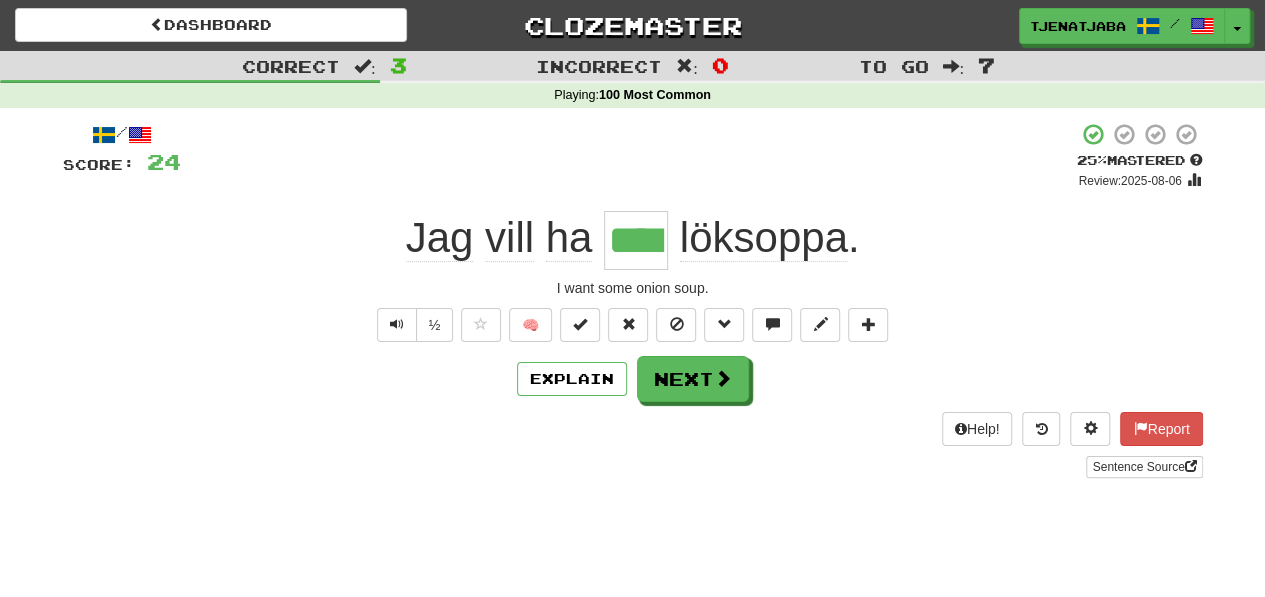 click on "löksoppa" at bounding box center [764, 238] 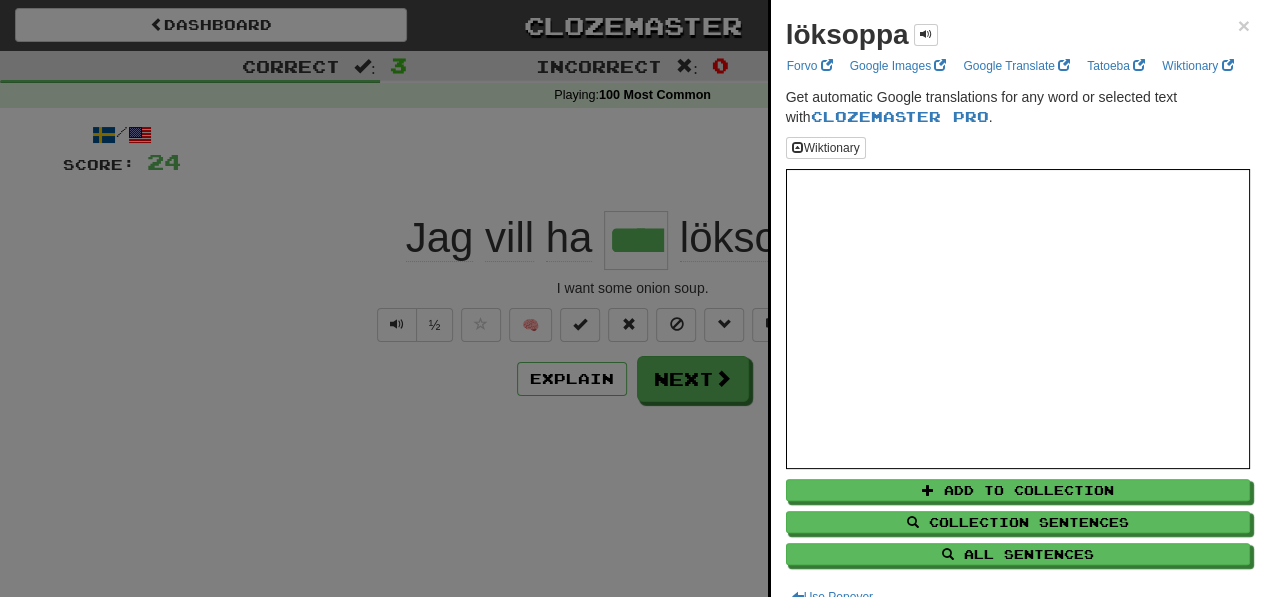 click on "löksoppa" at bounding box center (862, 35) 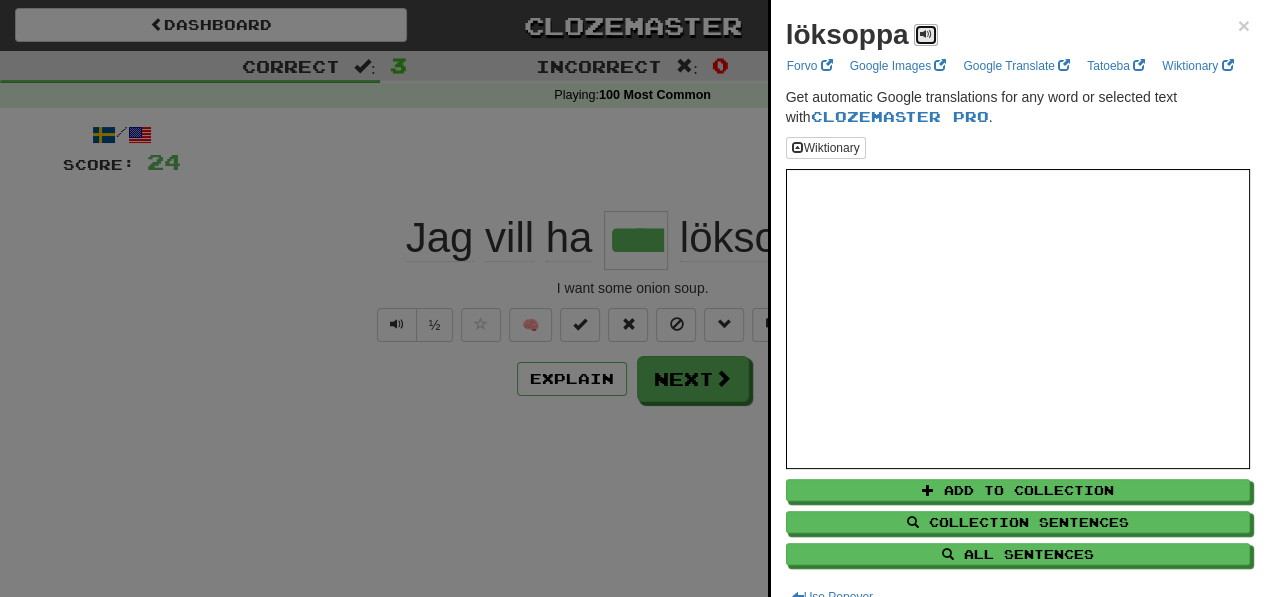click at bounding box center [926, 34] 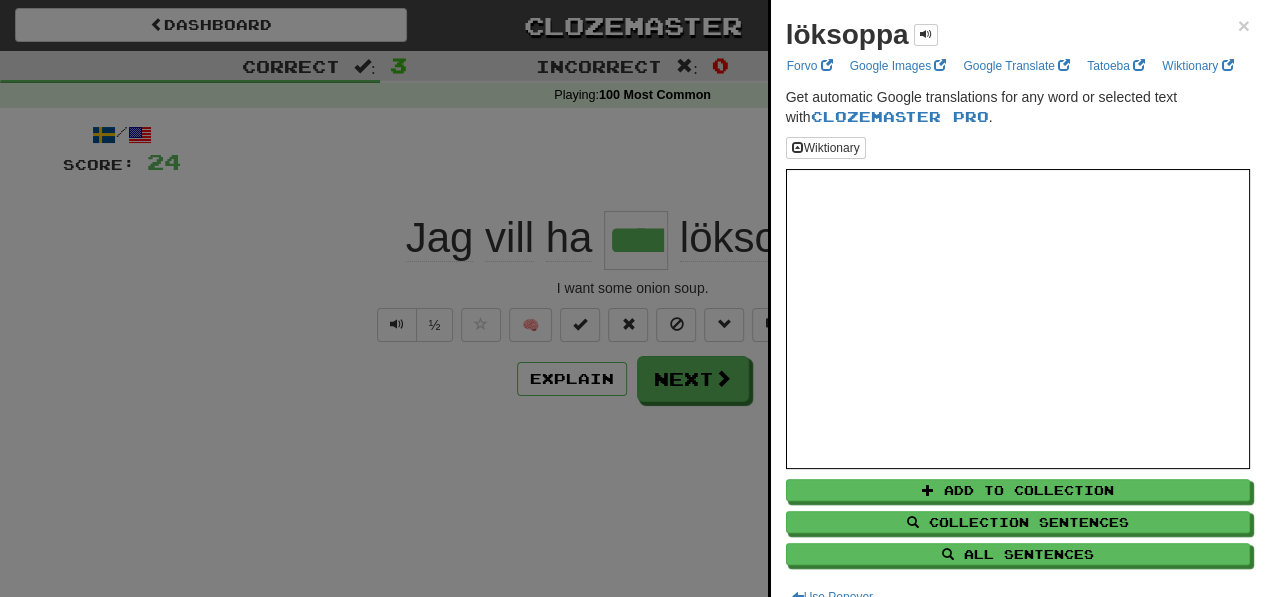 click at bounding box center (632, 298) 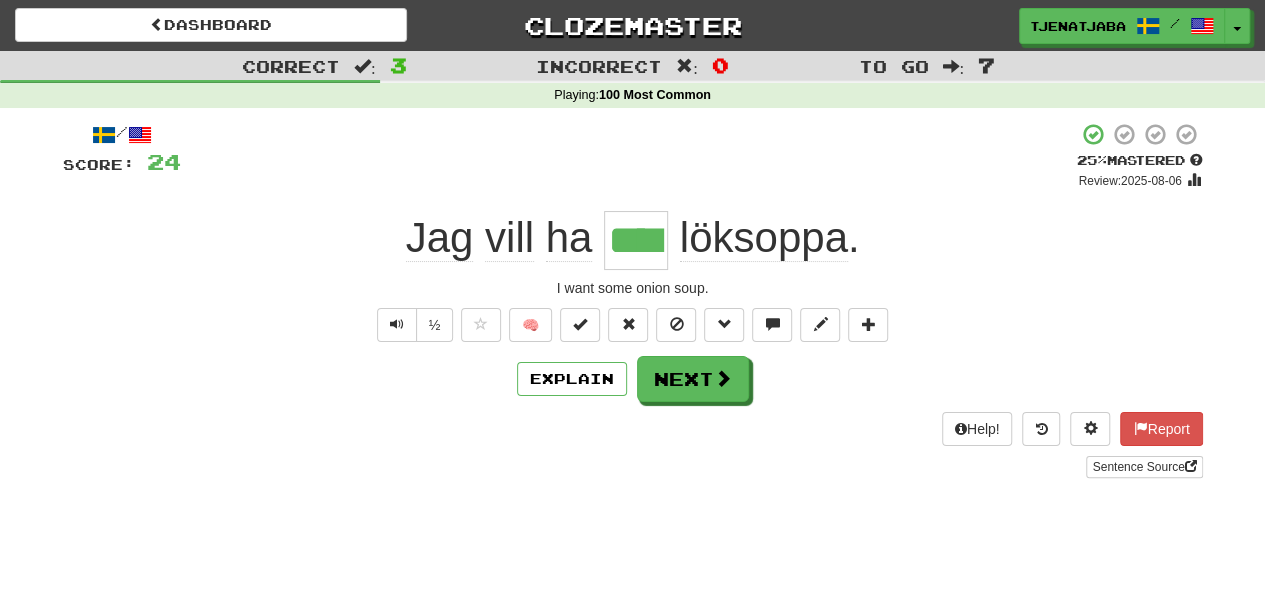 click on "/  Score:   24 + 8 25 %  Mastered Review:  2025-08-06 [FIRST]   vill   ha   ****   [FOOD]soppa . I want some onion soup. ½ 🧠 Explain Next  Help!  Report Sentence Source" at bounding box center [633, 300] 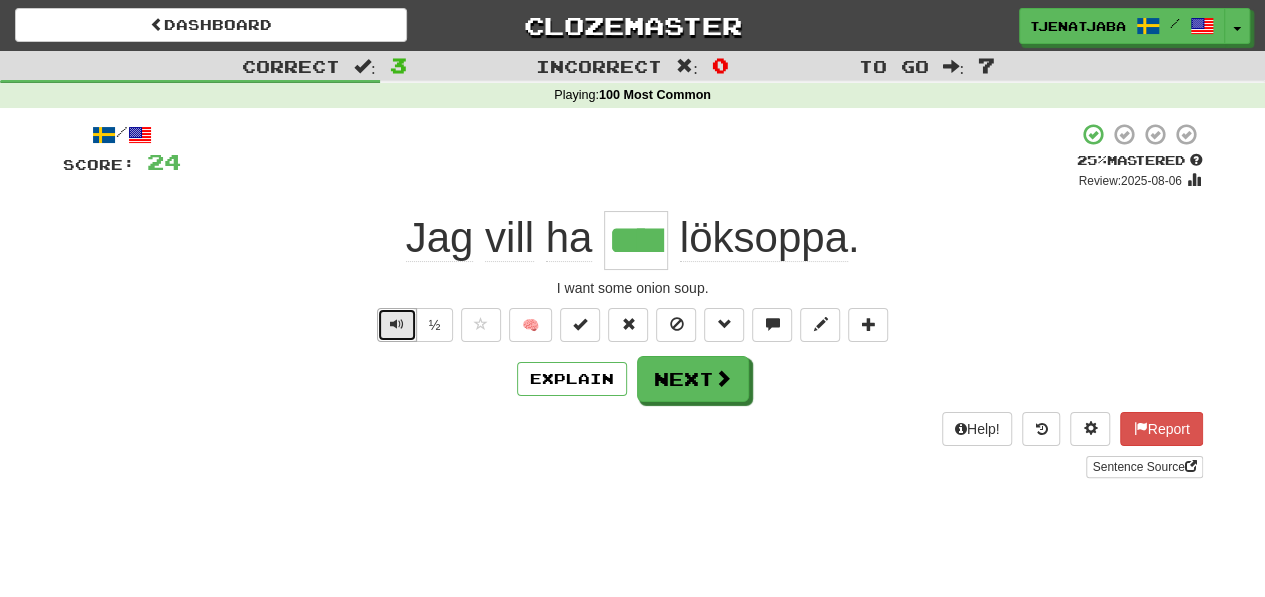 click at bounding box center [397, 325] 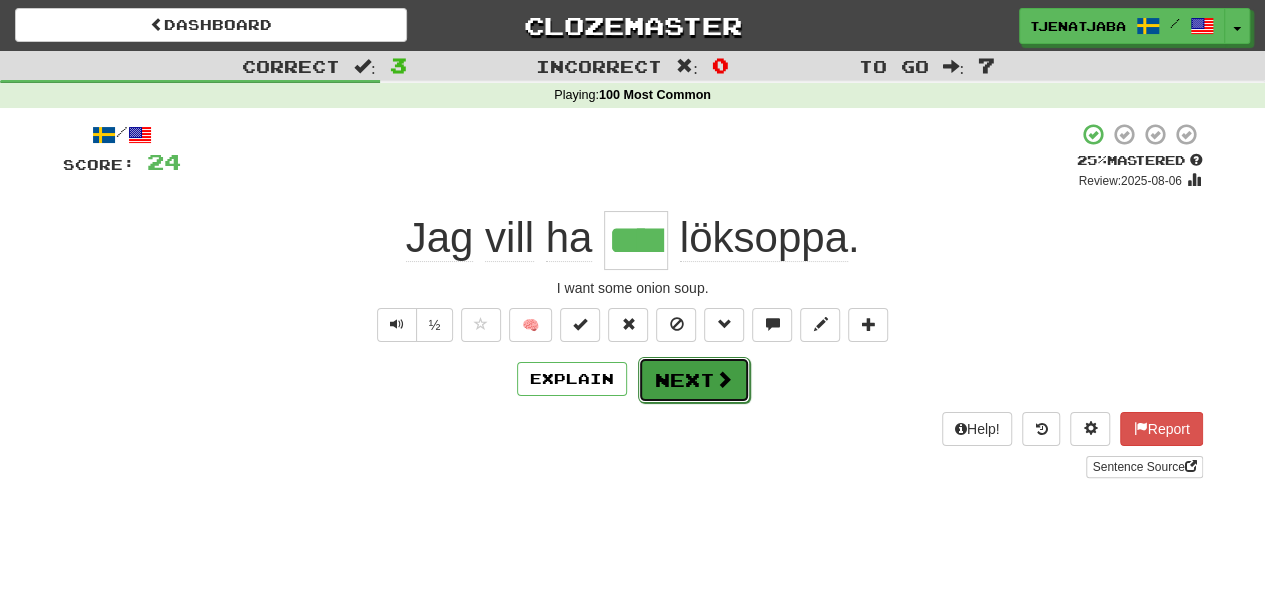 click at bounding box center (724, 379) 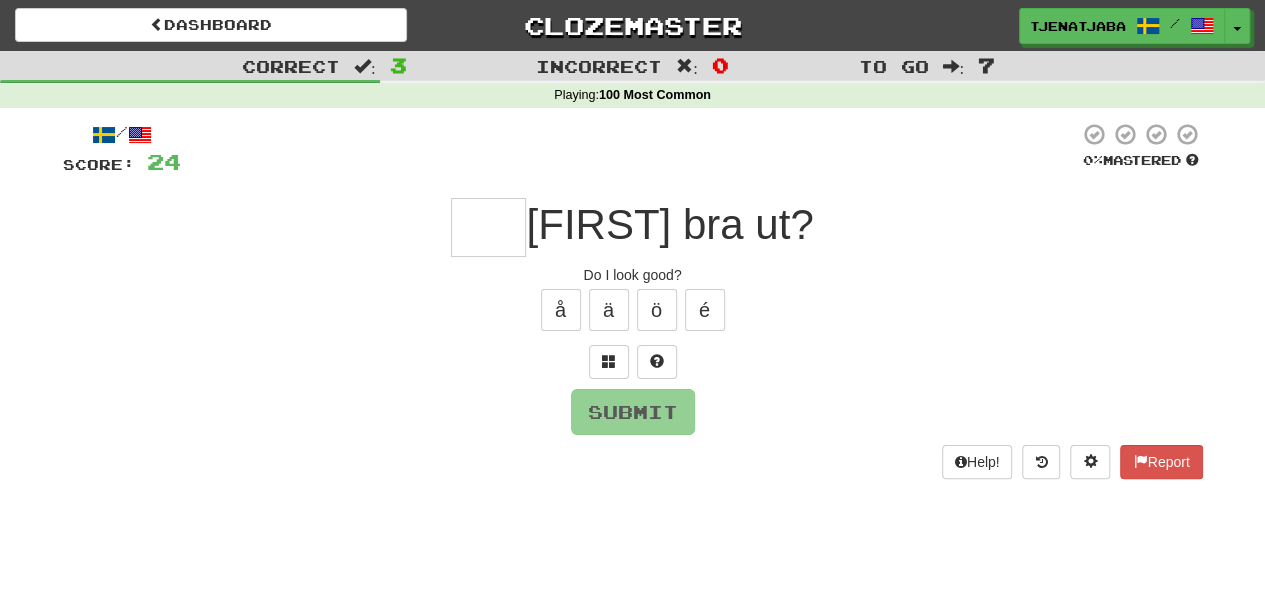 click at bounding box center [488, 227] 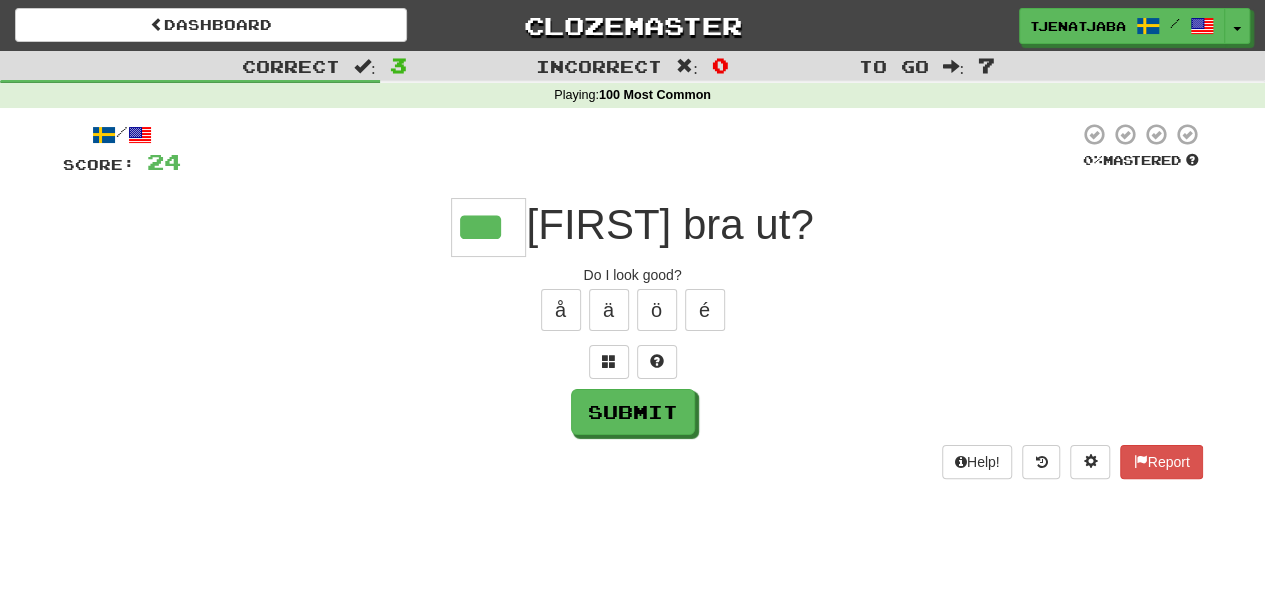 type on "***" 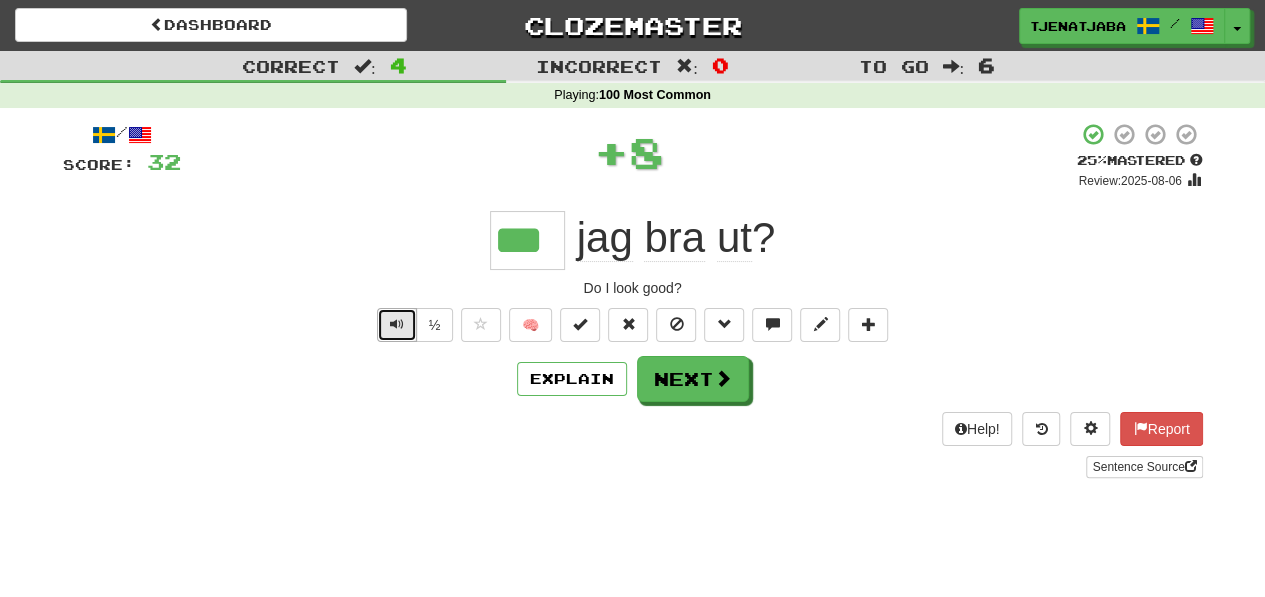click at bounding box center (397, 325) 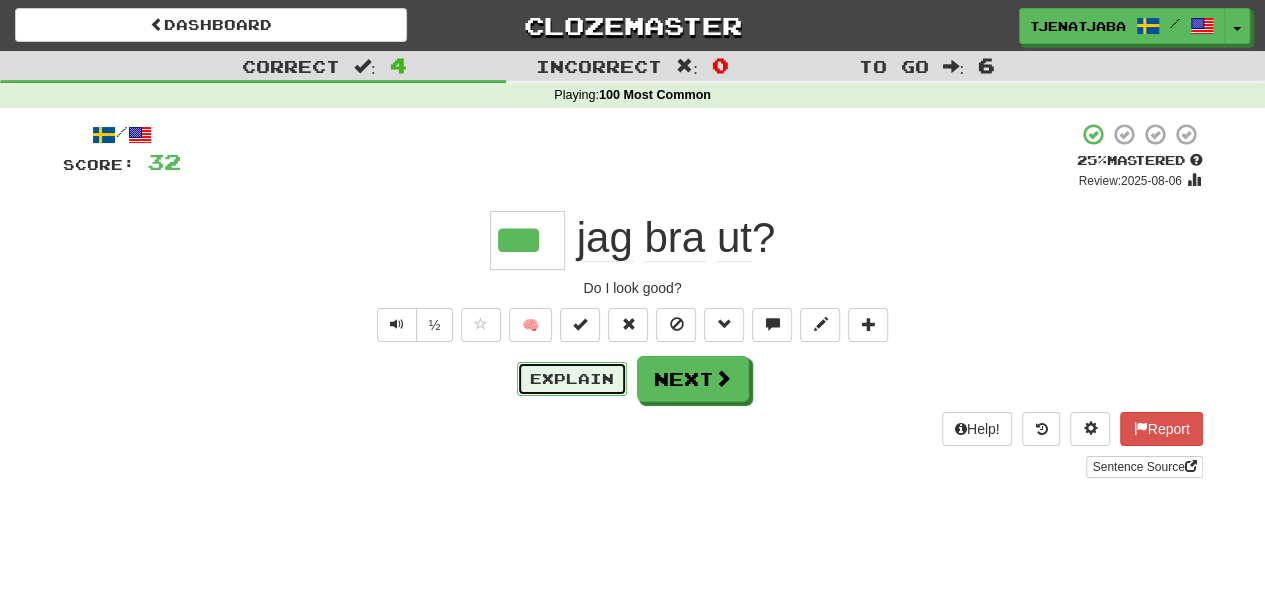 click on "Explain" at bounding box center [572, 379] 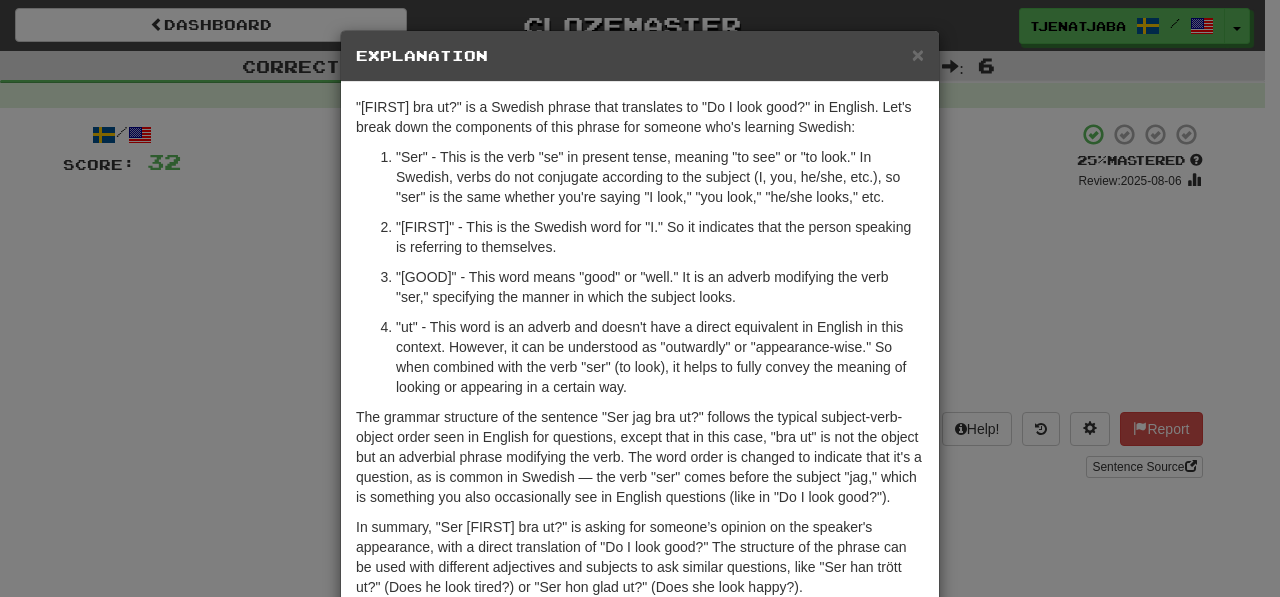 click on "× Explanation" at bounding box center [640, 56] 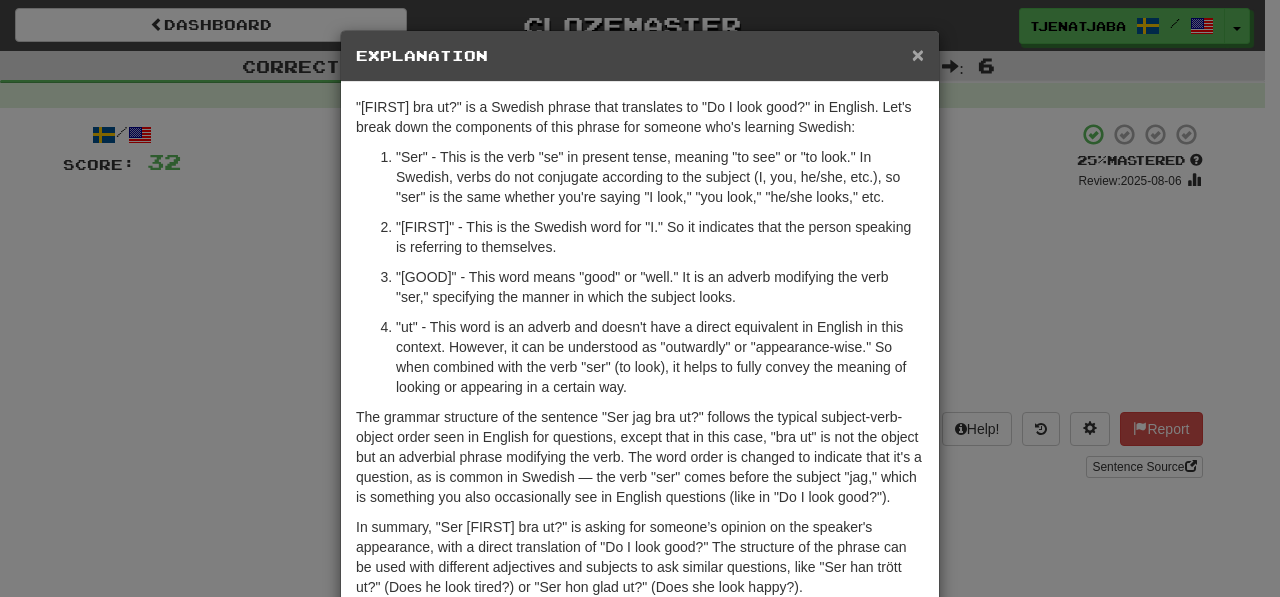click on "×" at bounding box center (918, 54) 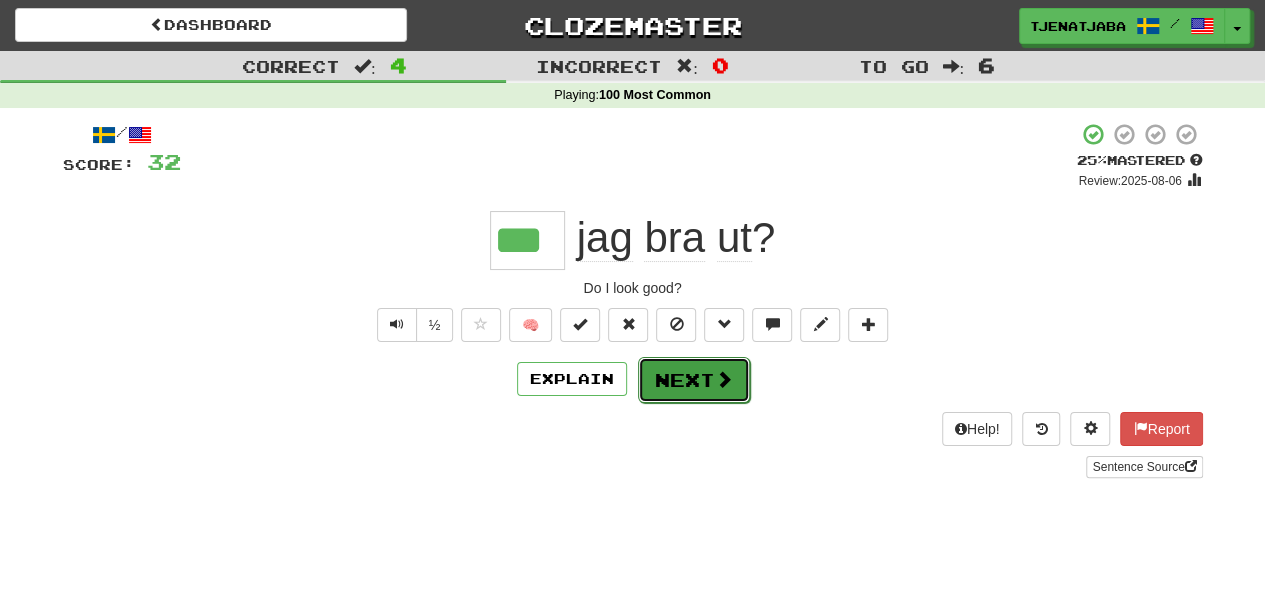 click on "Next" at bounding box center (694, 380) 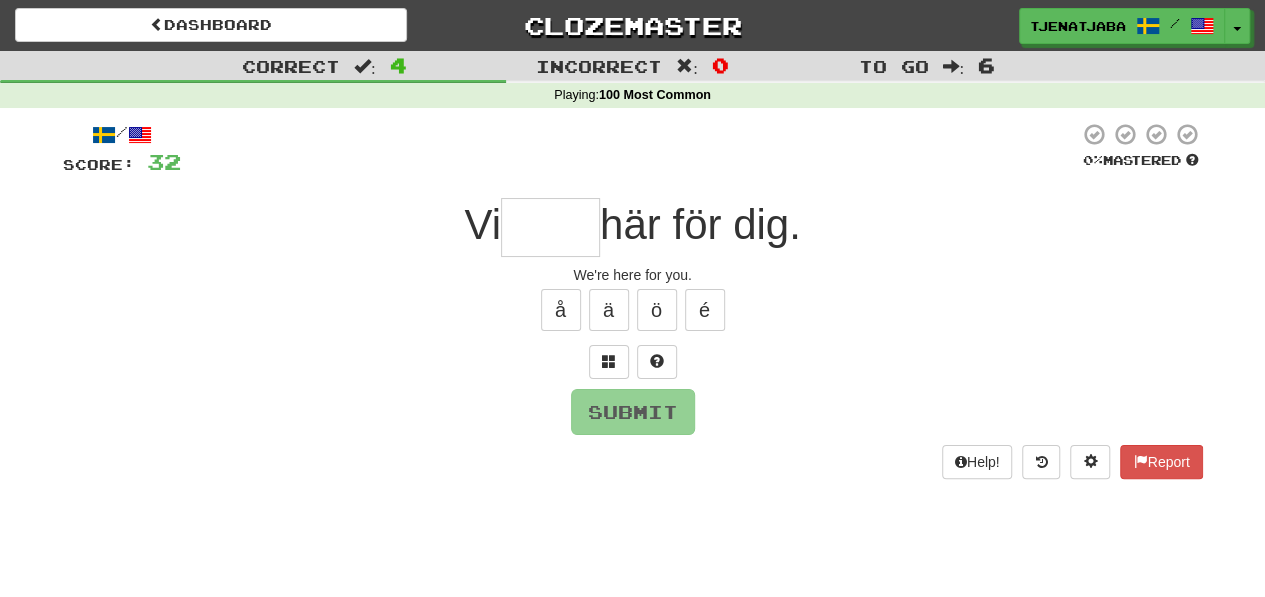 click at bounding box center [550, 227] 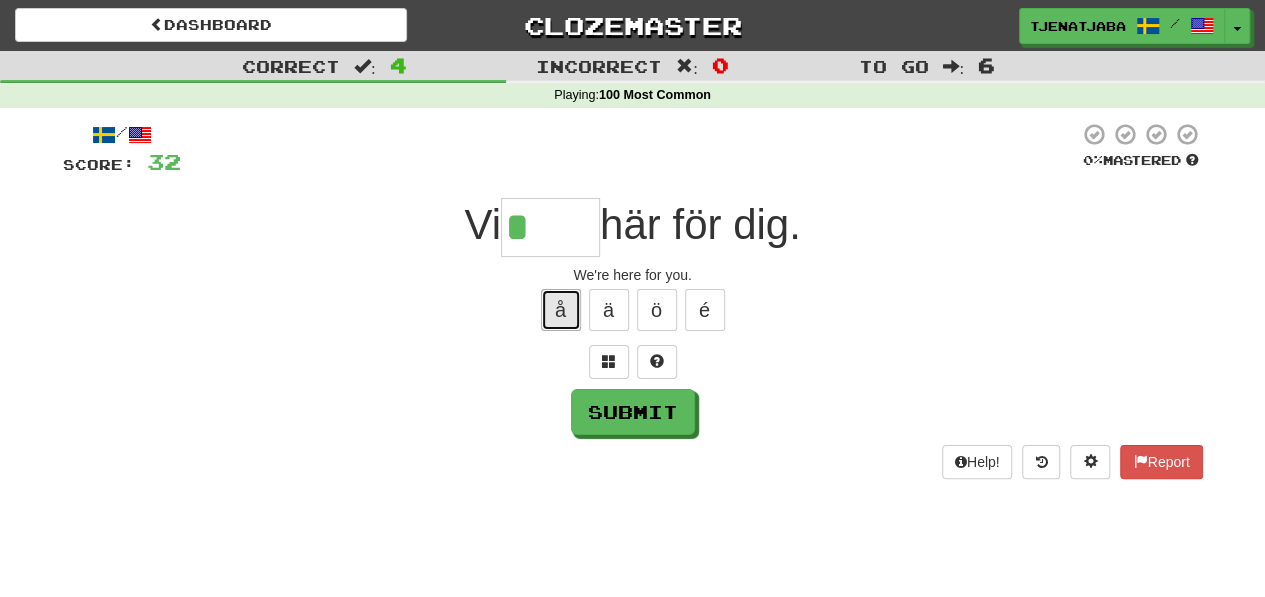 click on "å" at bounding box center [561, 310] 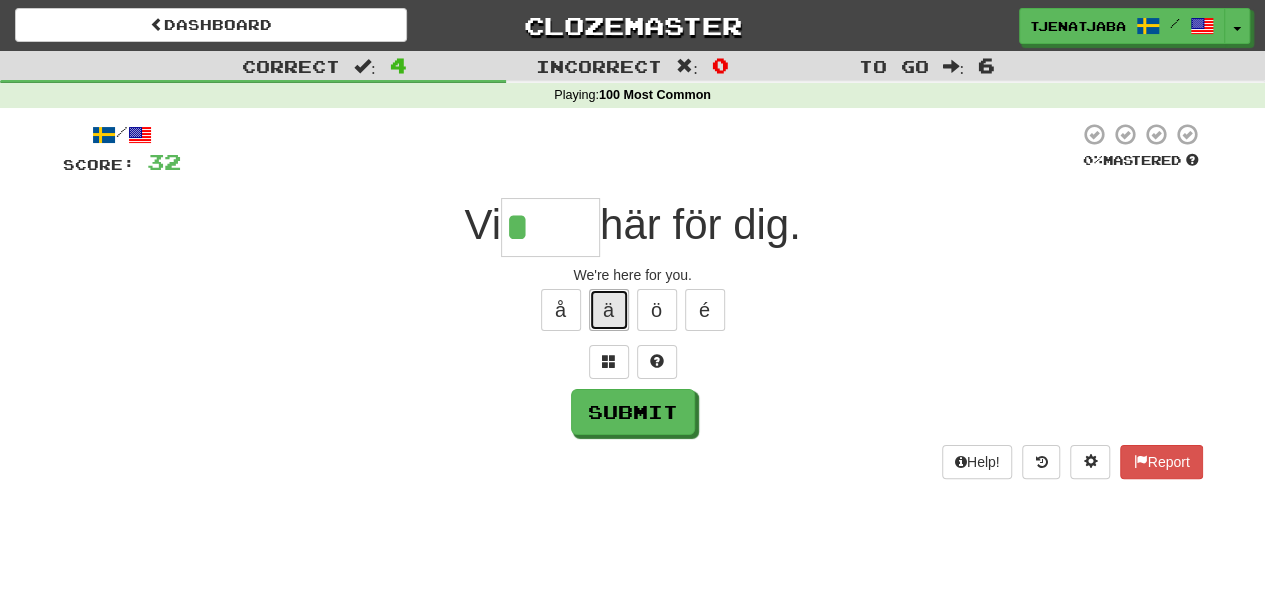 click on "ä" at bounding box center (609, 310) 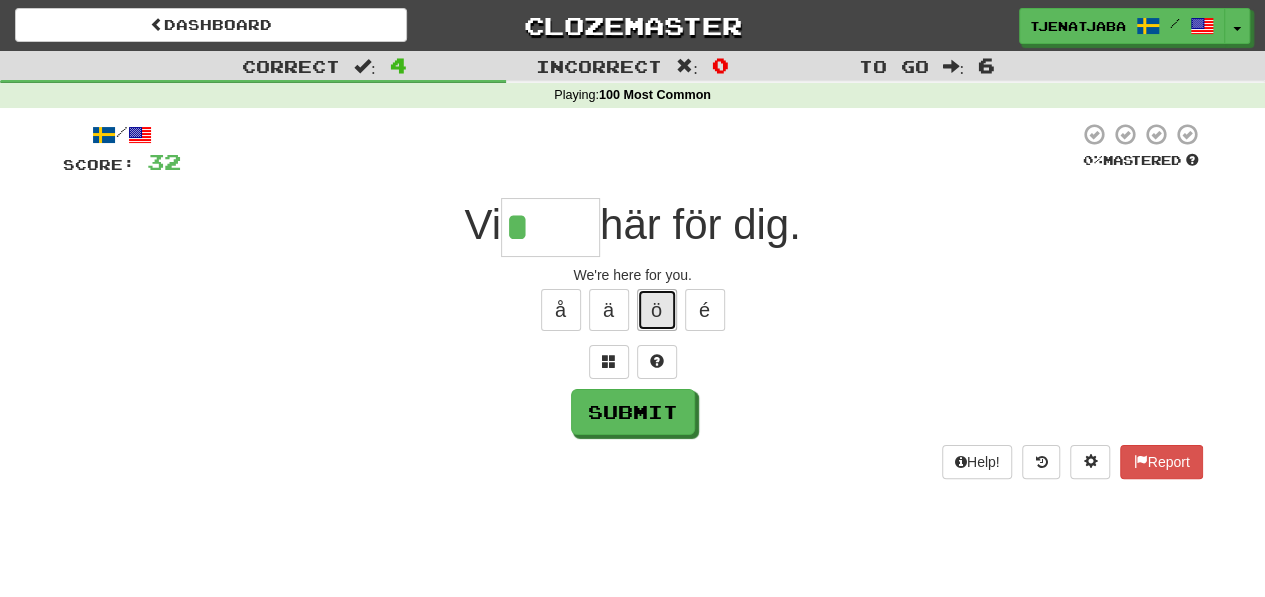 click on "ö" at bounding box center (657, 310) 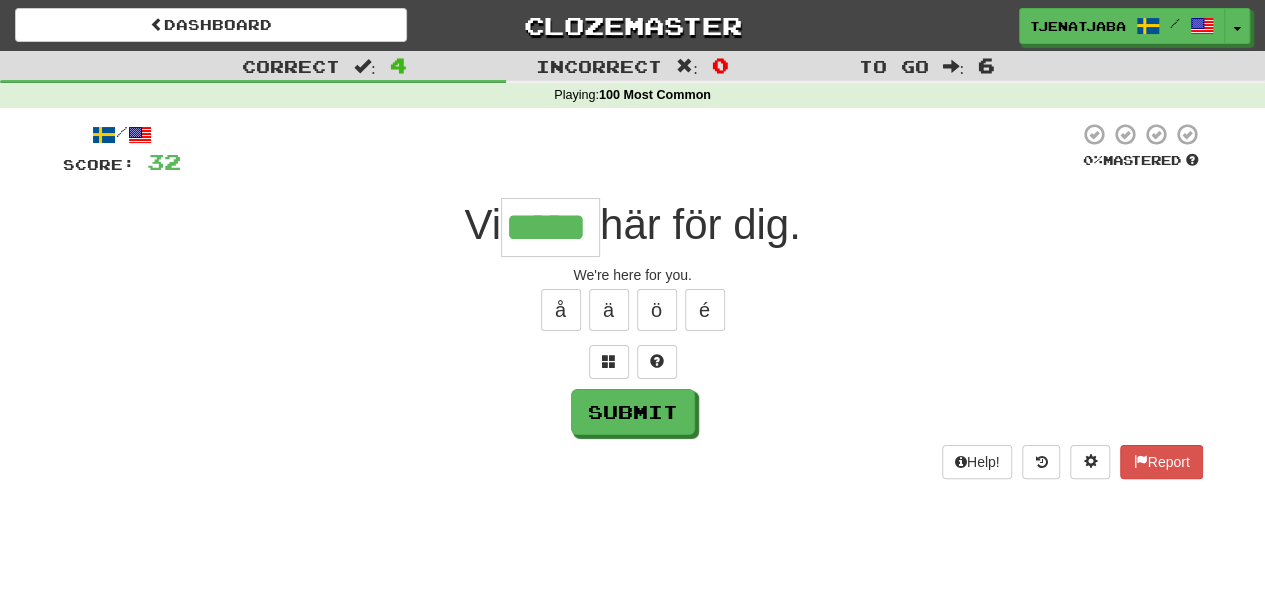 type on "*****" 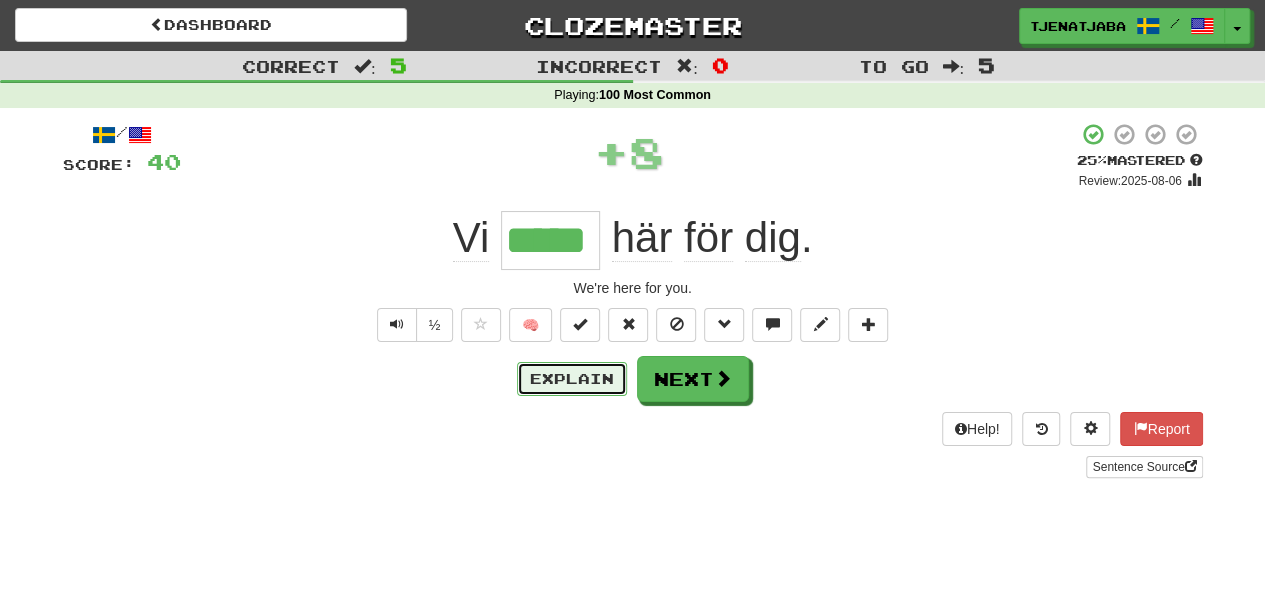 click on "Explain" at bounding box center (572, 379) 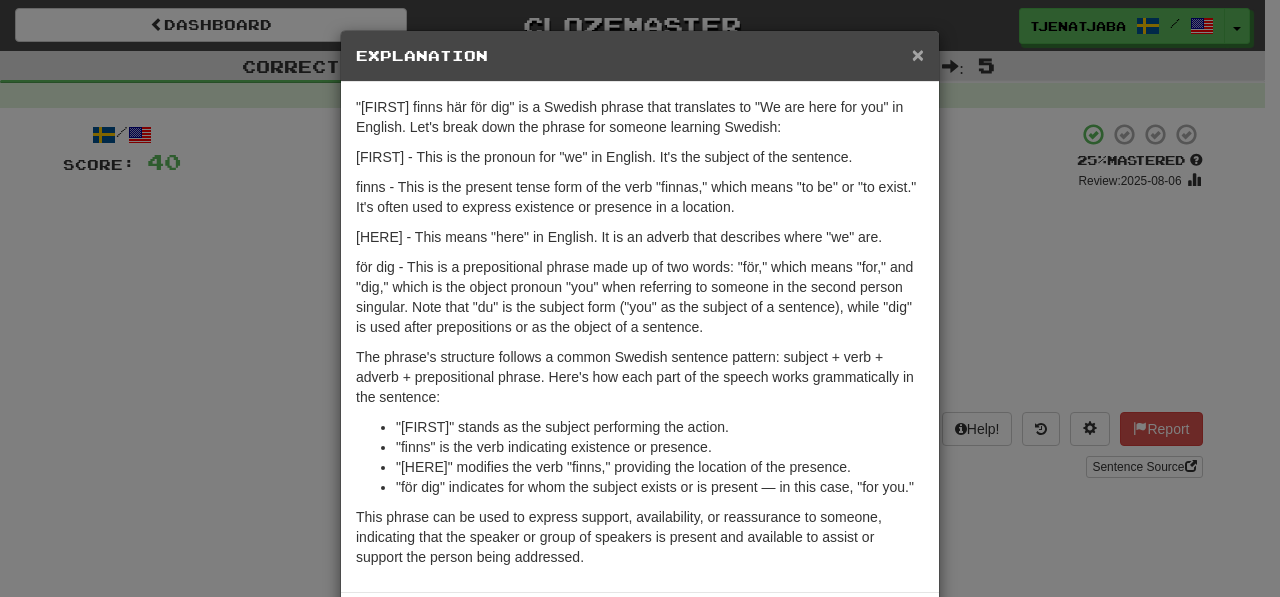 click on "×" at bounding box center [918, 54] 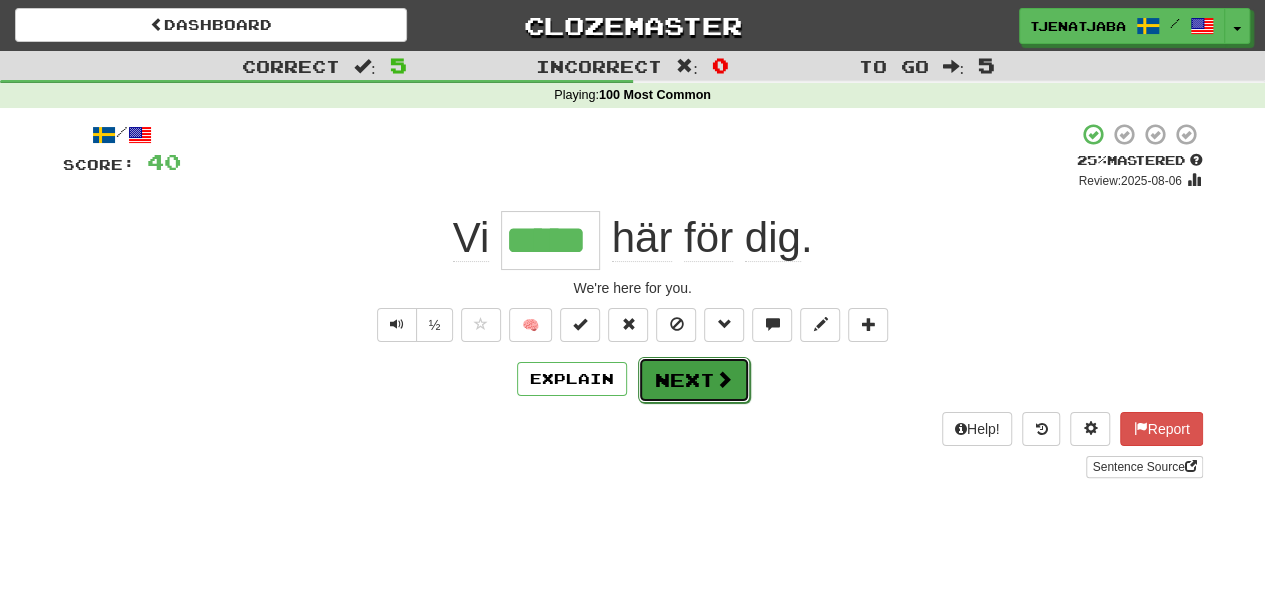 click on "Next" at bounding box center (694, 380) 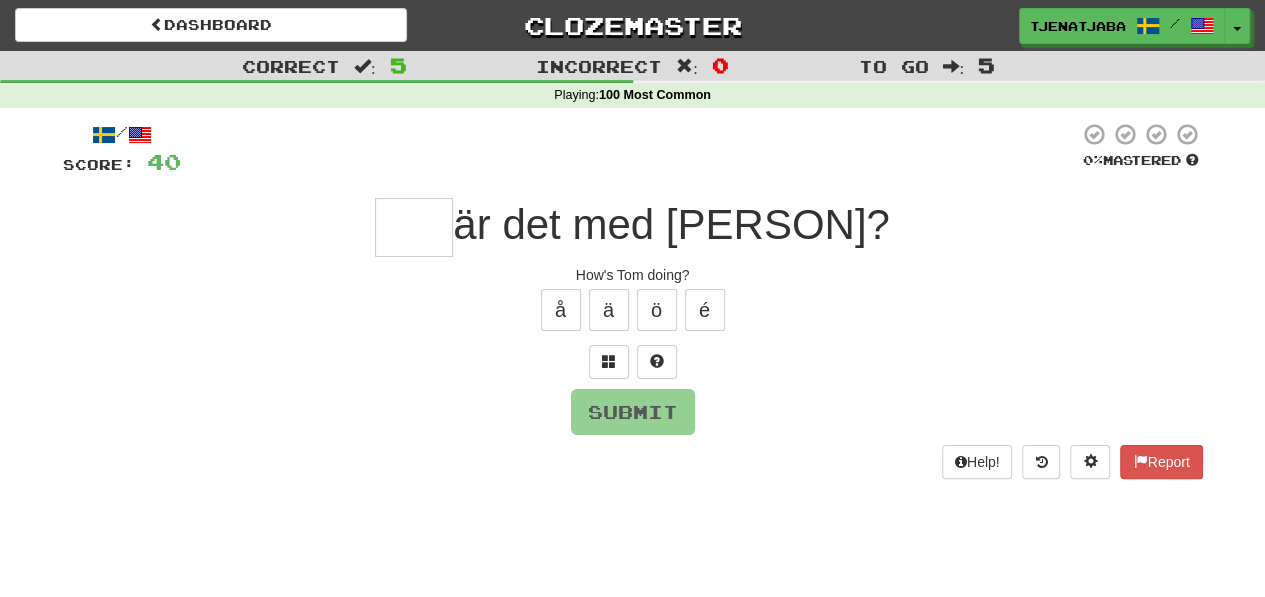 click at bounding box center [414, 227] 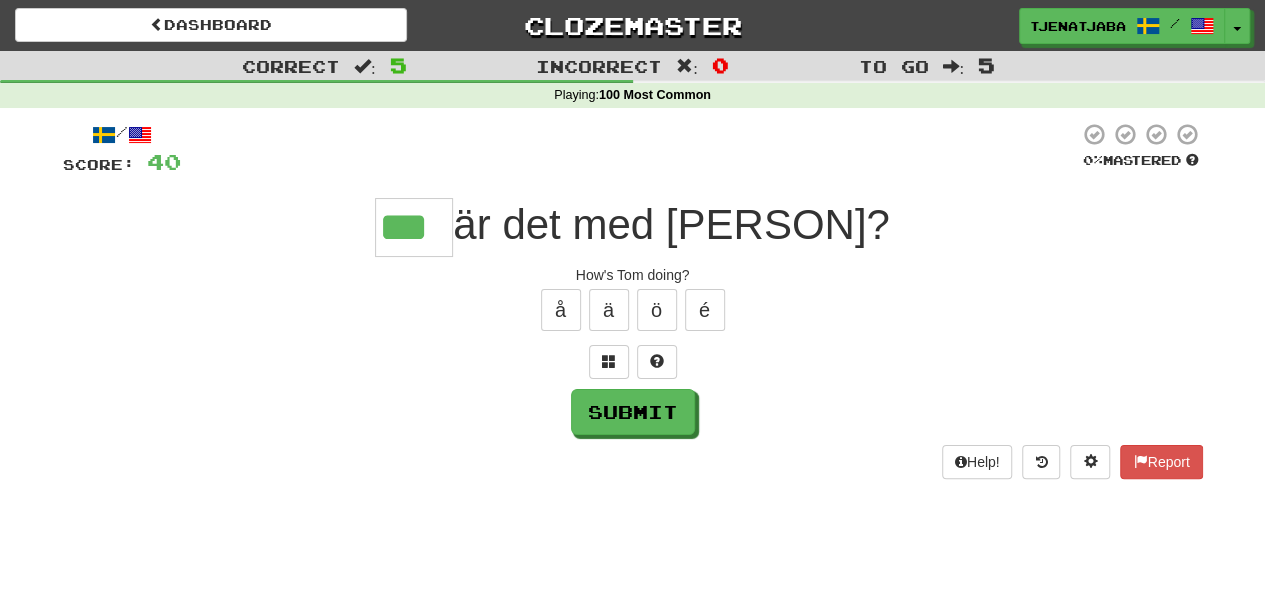 type on "***" 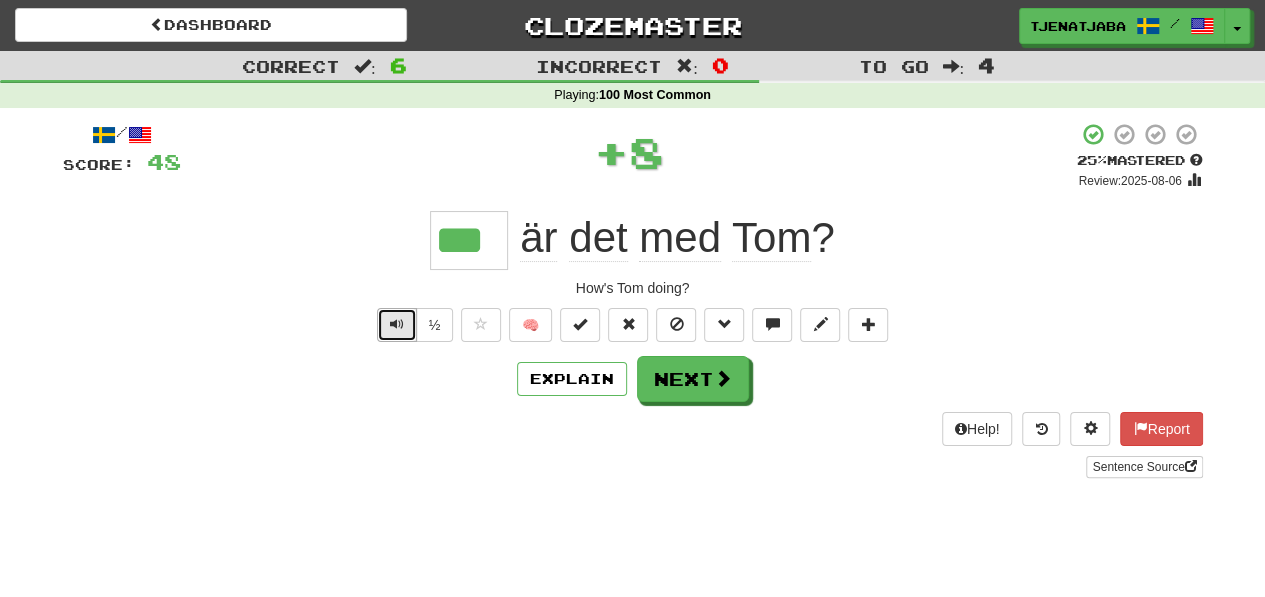click at bounding box center (397, 325) 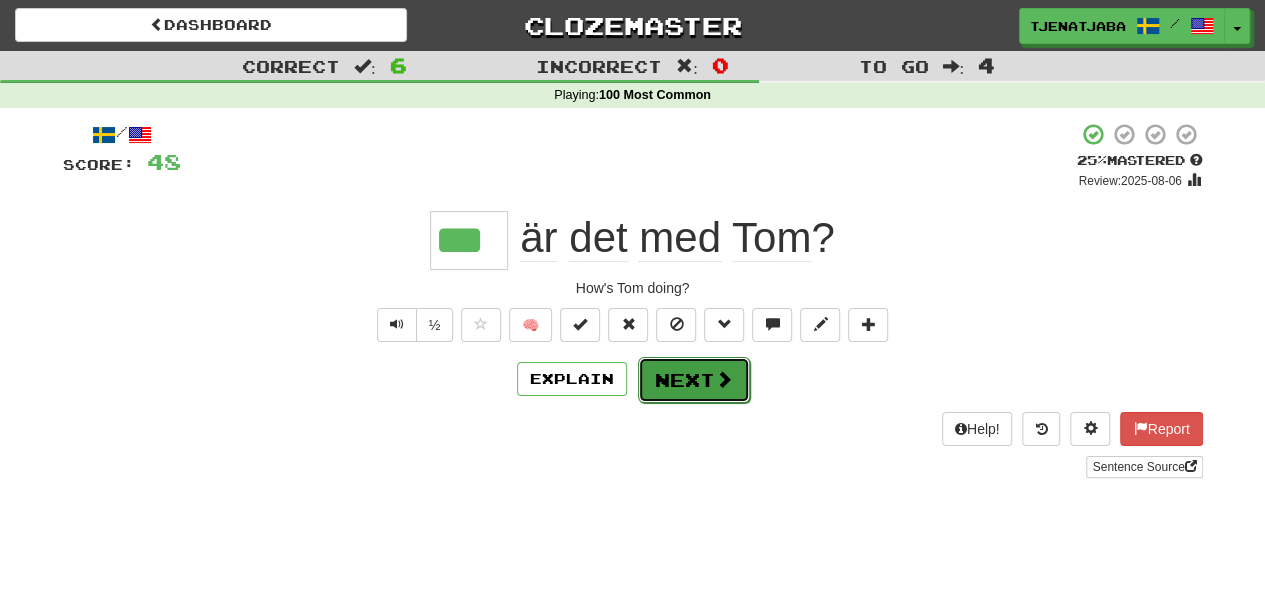 click on "Next" at bounding box center [694, 380] 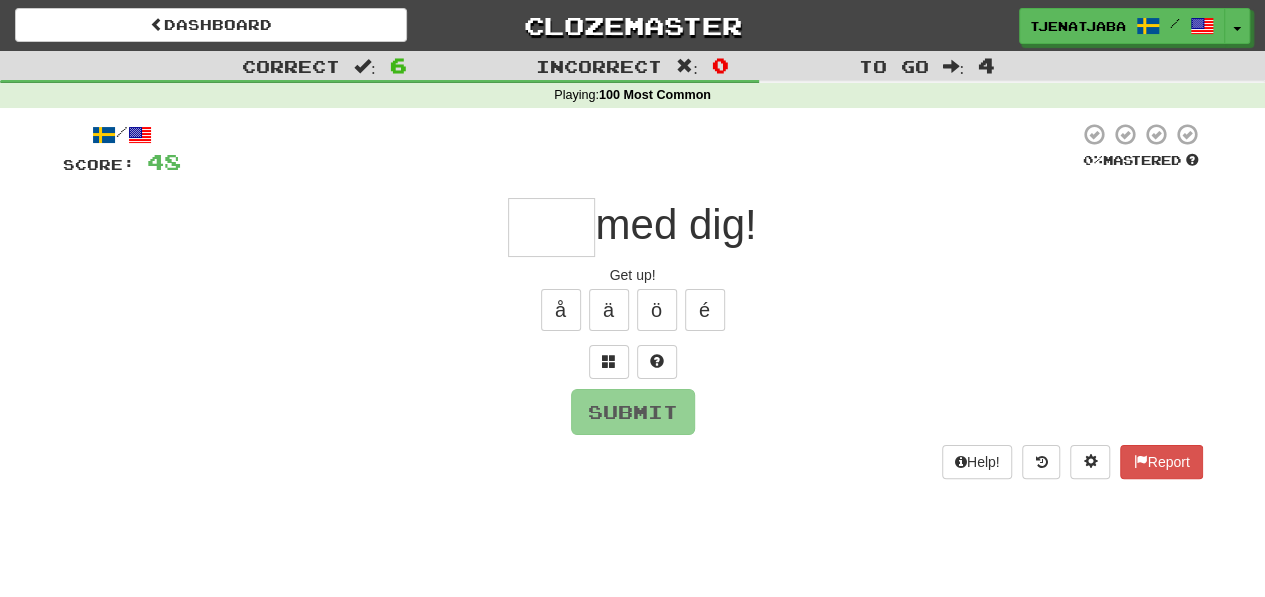click at bounding box center (551, 227) 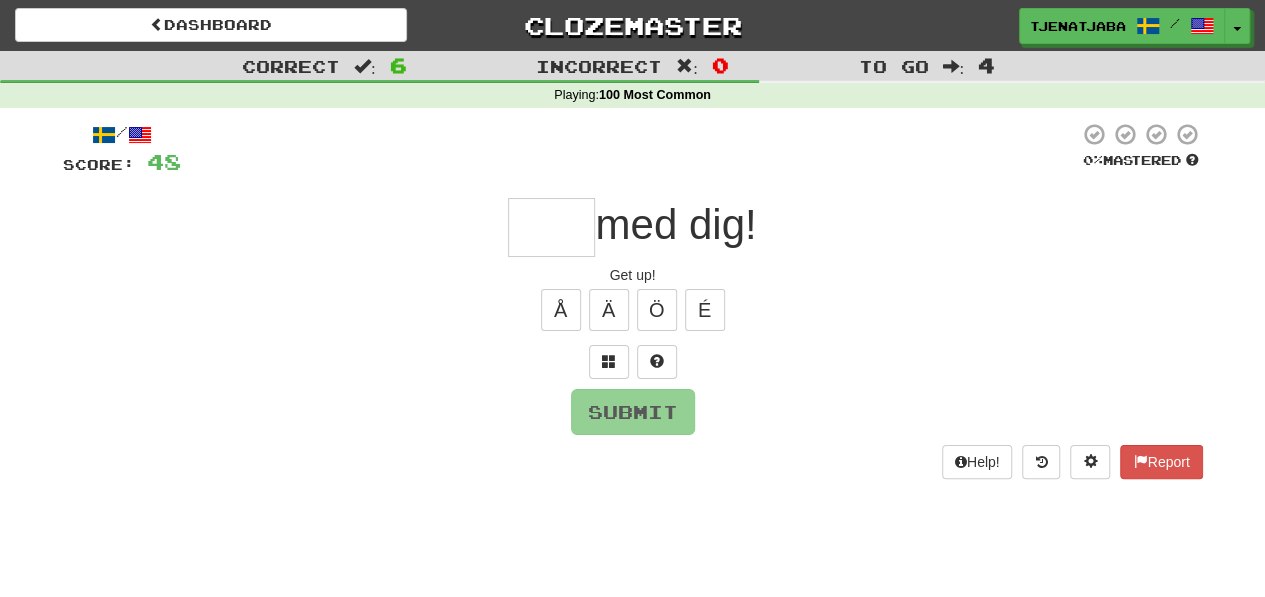 type on "*" 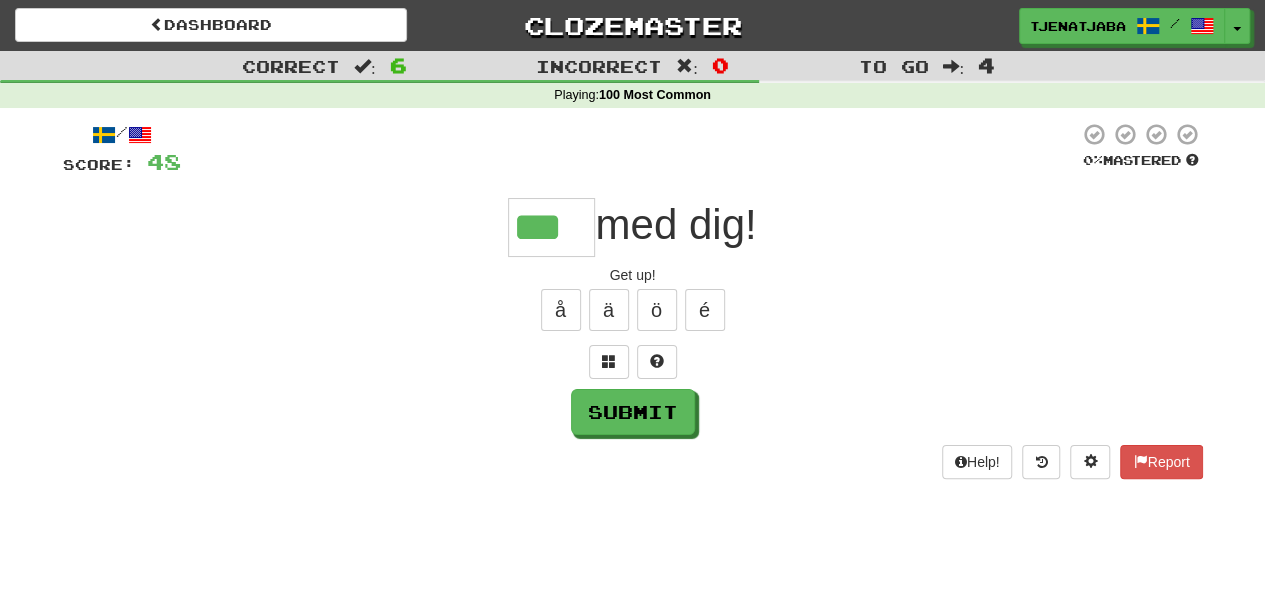 type on "***" 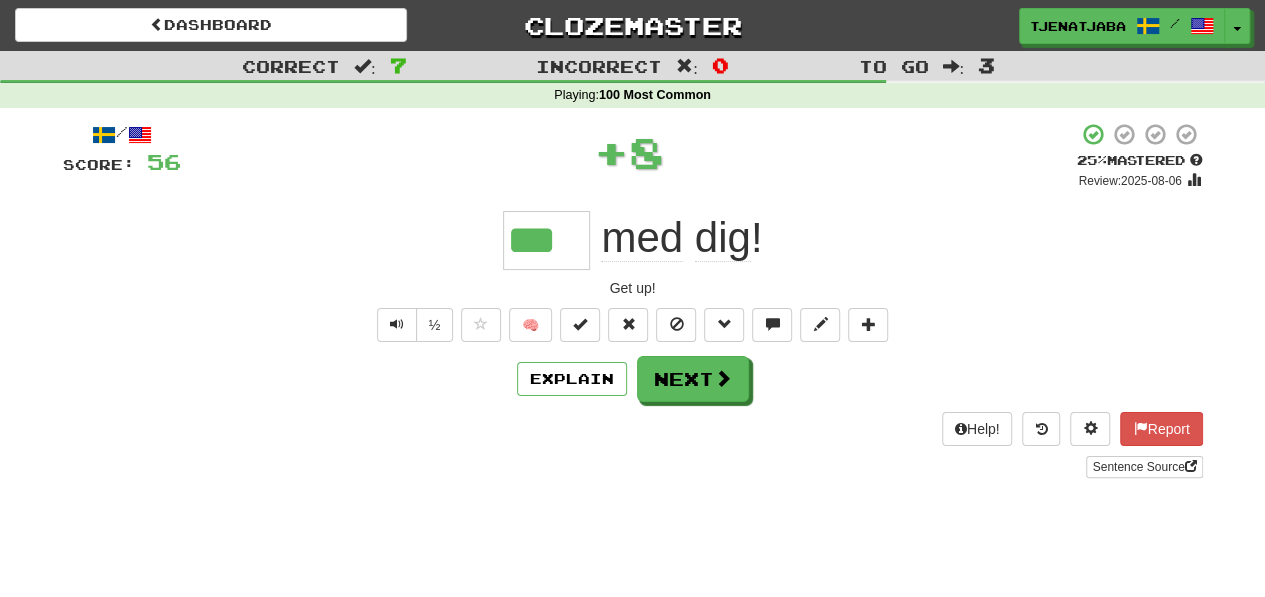 click on "Explain Next" at bounding box center [633, 379] 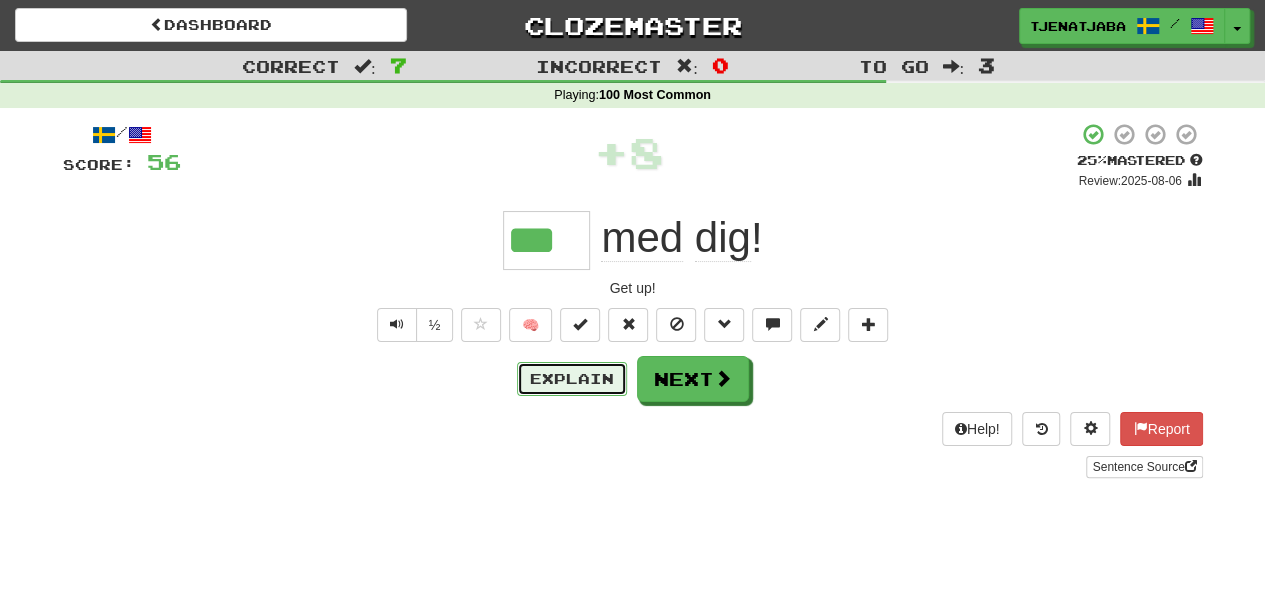 click on "Explain" at bounding box center [572, 379] 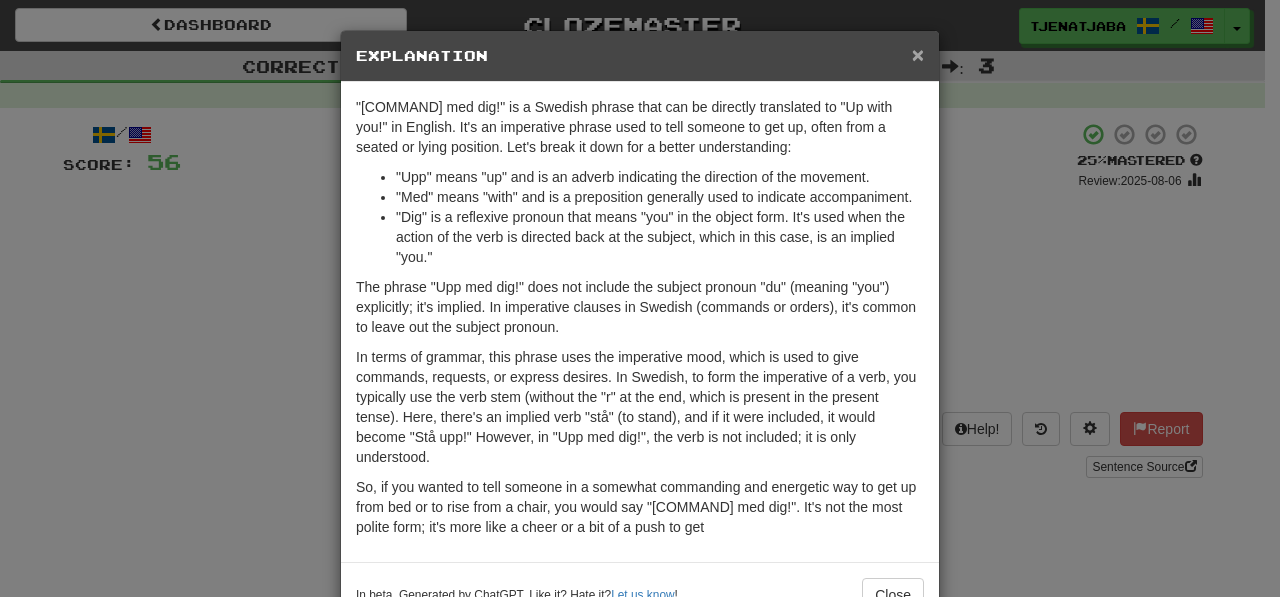 click on "×" at bounding box center (918, 54) 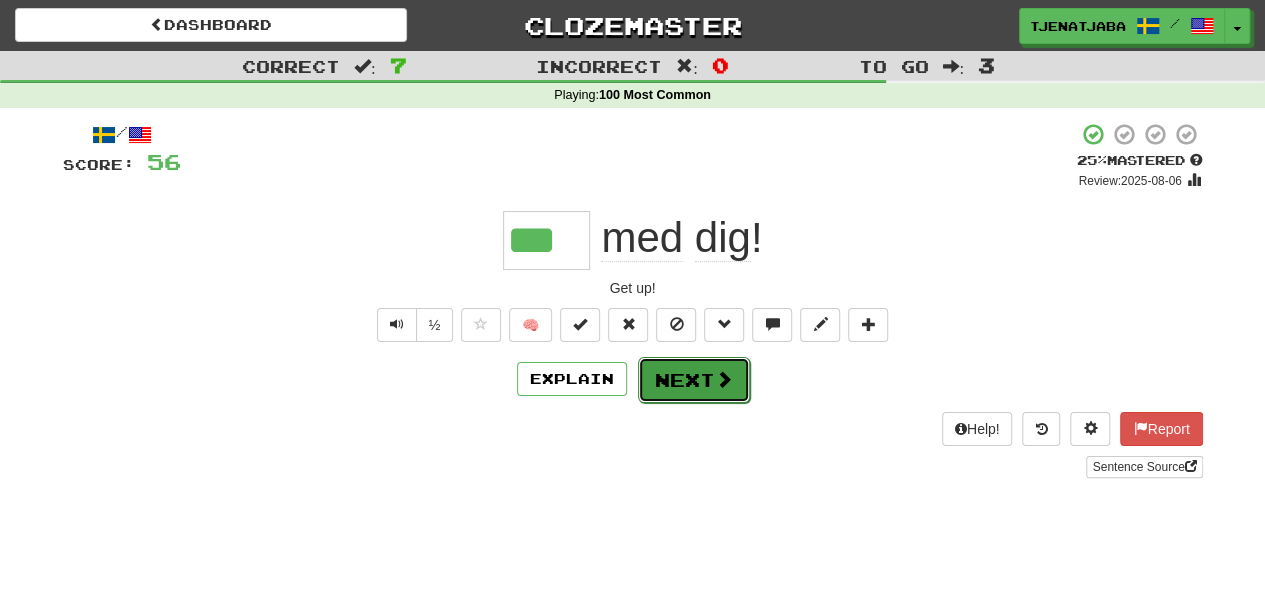 click at bounding box center [724, 379] 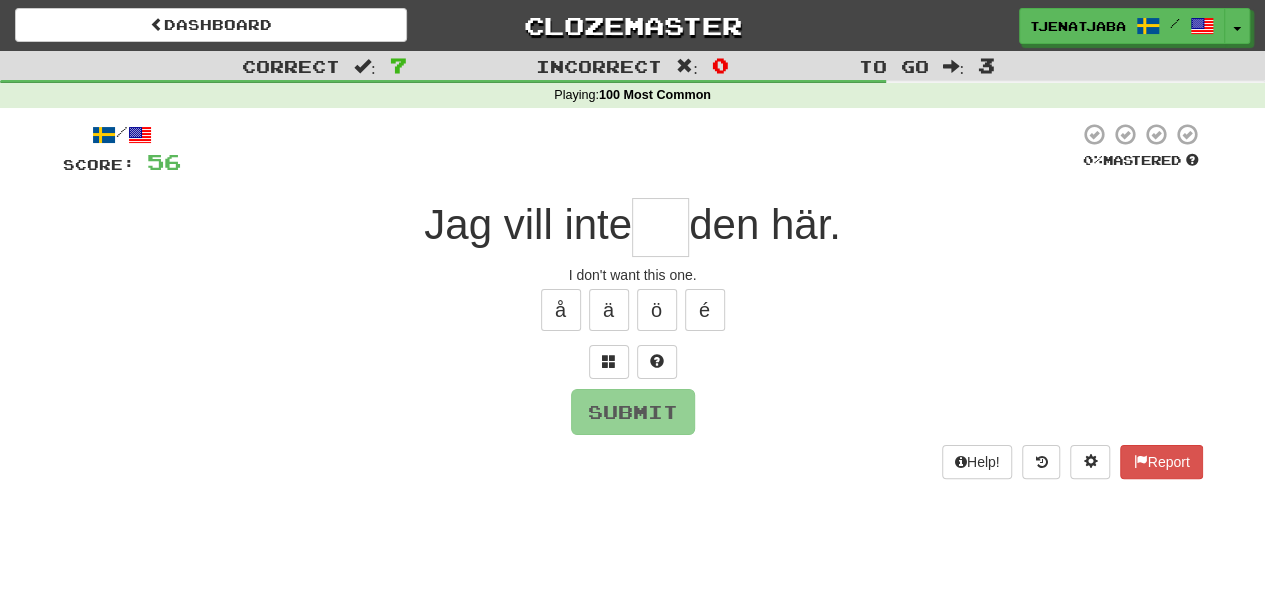 click at bounding box center [660, 227] 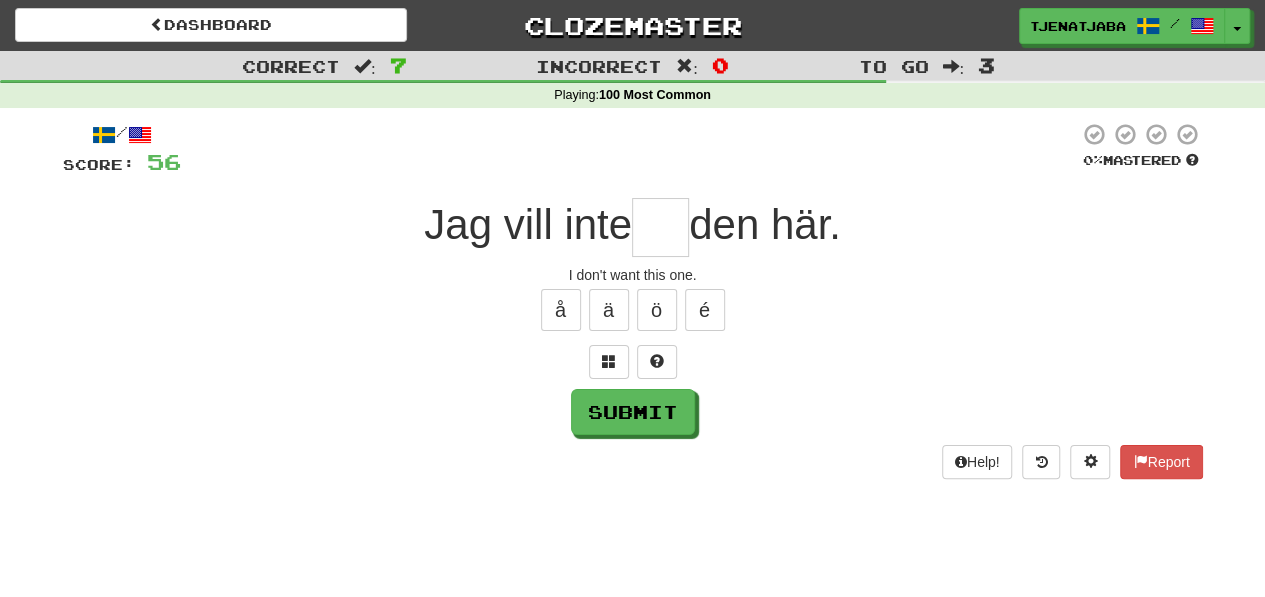 type on "*" 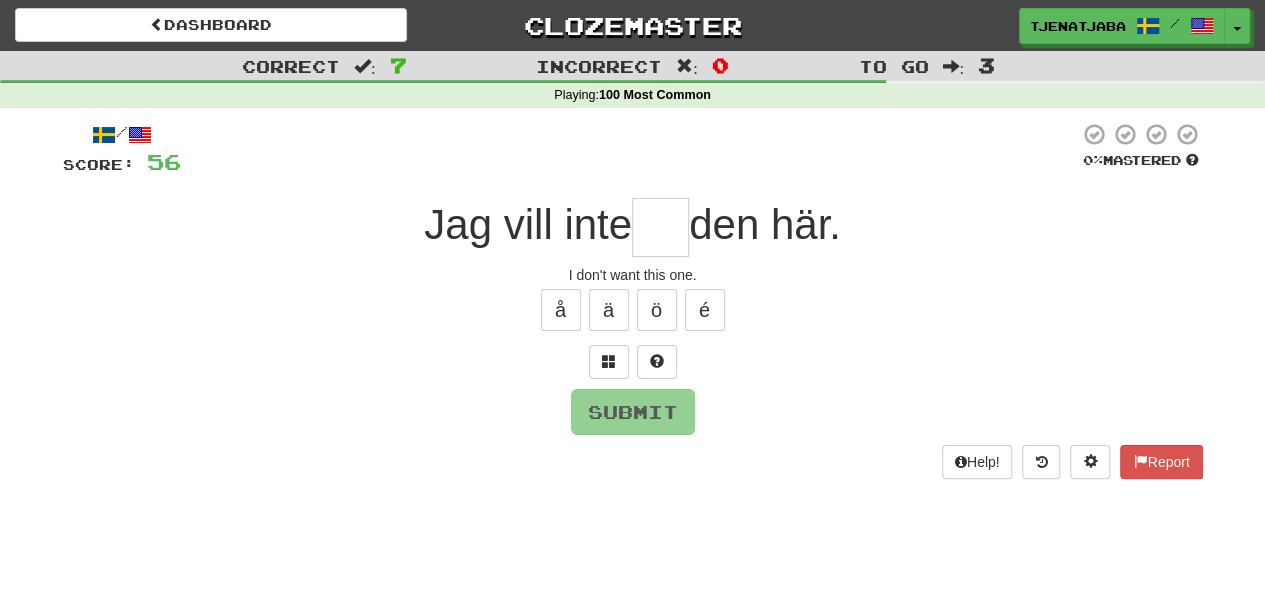 type on "*" 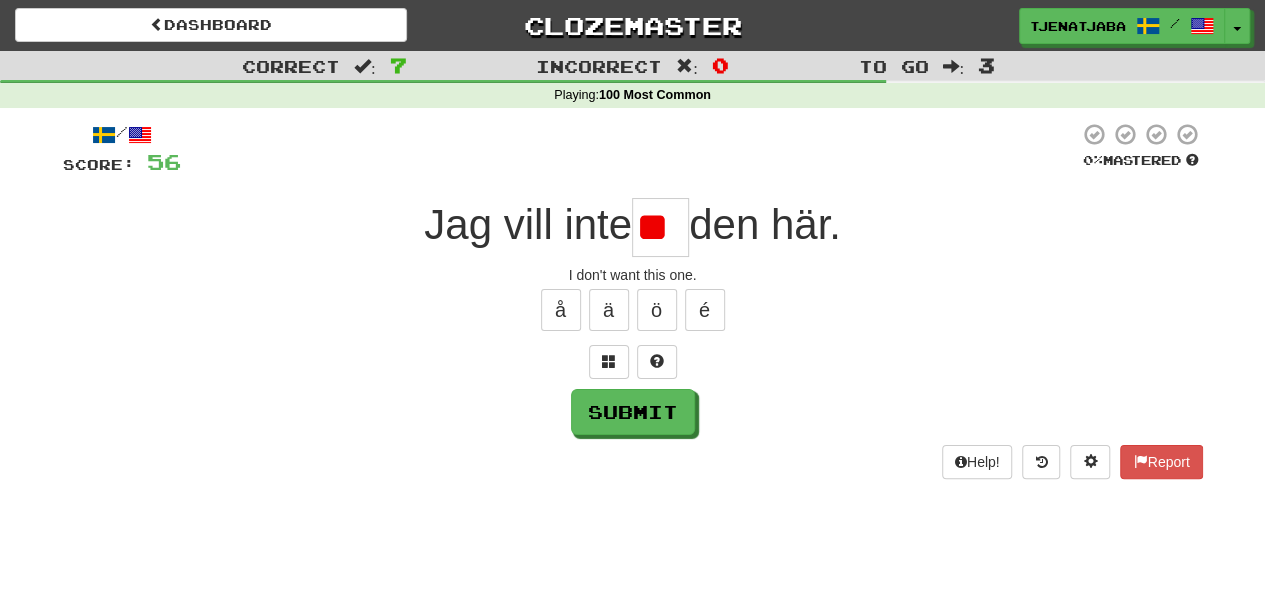 type on "*" 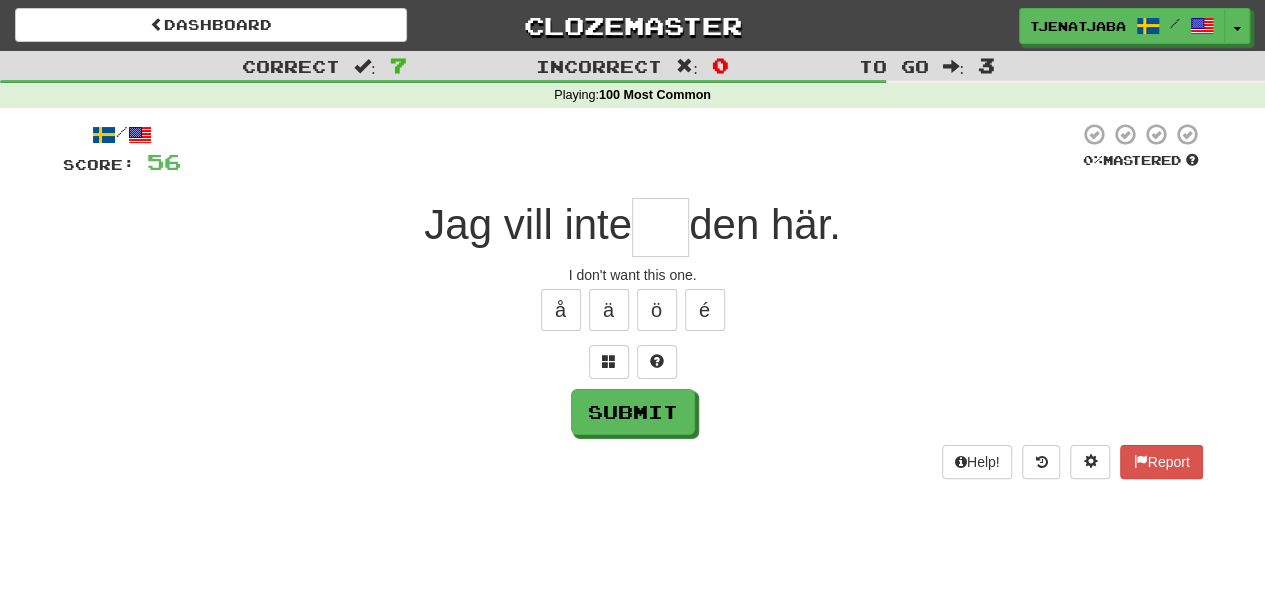 type on "*" 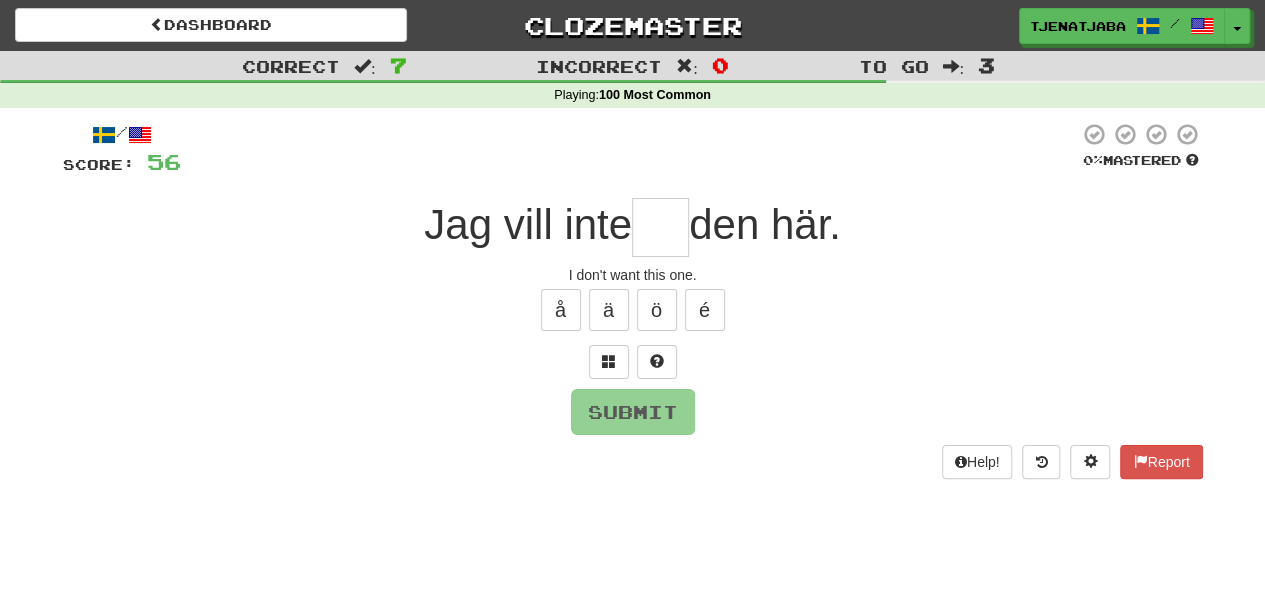 type on "*" 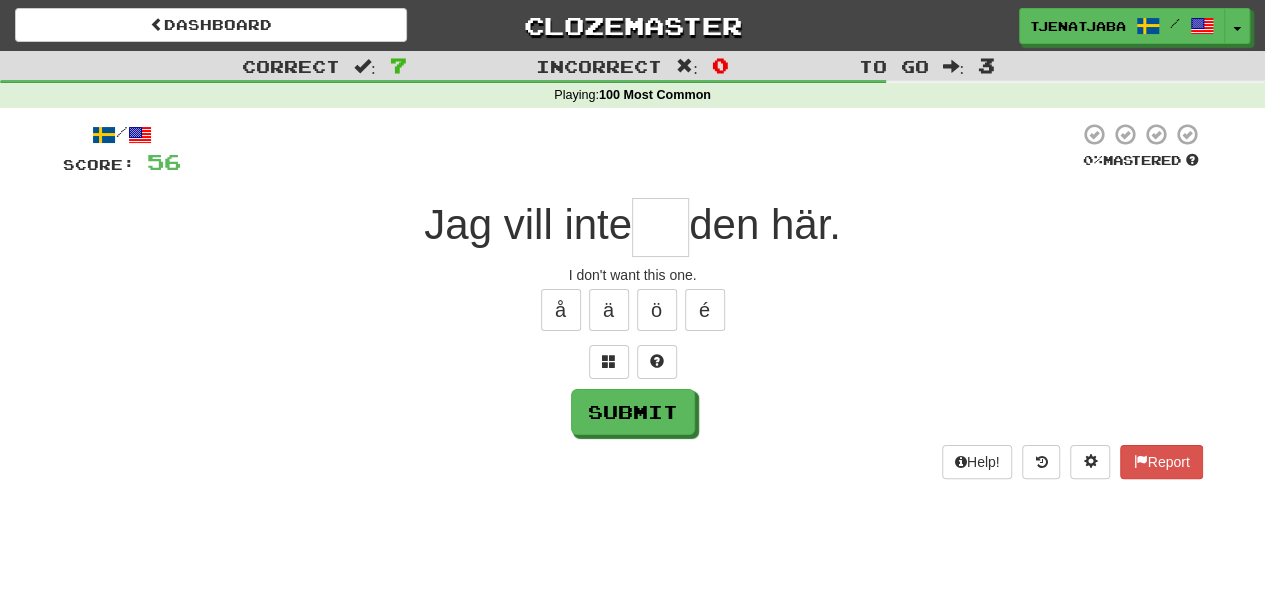 type on "*" 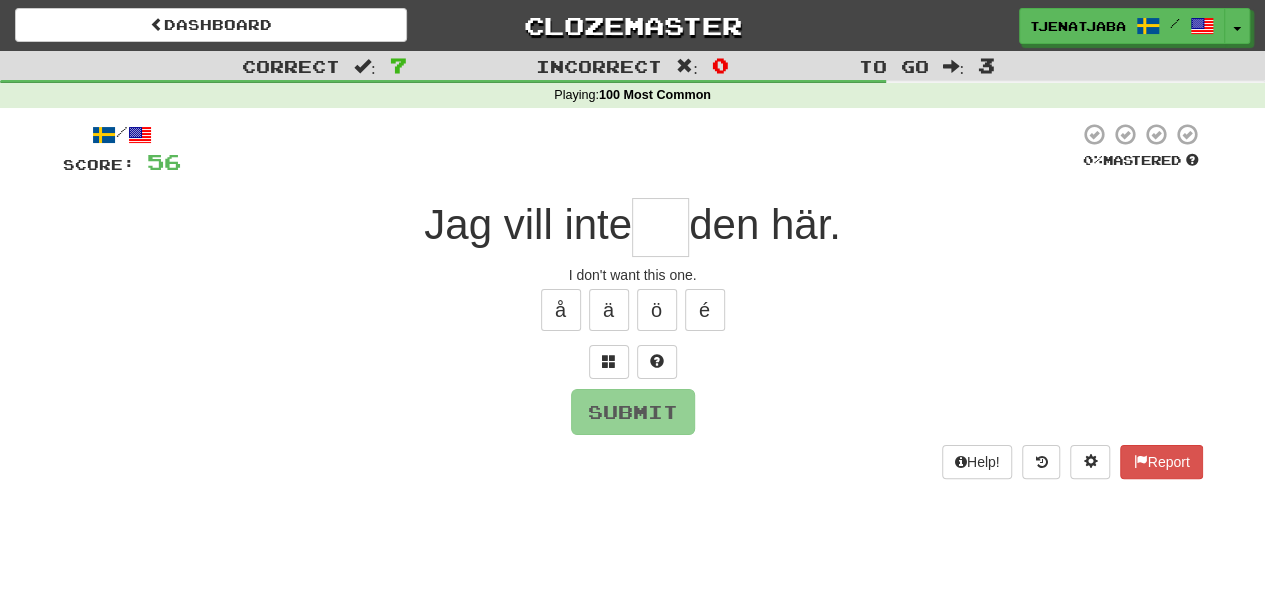 type on "*" 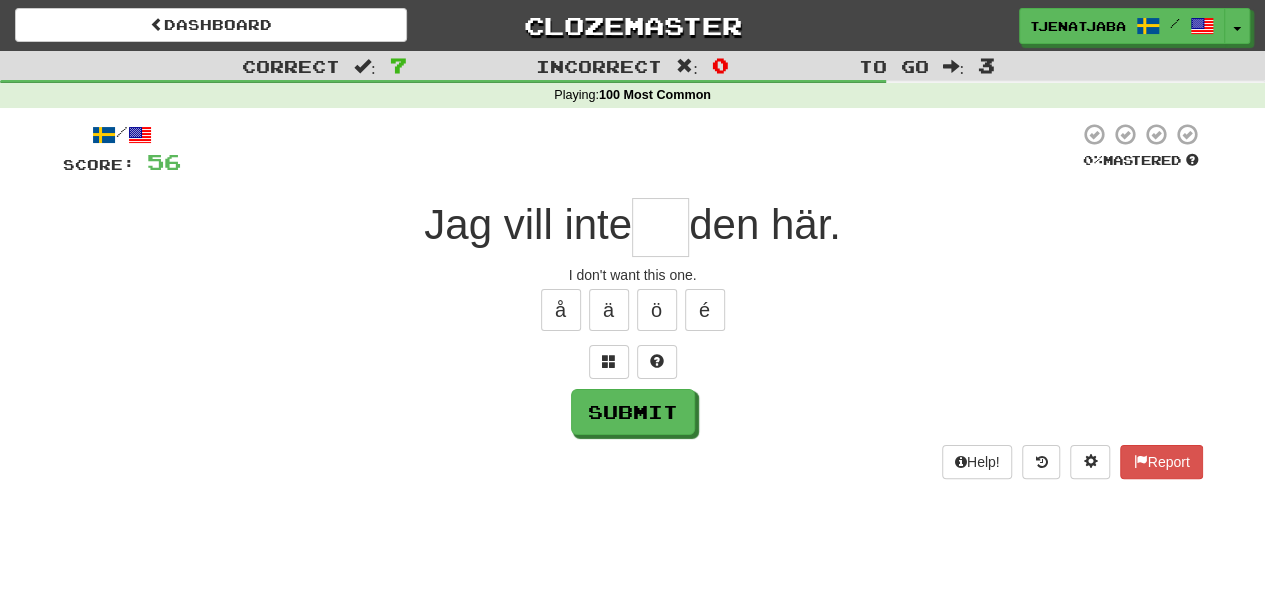 type on "*" 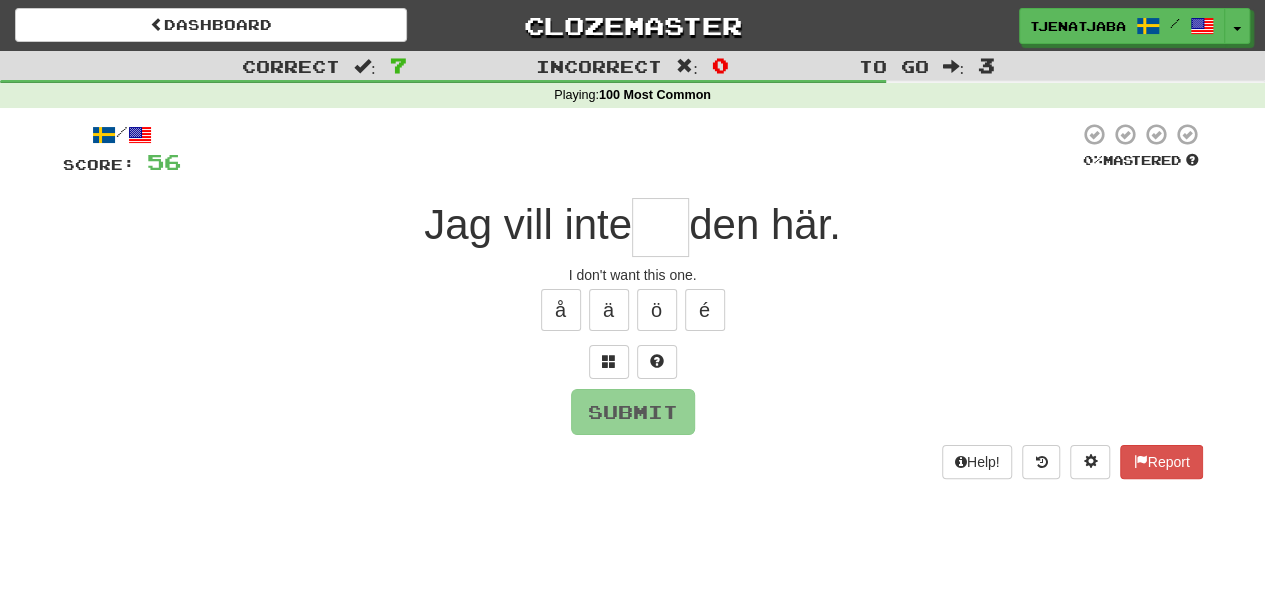 type on "*" 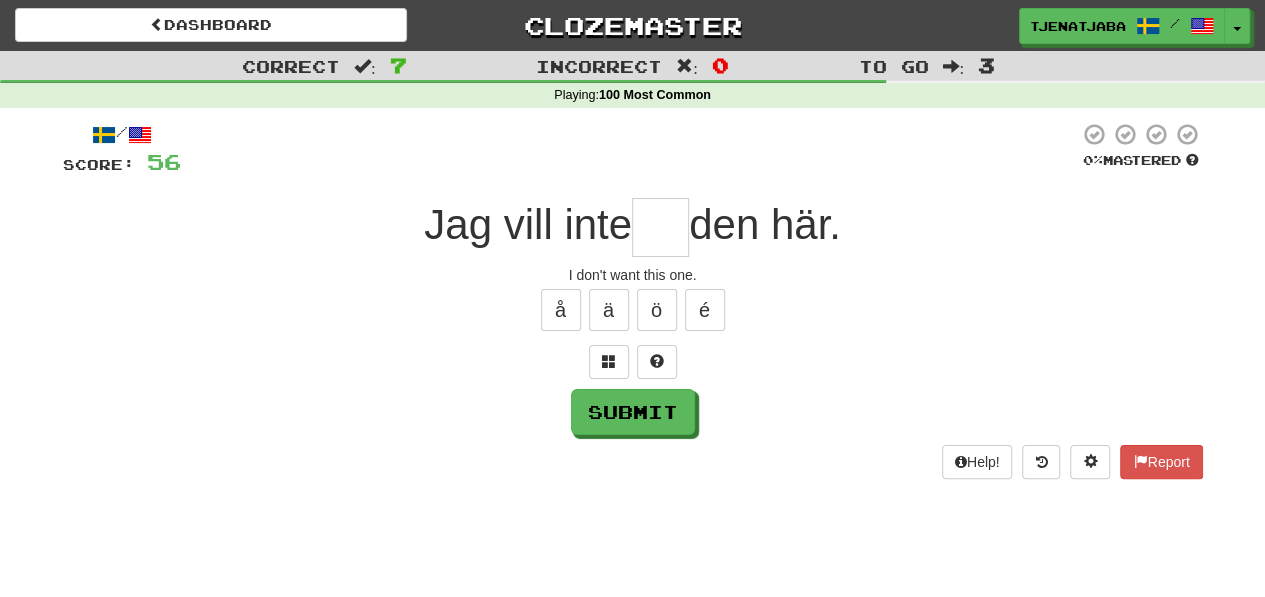 type on "*" 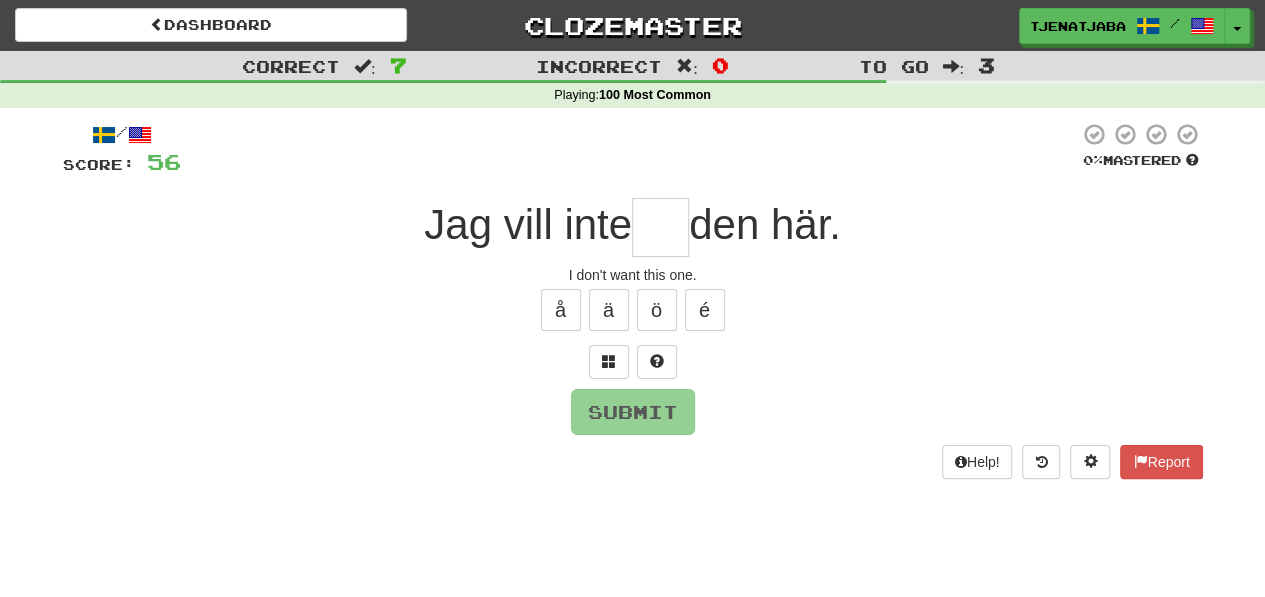 type on "*" 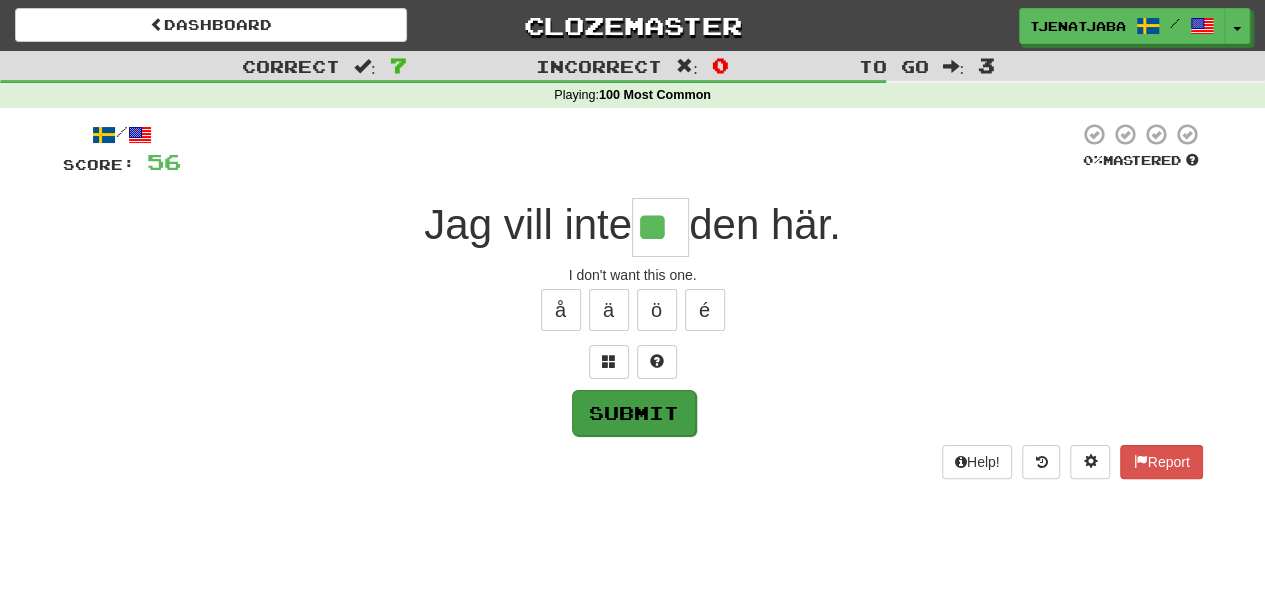 type on "**" 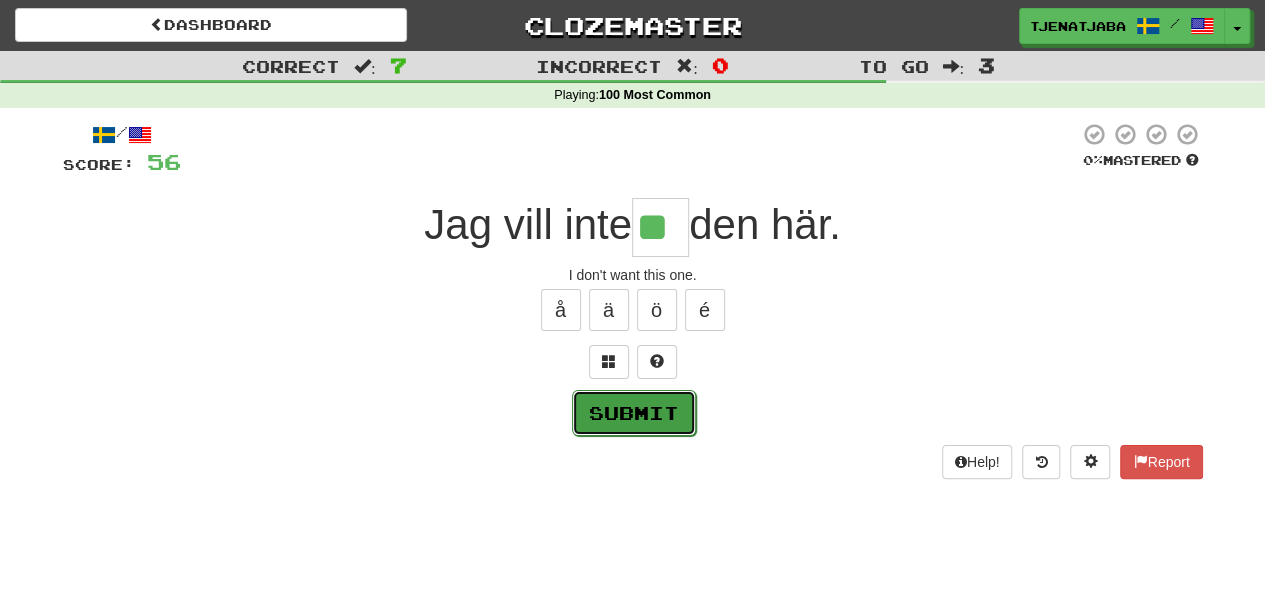 click on "Submit" at bounding box center [634, 413] 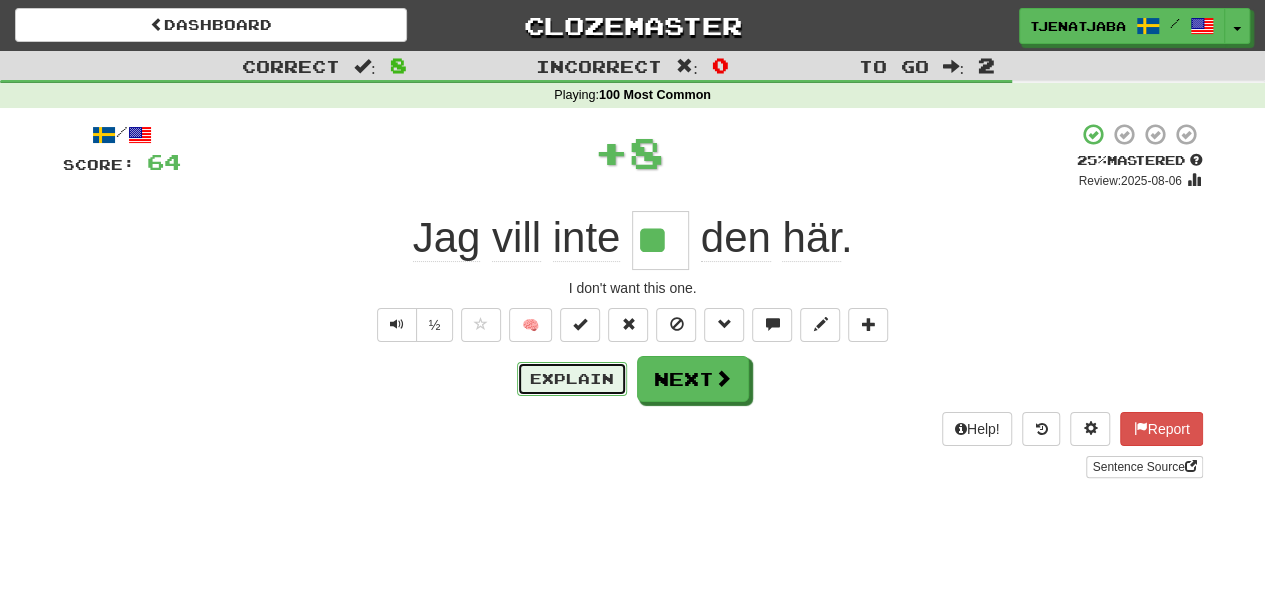 click on "Explain" at bounding box center [572, 379] 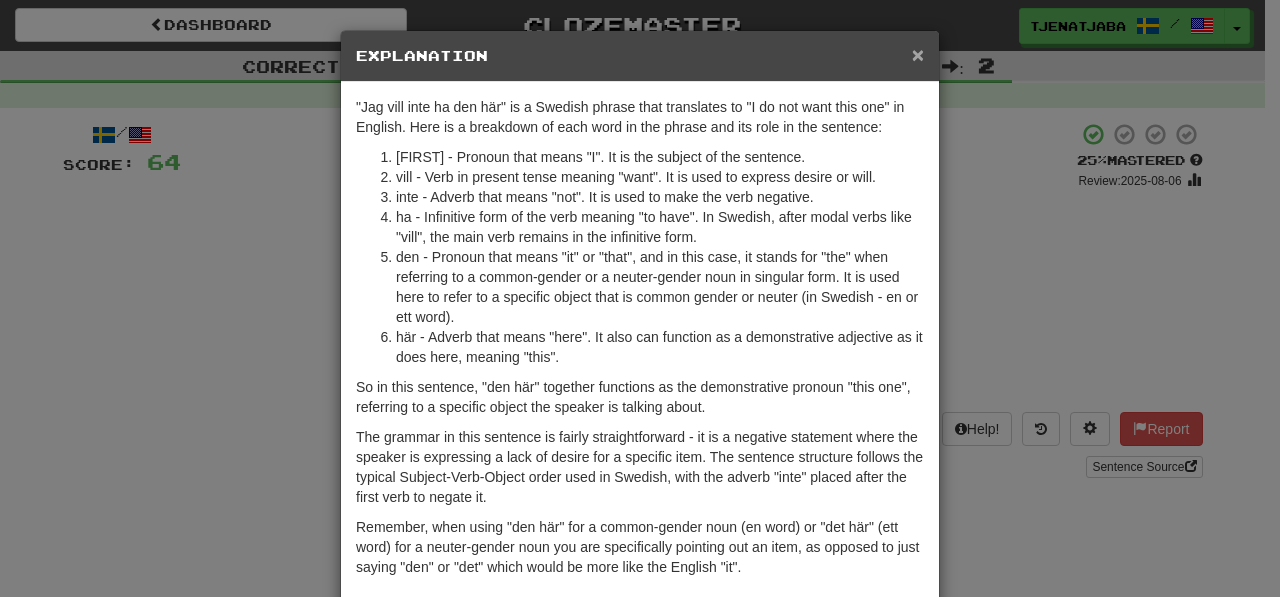 click on "×" at bounding box center (918, 54) 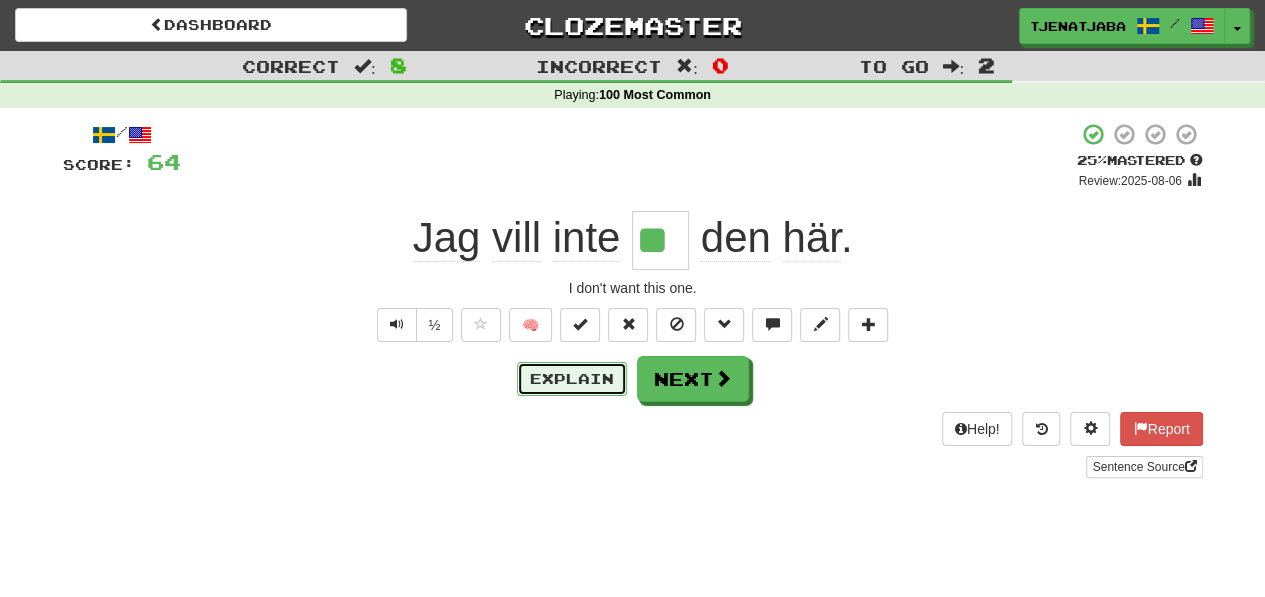 click on "Explain" at bounding box center (572, 379) 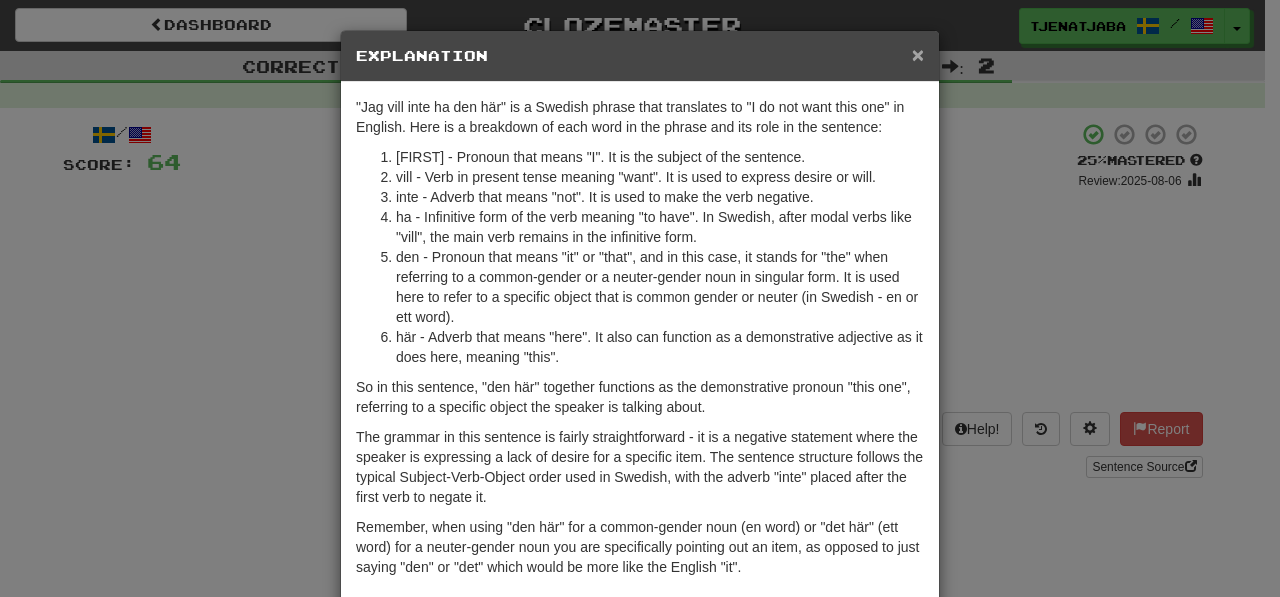 click on "×" at bounding box center [918, 54] 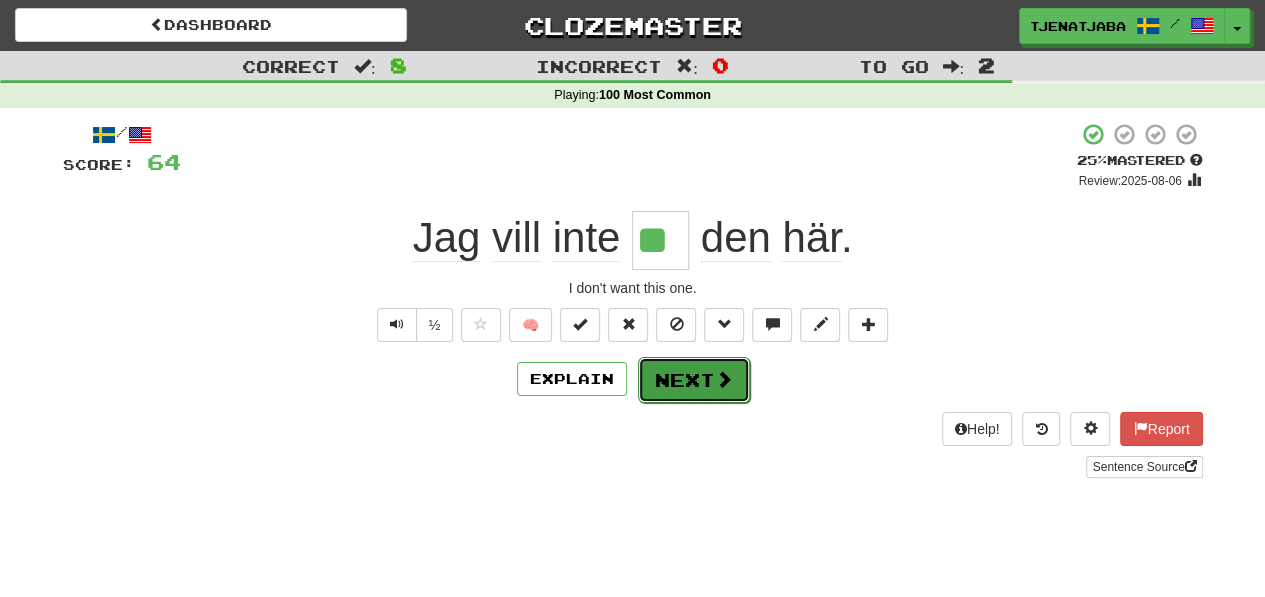 click on "Next" at bounding box center (694, 380) 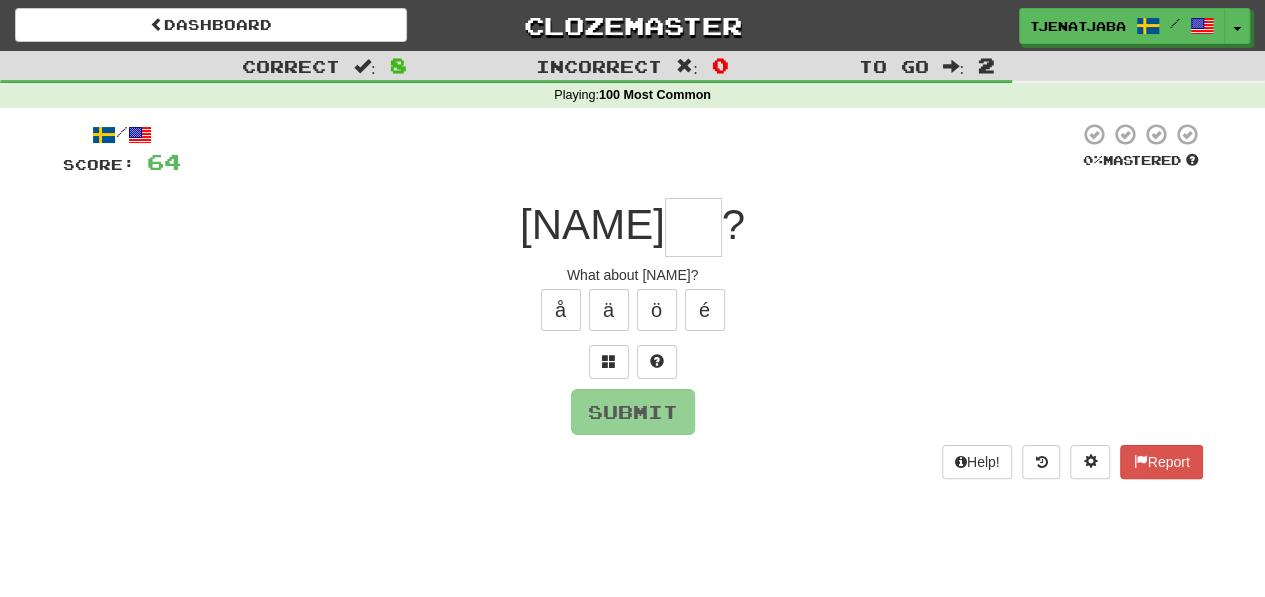 type on "*" 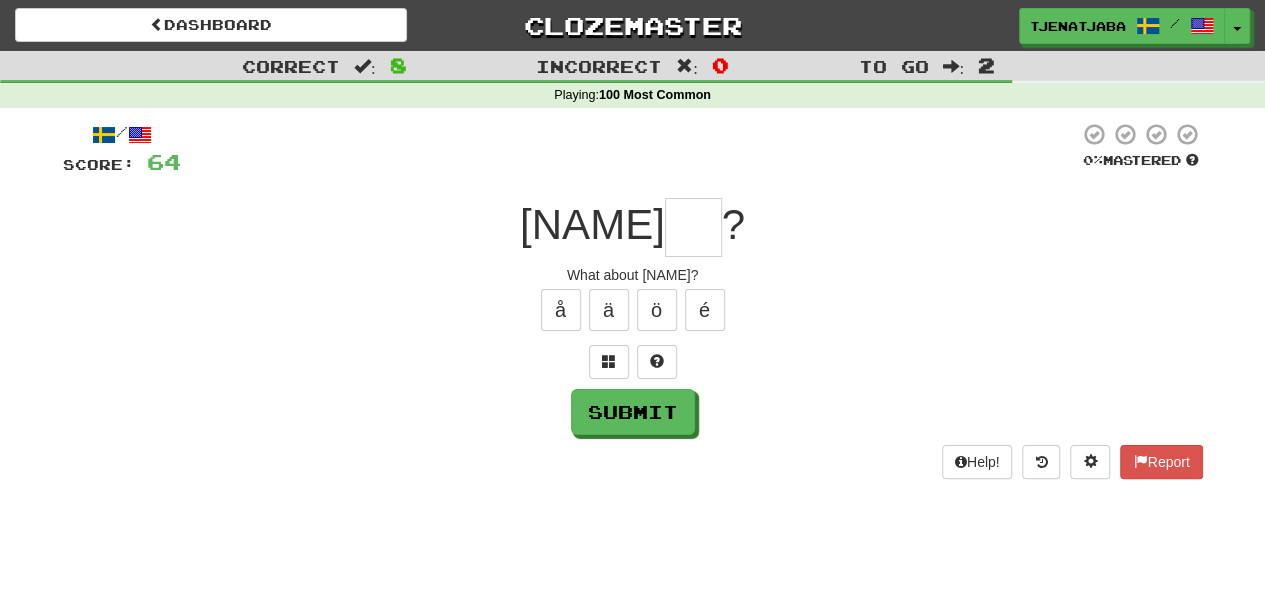 type on "*" 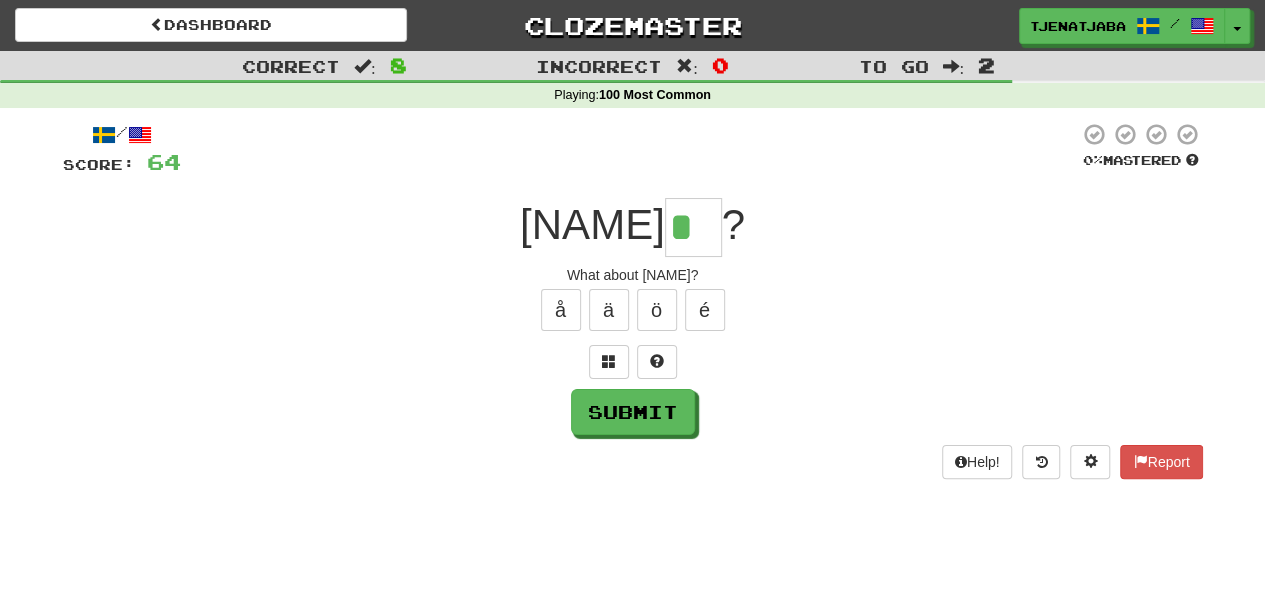 click on "å ä ö é" at bounding box center [633, 310] 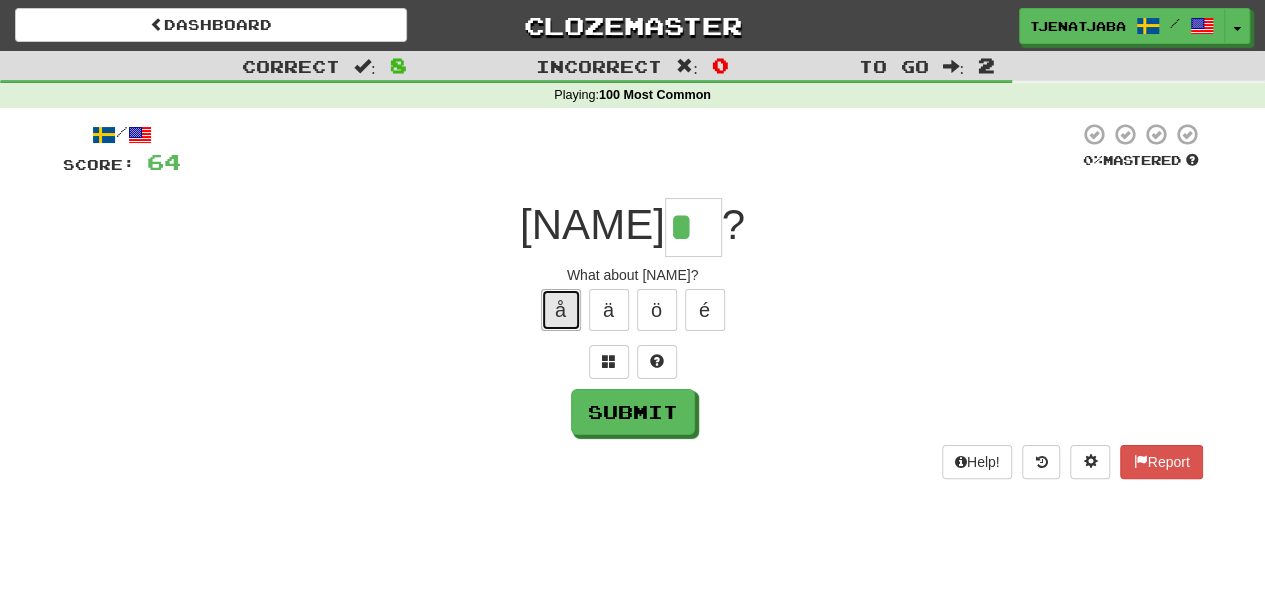 click on "å" at bounding box center [561, 310] 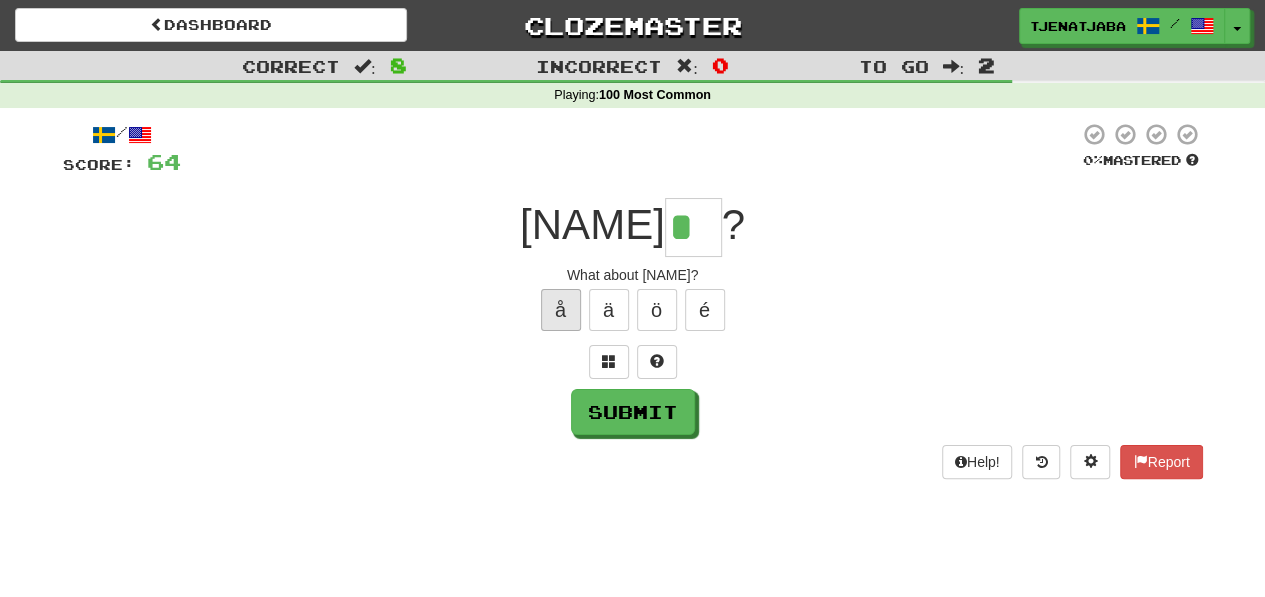 type on "**" 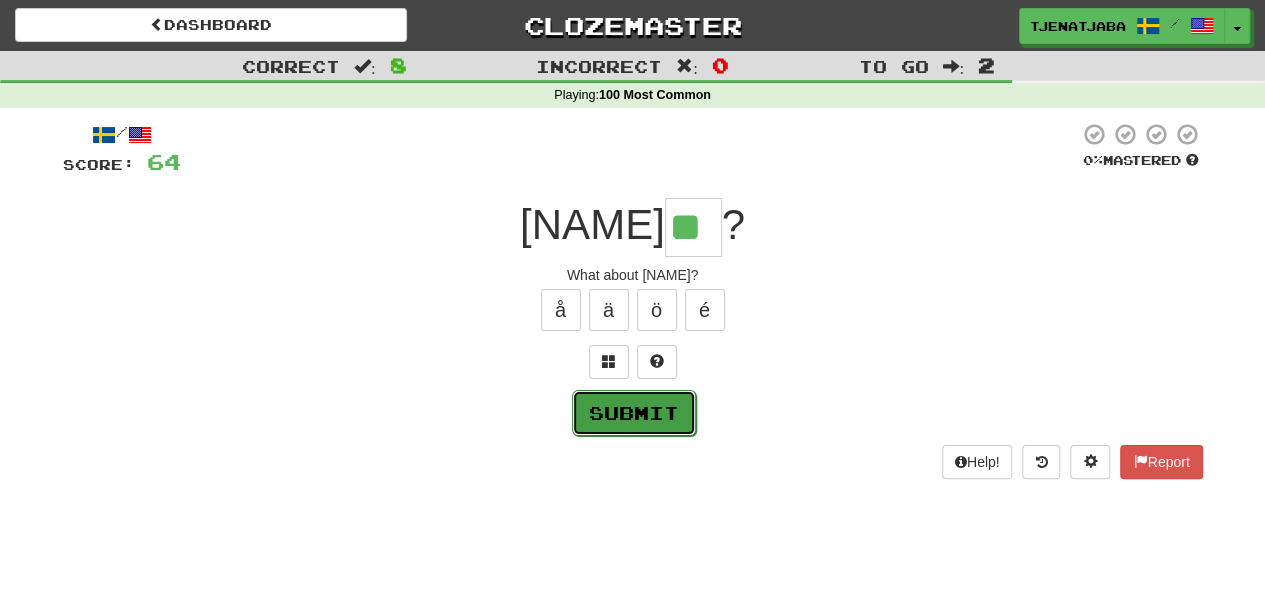 click on "Submit" at bounding box center [634, 413] 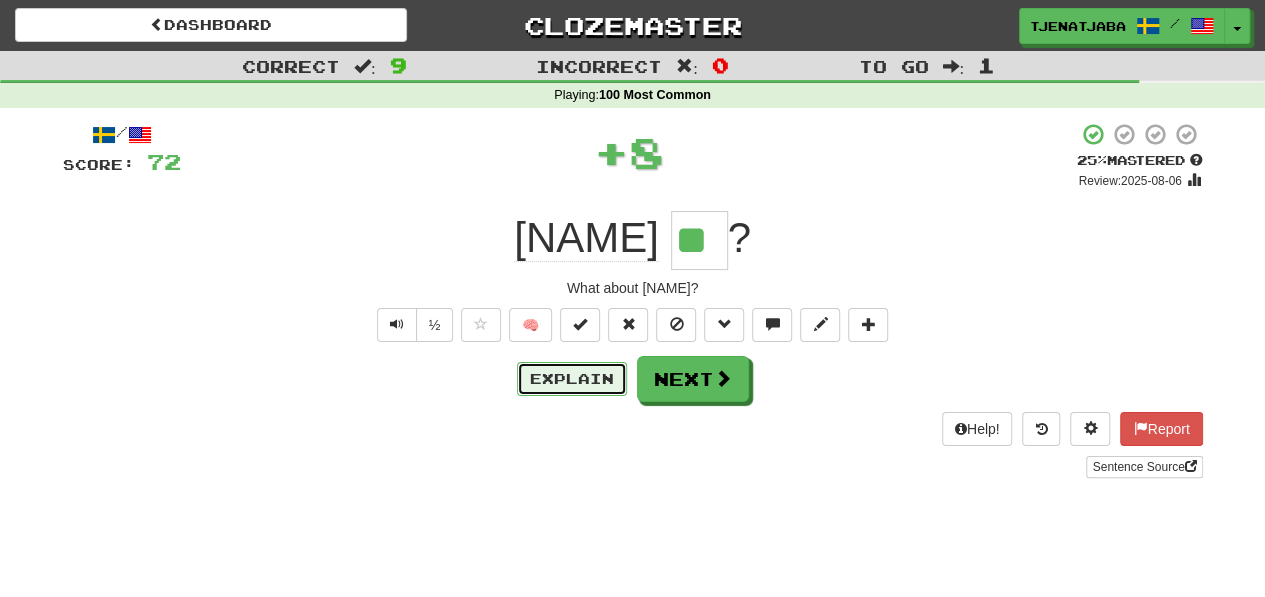 click on "Explain" at bounding box center [572, 379] 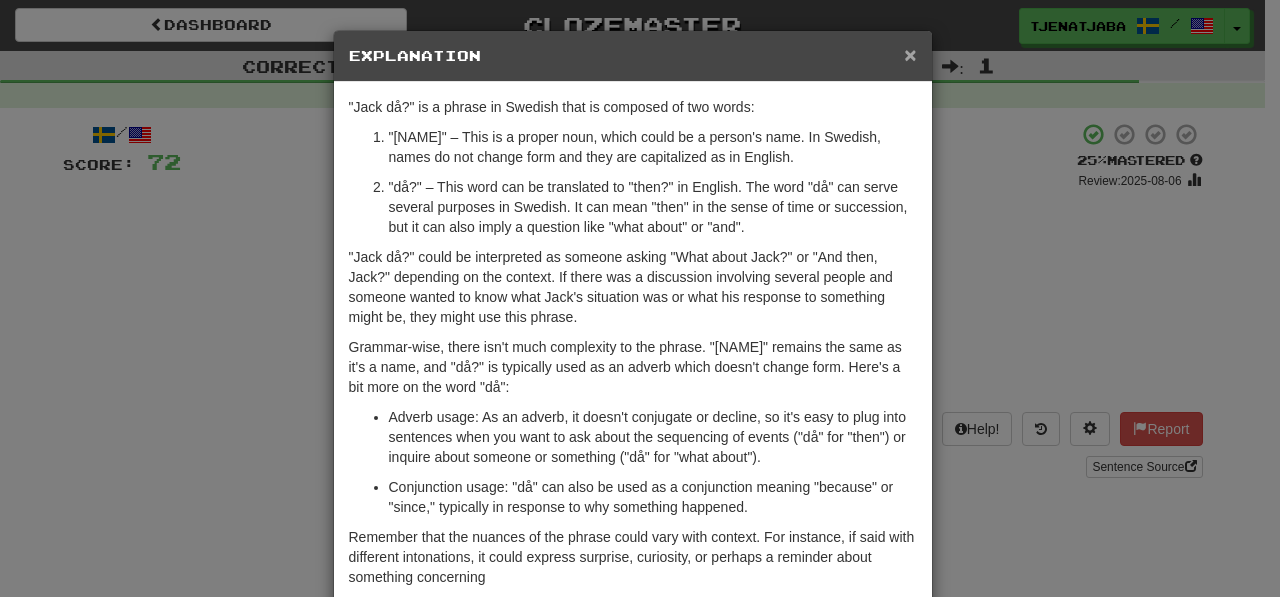click on "×" at bounding box center (910, 54) 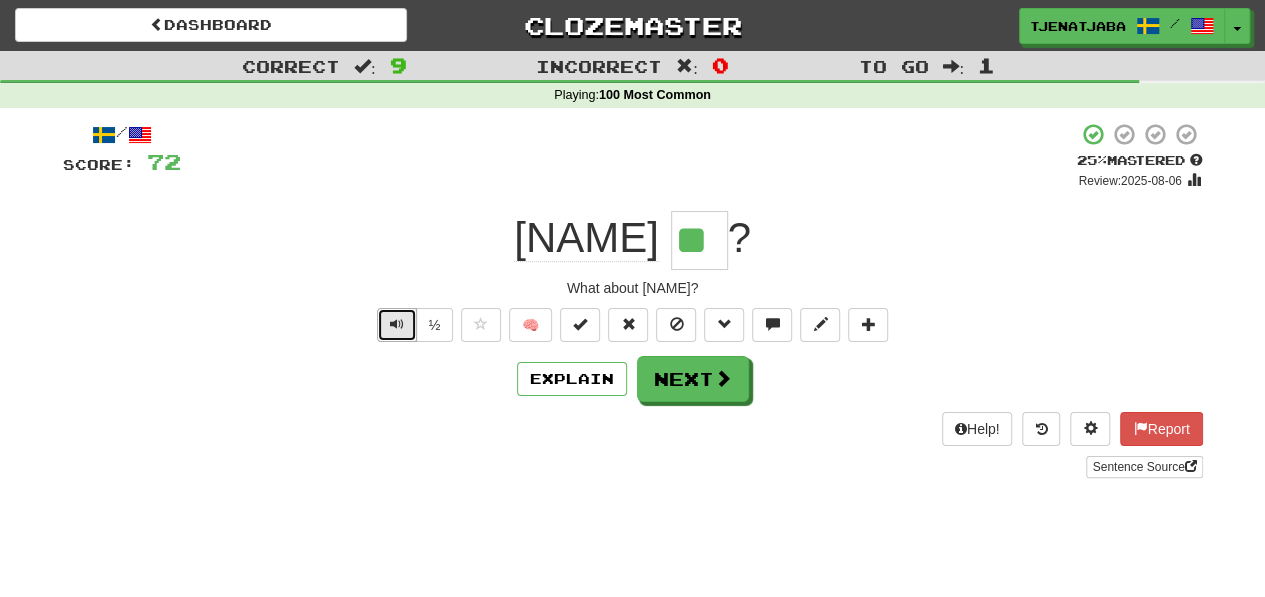 click at bounding box center (397, 325) 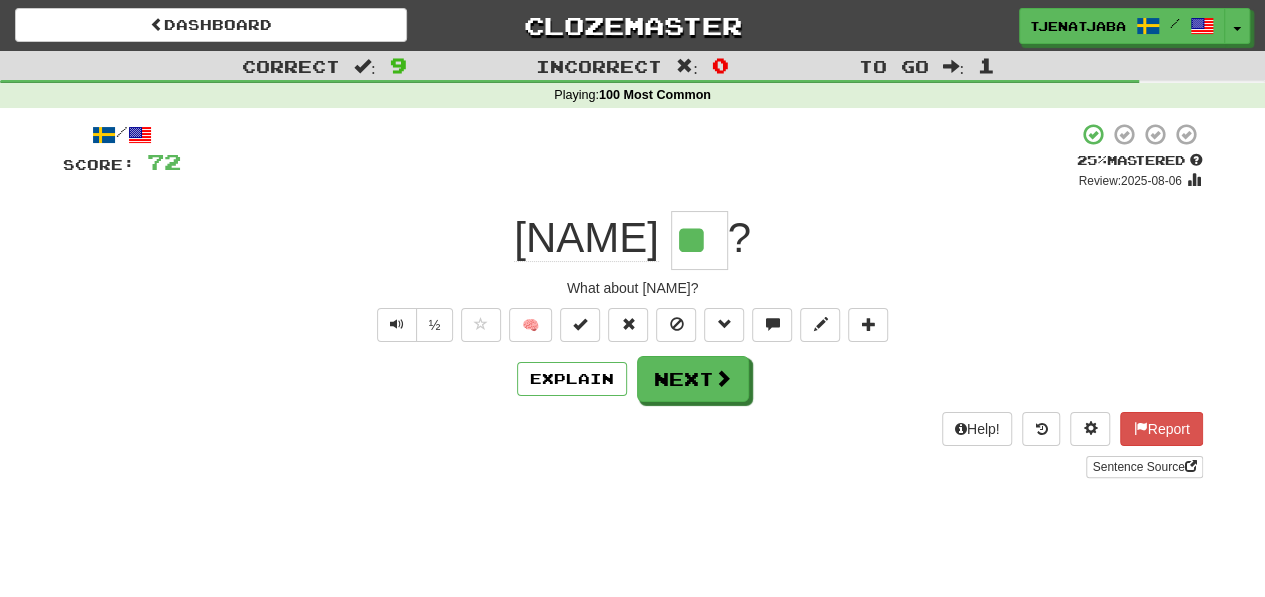 drag, startPoint x: 687, startPoint y: 230, endPoint x: 644, endPoint y: 241, distance: 44.38468 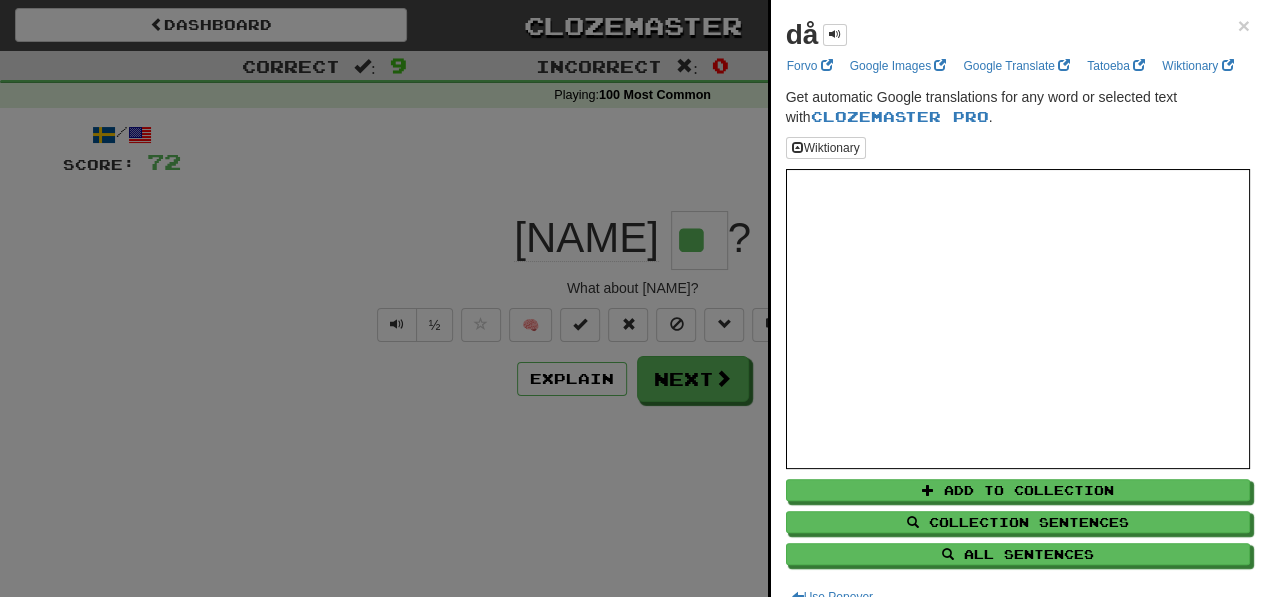 click at bounding box center (632, 298) 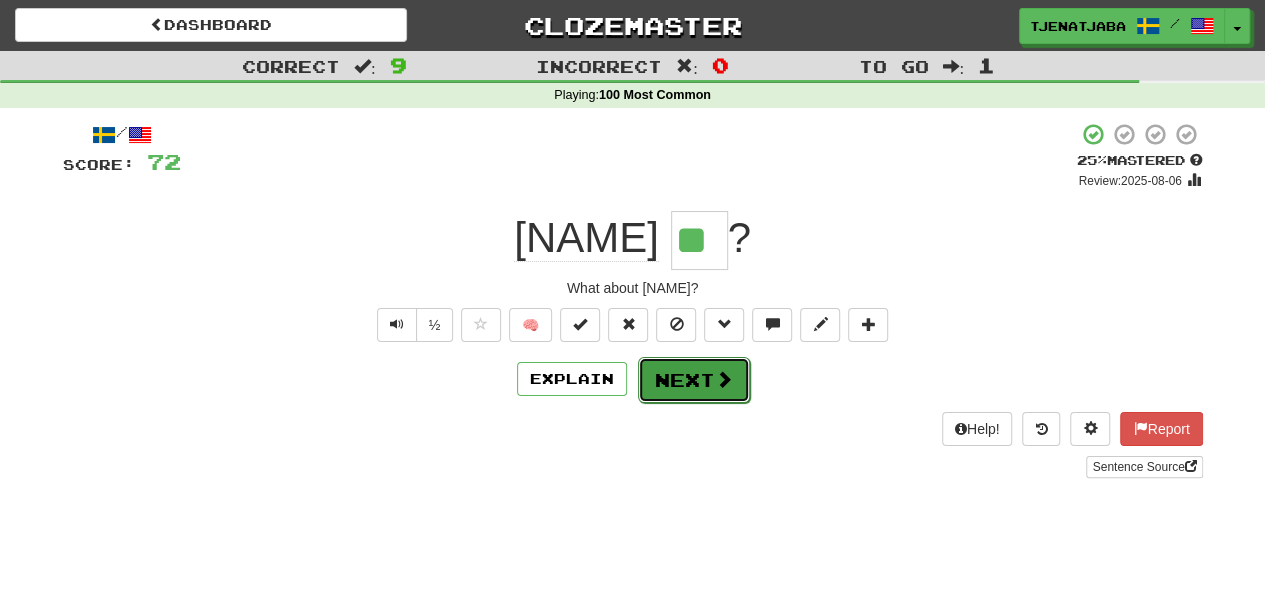 click on "Next" at bounding box center (694, 380) 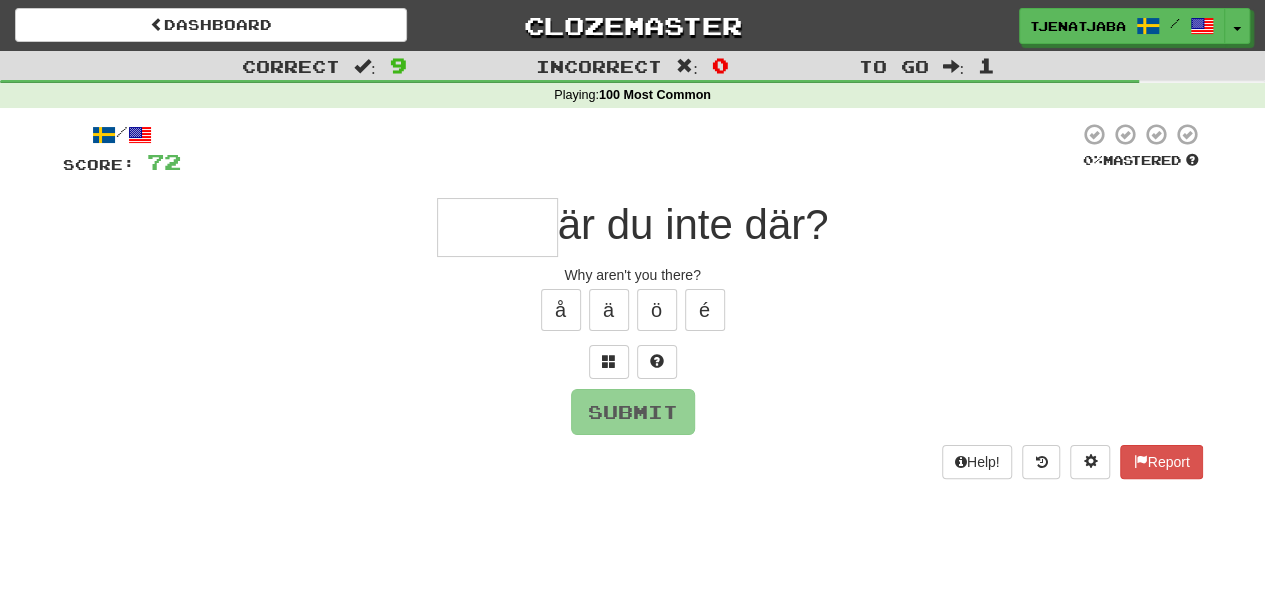 click at bounding box center [497, 227] 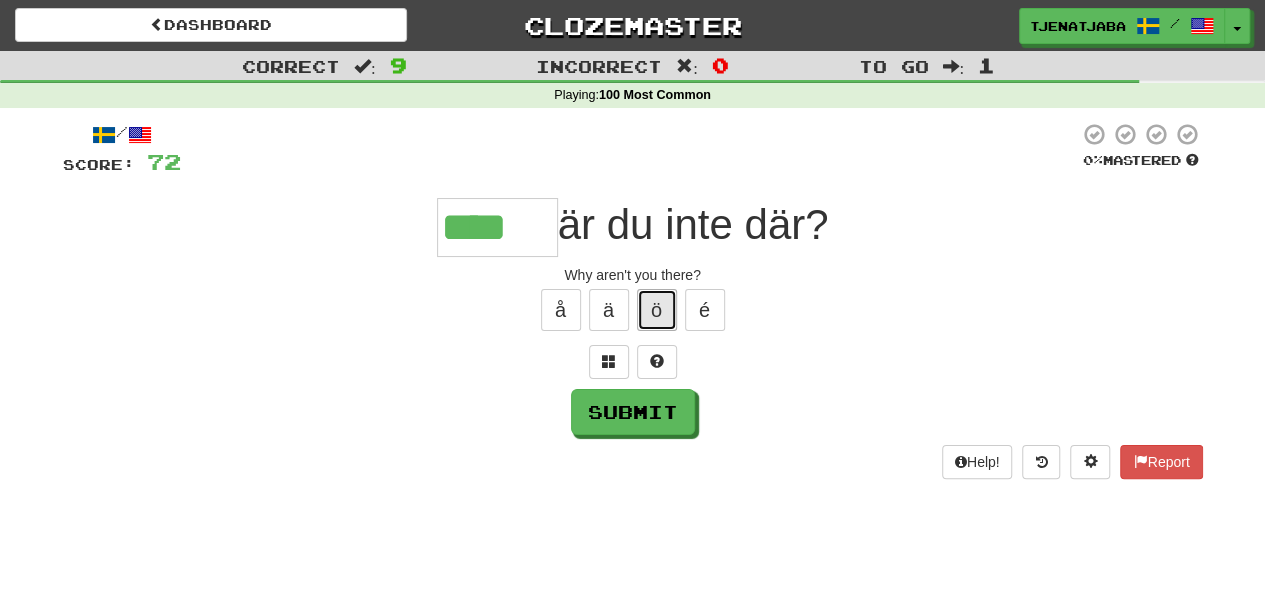 click on "ö" at bounding box center [657, 310] 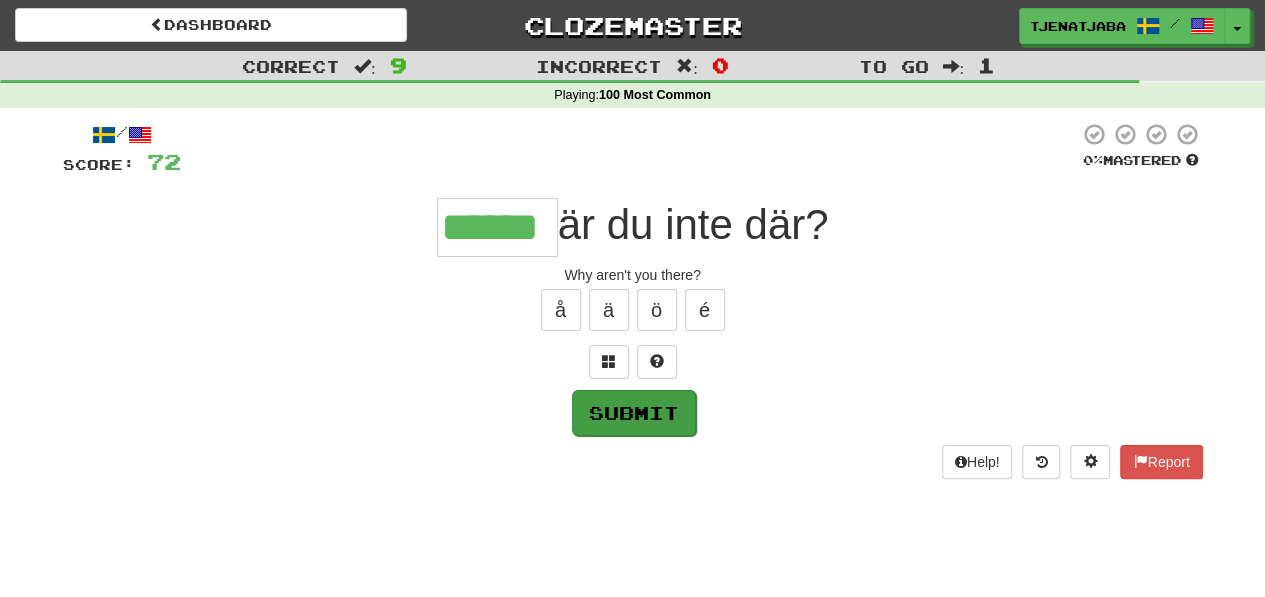 type on "******" 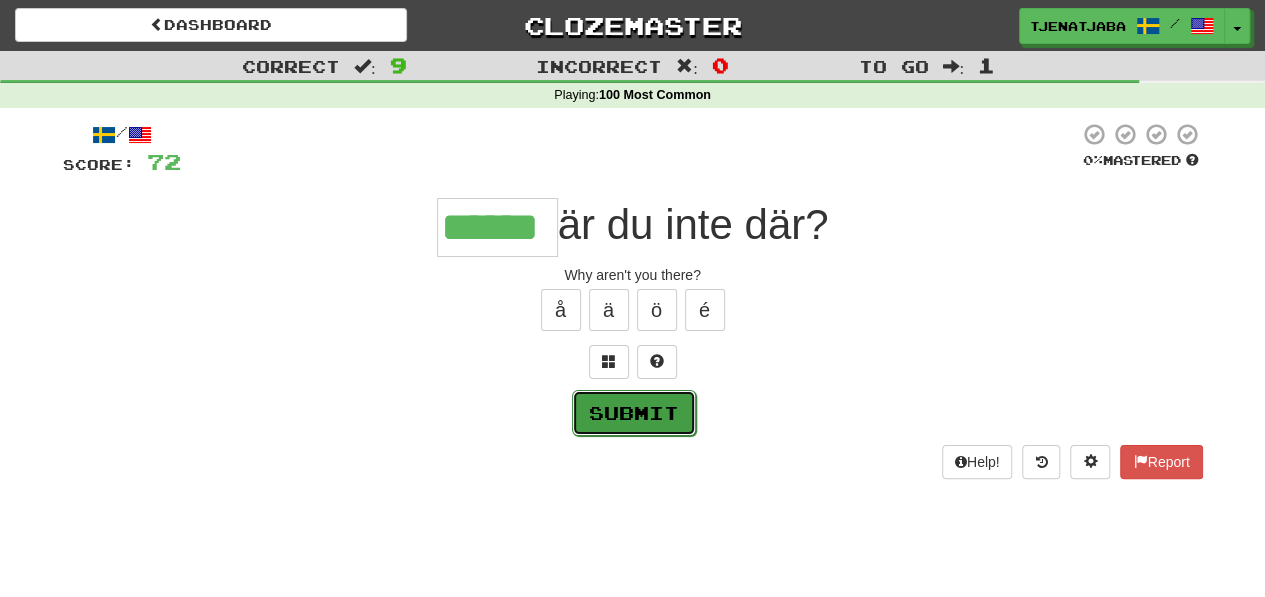 click on "Submit" at bounding box center [634, 413] 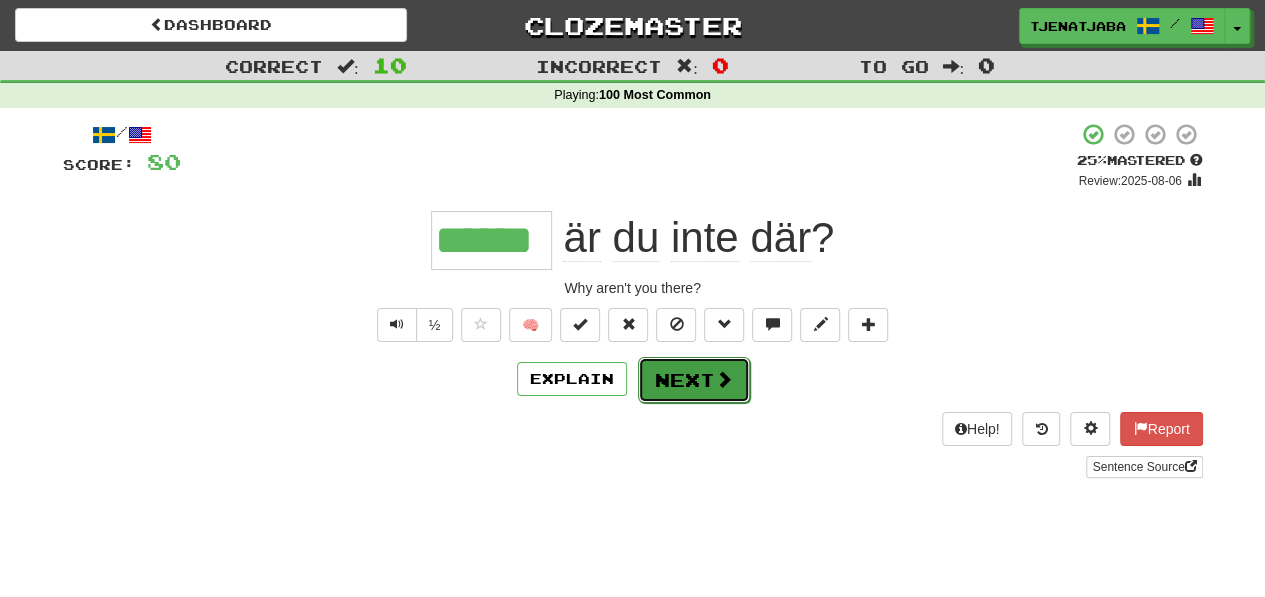 click on "Next" at bounding box center (694, 380) 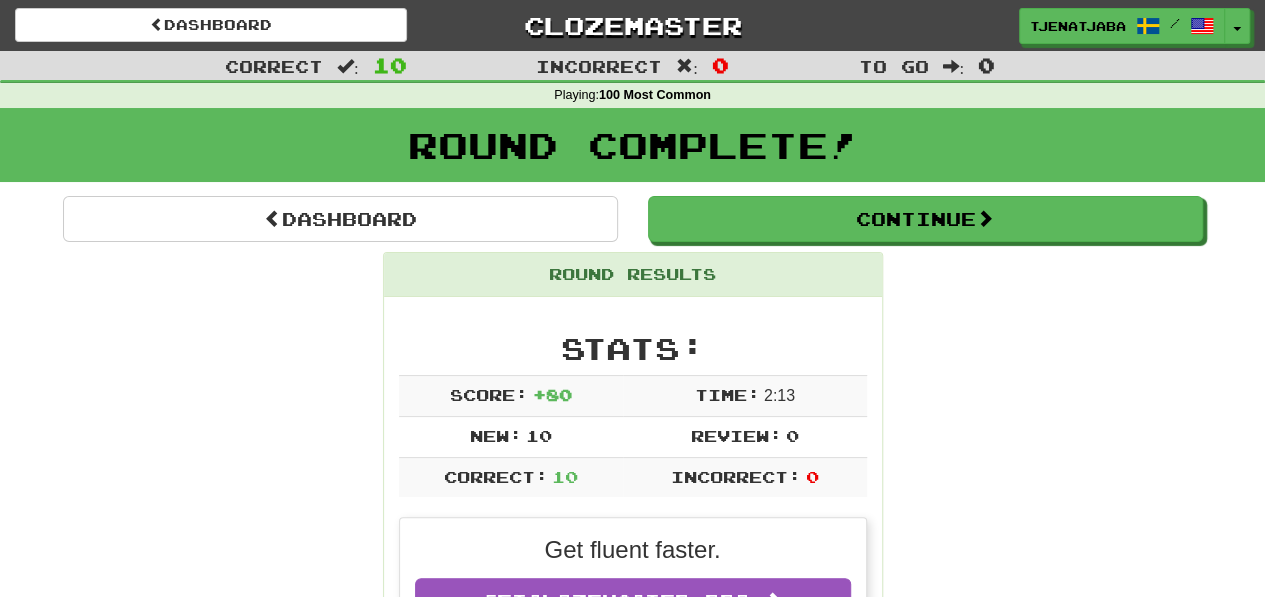 click on "Dashboard Continue Round Results Stats: Score: + 80 Time: 2 : 13 New: 10 Review: 0 Correct: 10 Incorrect: 0 Get fluent faster. Get Clozemaster Pro Progress: 100 Most Common Playing: 159 / 493 + 10 30.223% 32.252% Mastered: 0 / 493 0% Ready for Review: 0 / Level: 32 89 points to level 33 - keep going! Ranked: 83 rd this week ( 4 points to 82 nd ) Sentences: Report Jag är en man nu. I'm a man now. Report Ni är oartiga. You're impolite. Report Jag vill ha lite löksoppa. I want some onion soup. Report Ser jag bra ut? Do I look good? Report Vi finns här för dig. We're here for you. Report Hur är det med [PERSON]? How's [PERSON] doing? Report Upp med dig! Get up! Report Jag vill inte ha den här. I don't want this one. Report Jack då ? What about Jack? Report Varför är du inte där? Why aren't you there? Dashboard Continue" at bounding box center [633, 1180] 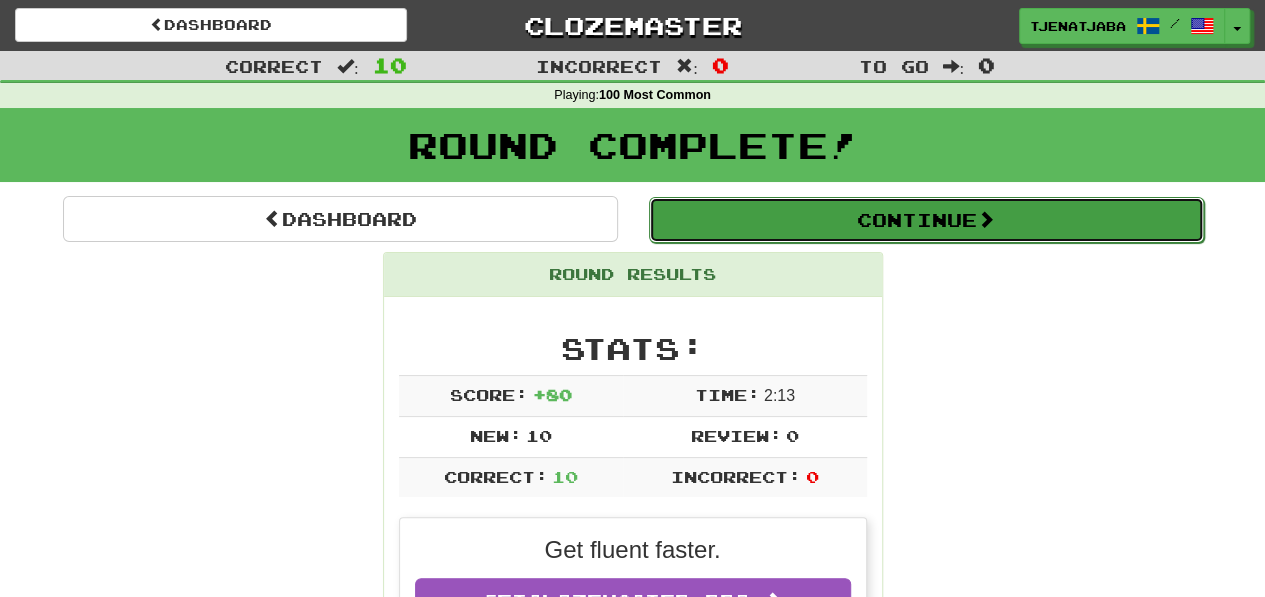 click on "Continue" at bounding box center (926, 220) 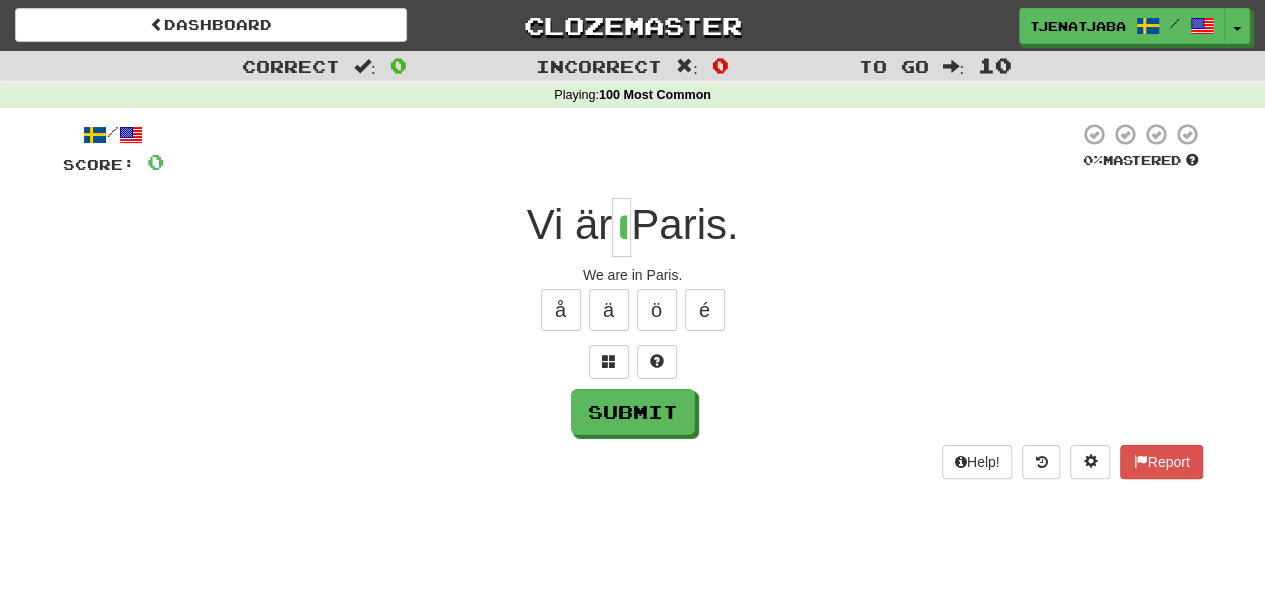 type on "*" 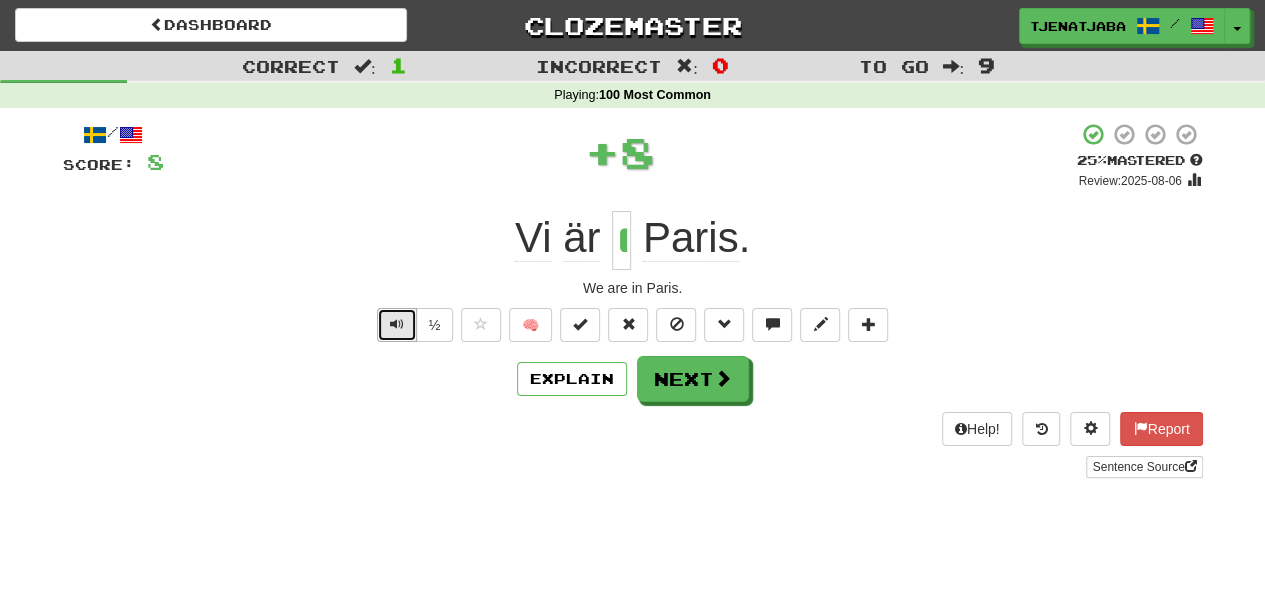 click at bounding box center (397, 325) 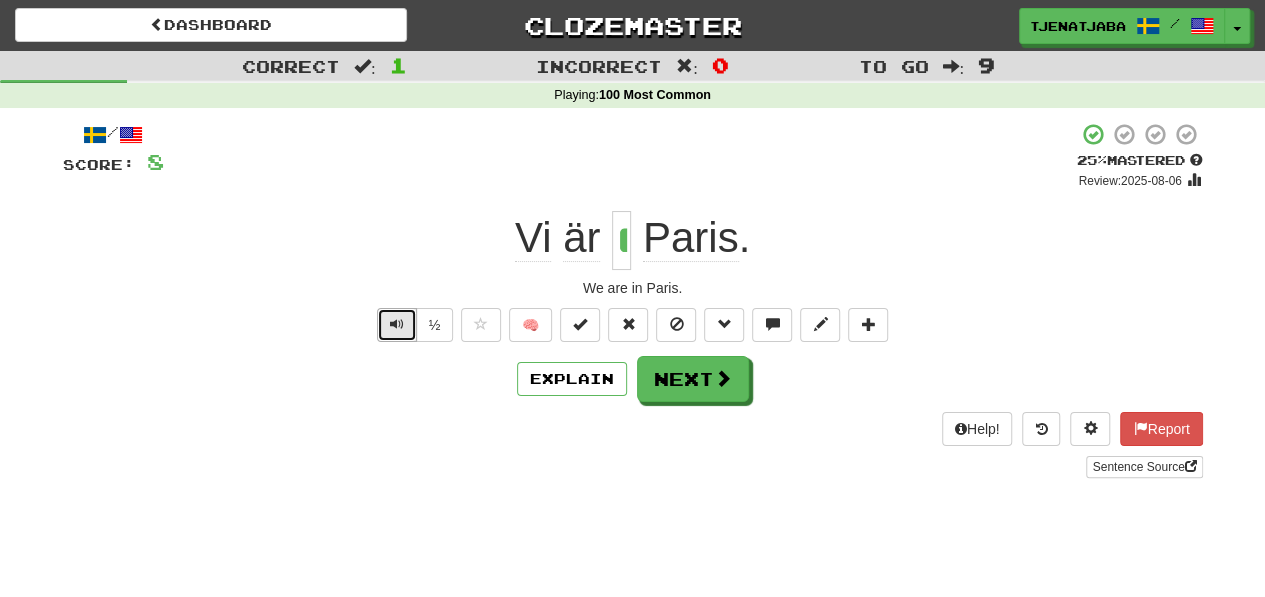 click at bounding box center (397, 325) 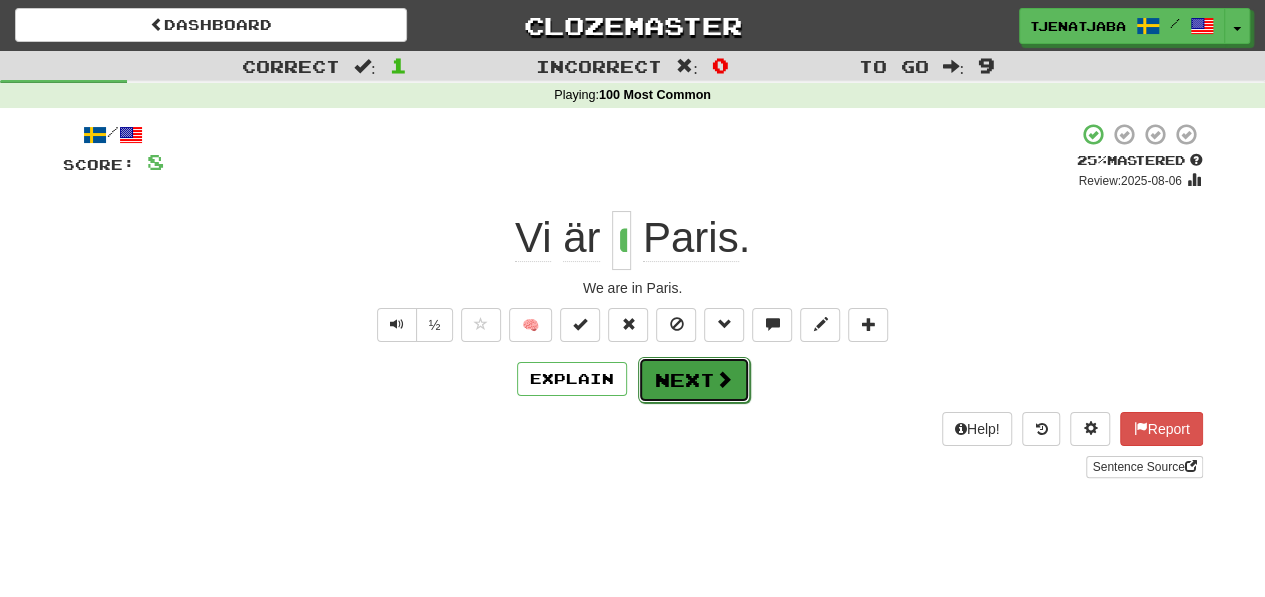click on "Next" at bounding box center (694, 380) 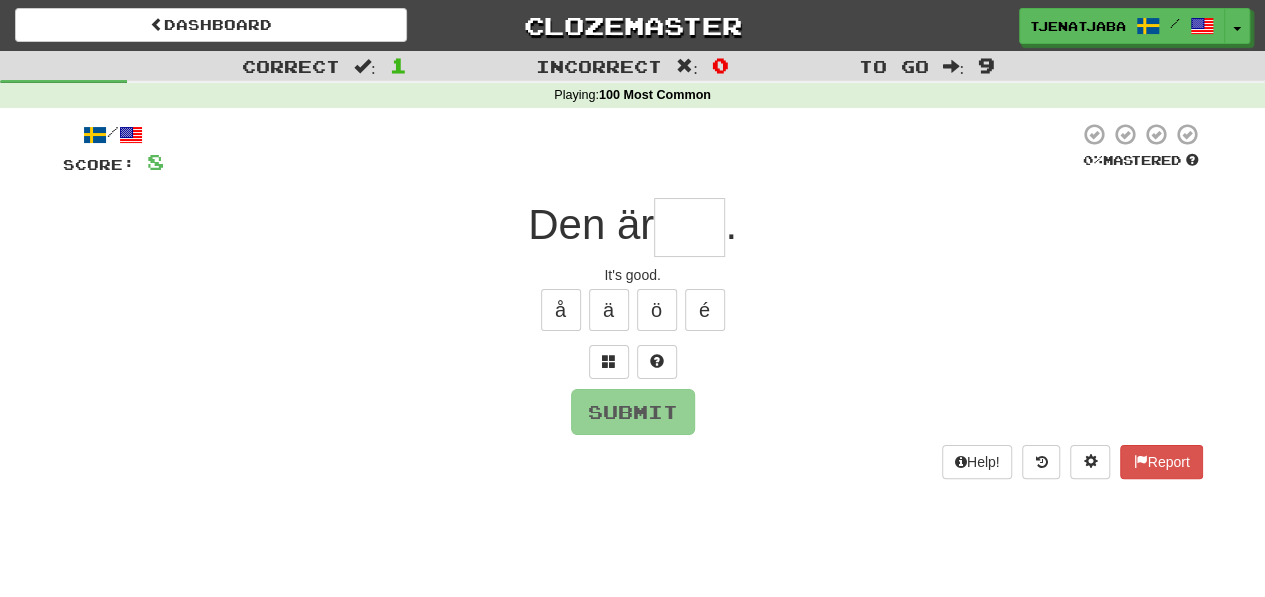 click at bounding box center [689, 227] 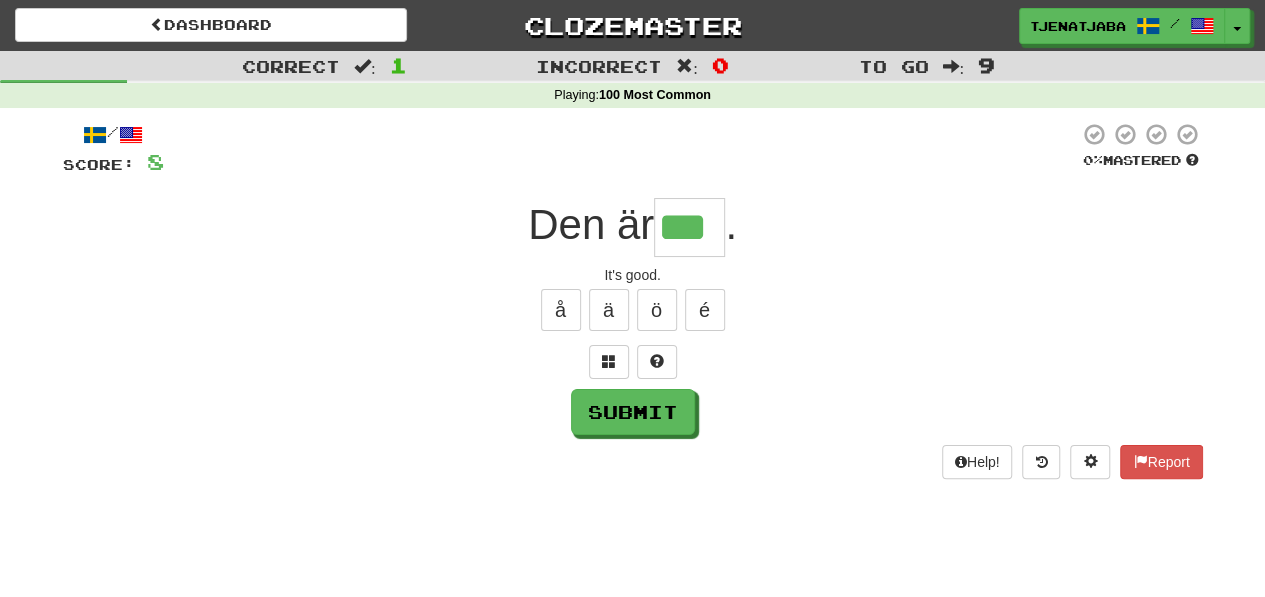 type on "***" 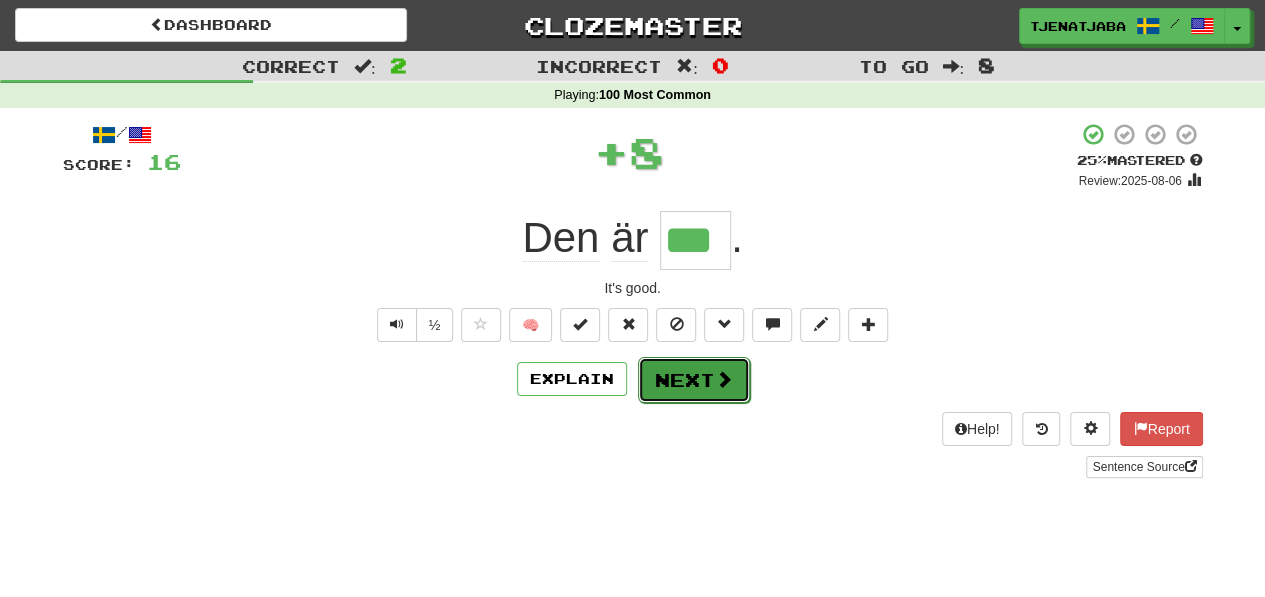 click on "Next" at bounding box center (694, 380) 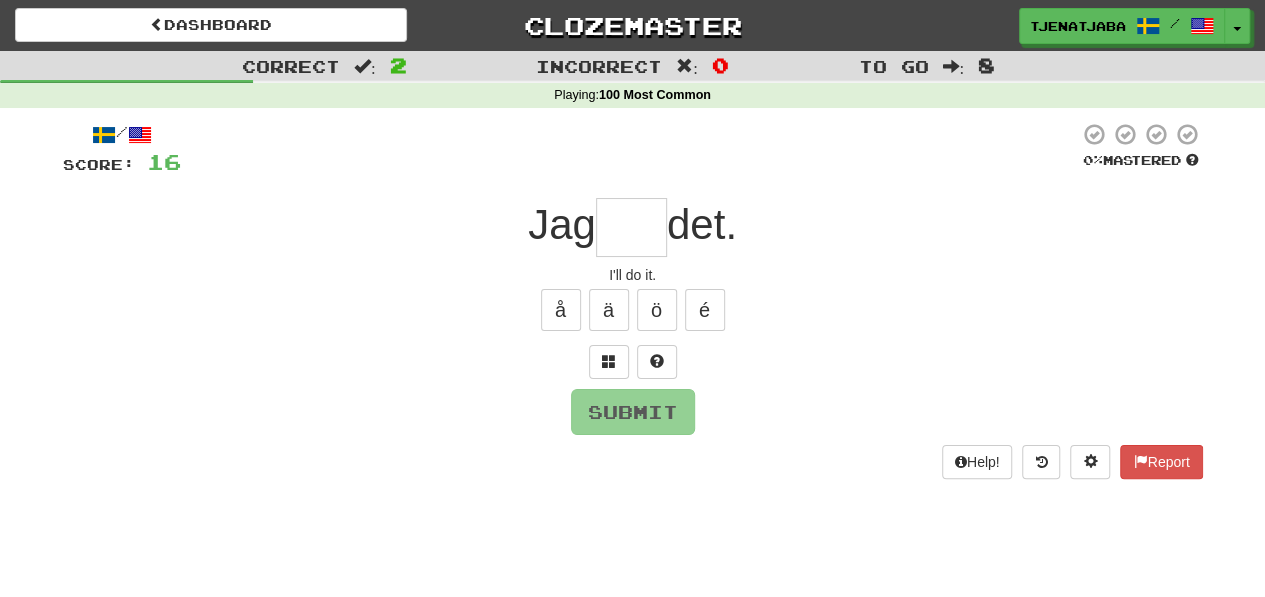 click at bounding box center (631, 227) 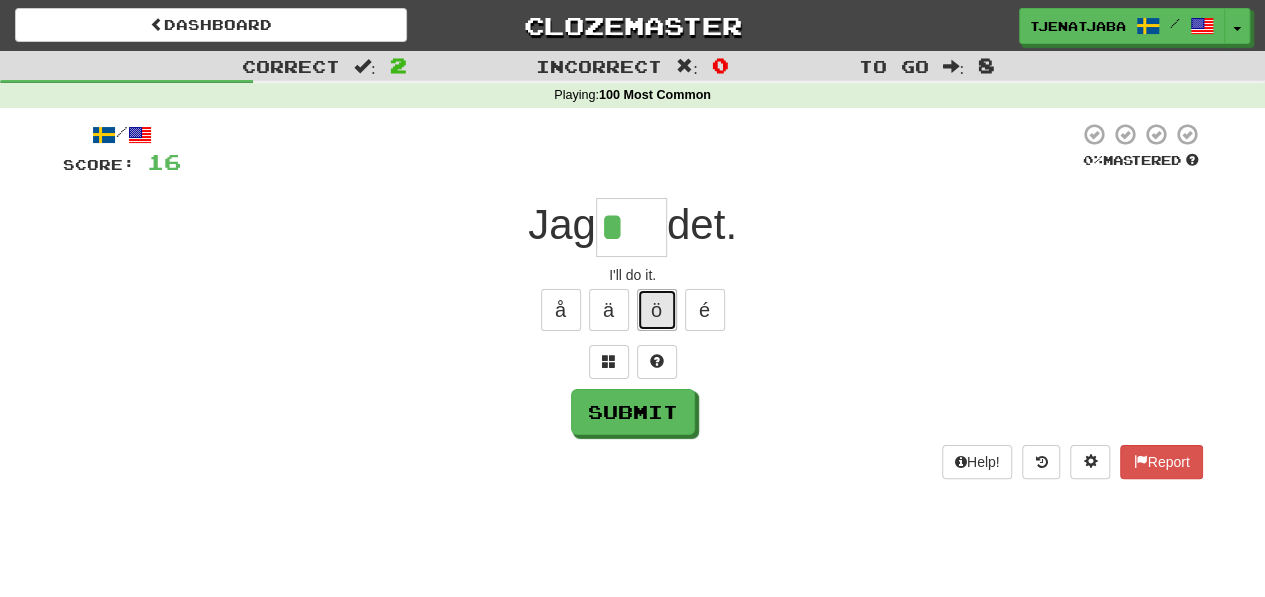 click on "ö" at bounding box center [657, 310] 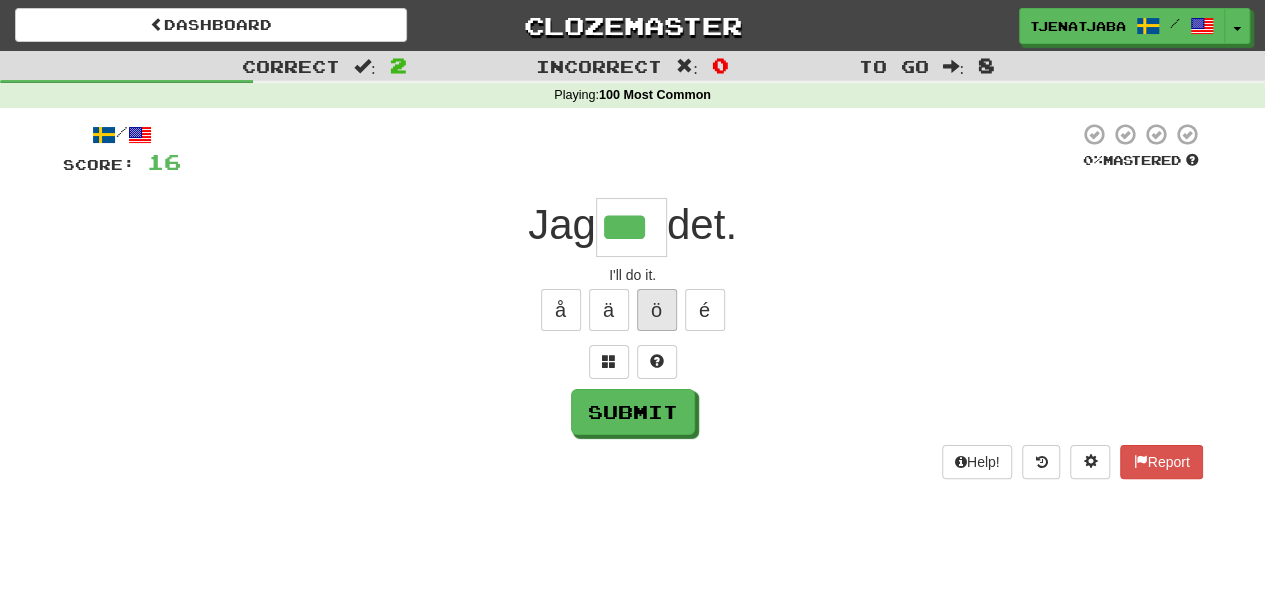 type on "***" 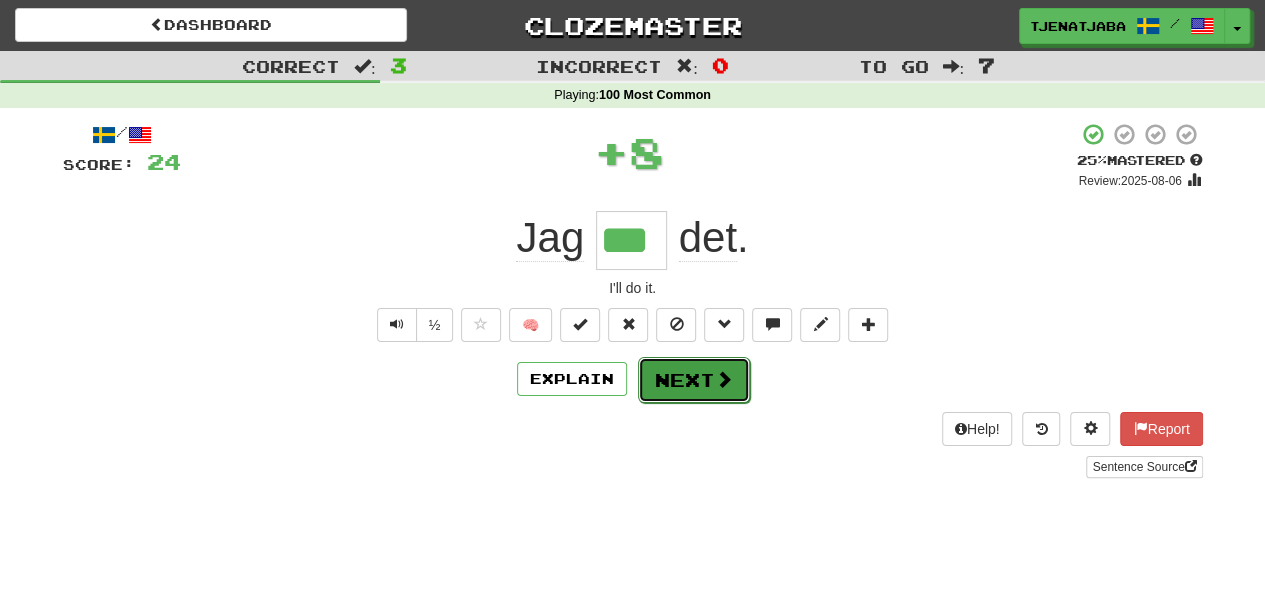 click on "Next" at bounding box center (694, 380) 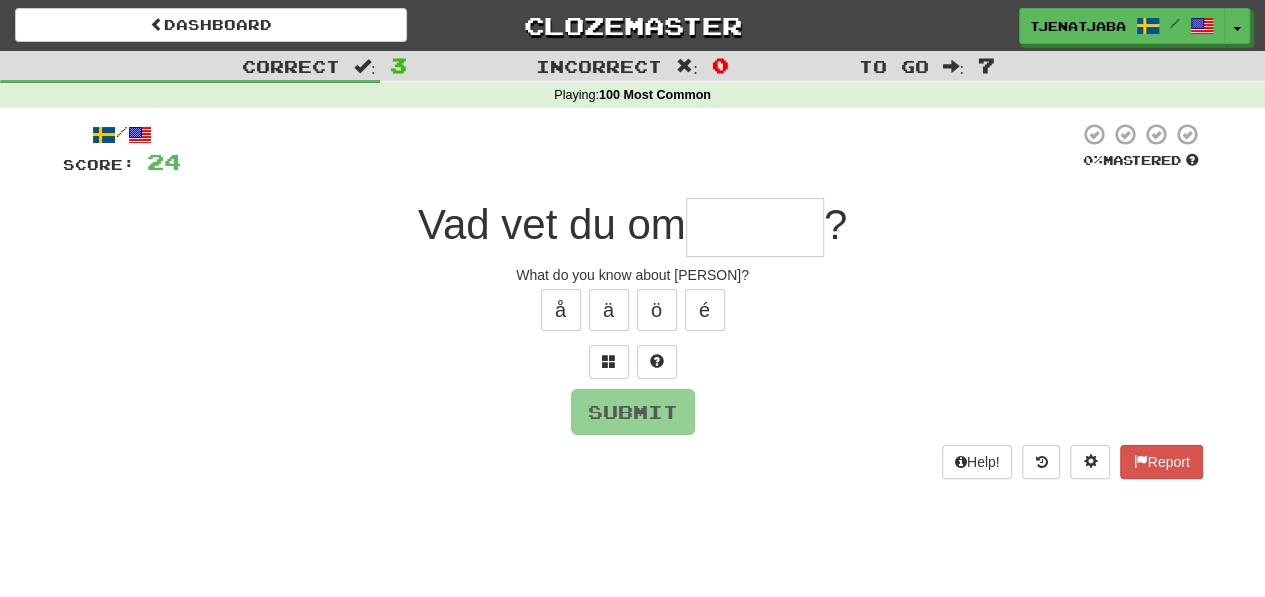 click at bounding box center (755, 227) 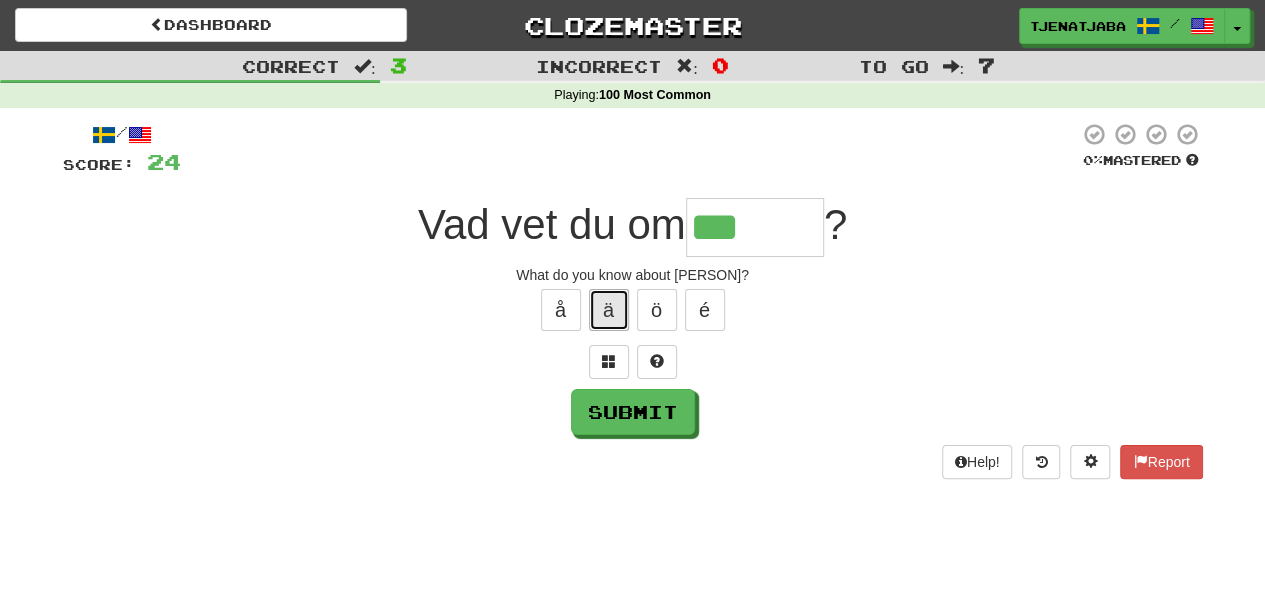 click on "ä" at bounding box center (609, 310) 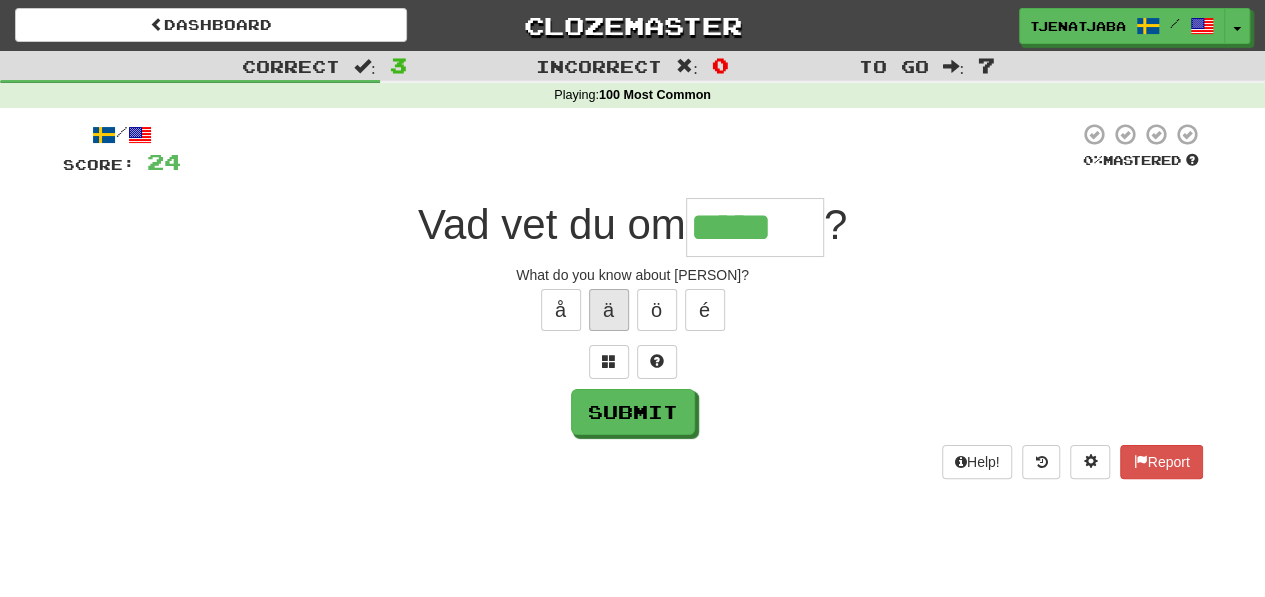 type on "*****" 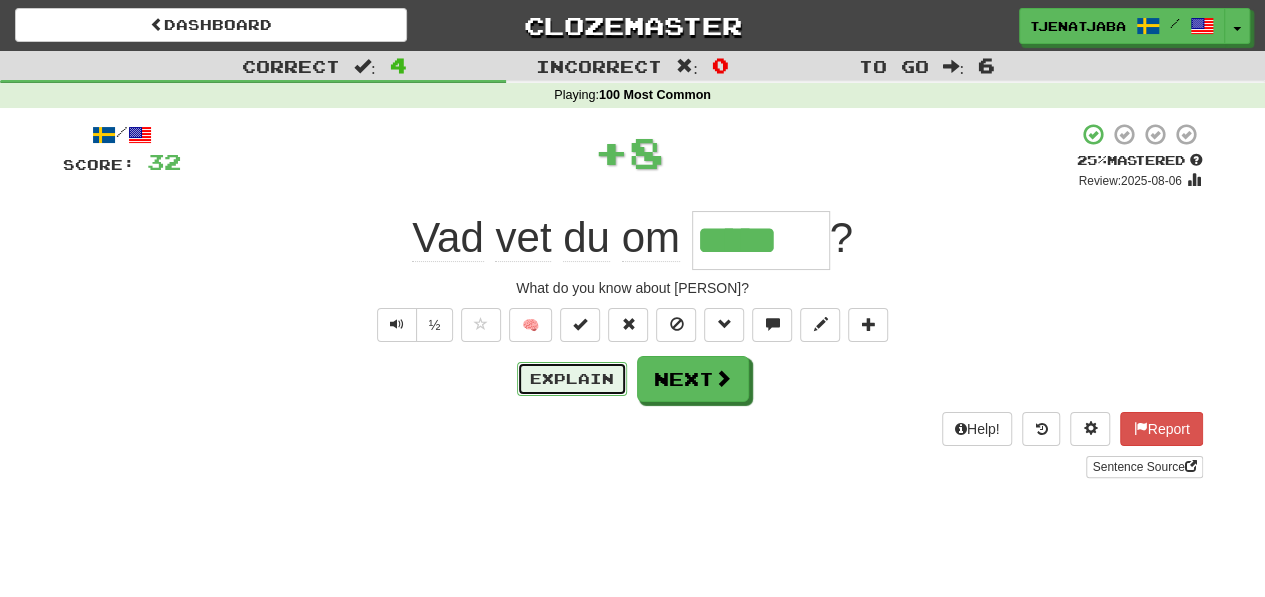 click on "Explain" at bounding box center (572, 379) 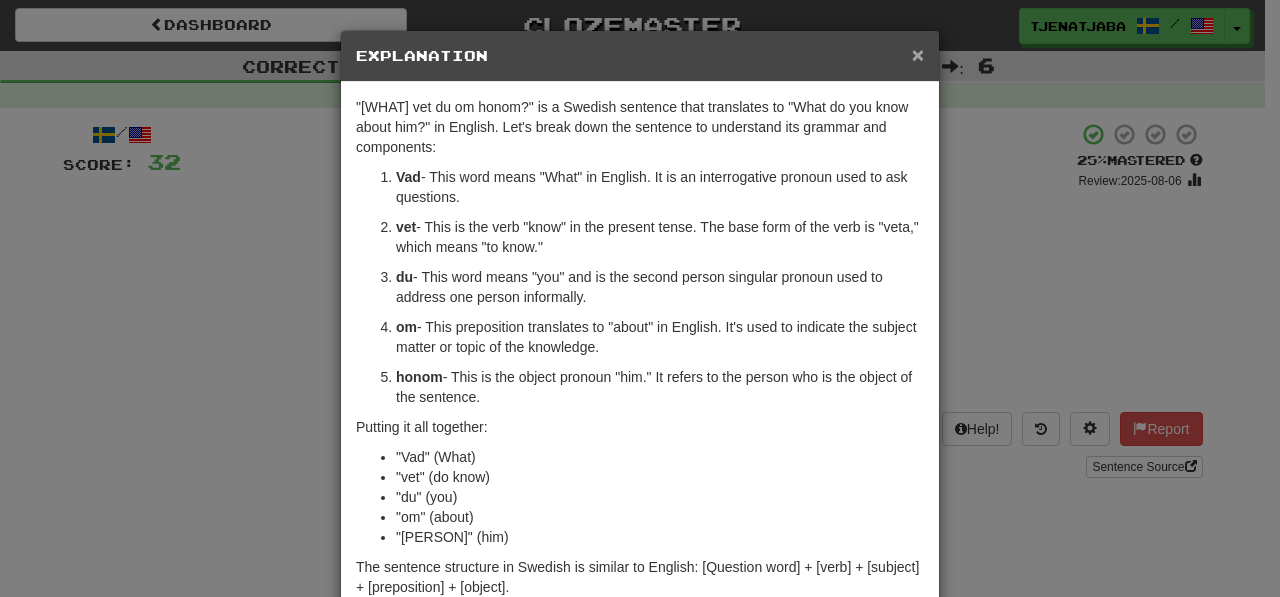 click on "×" at bounding box center [918, 54] 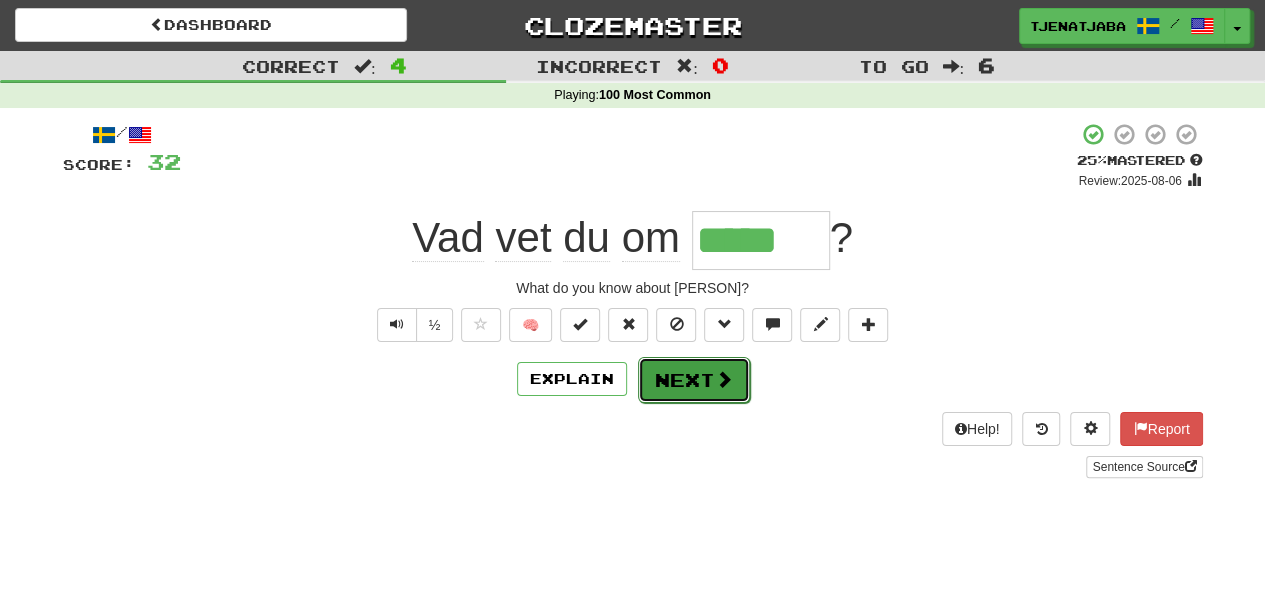 click at bounding box center (724, 379) 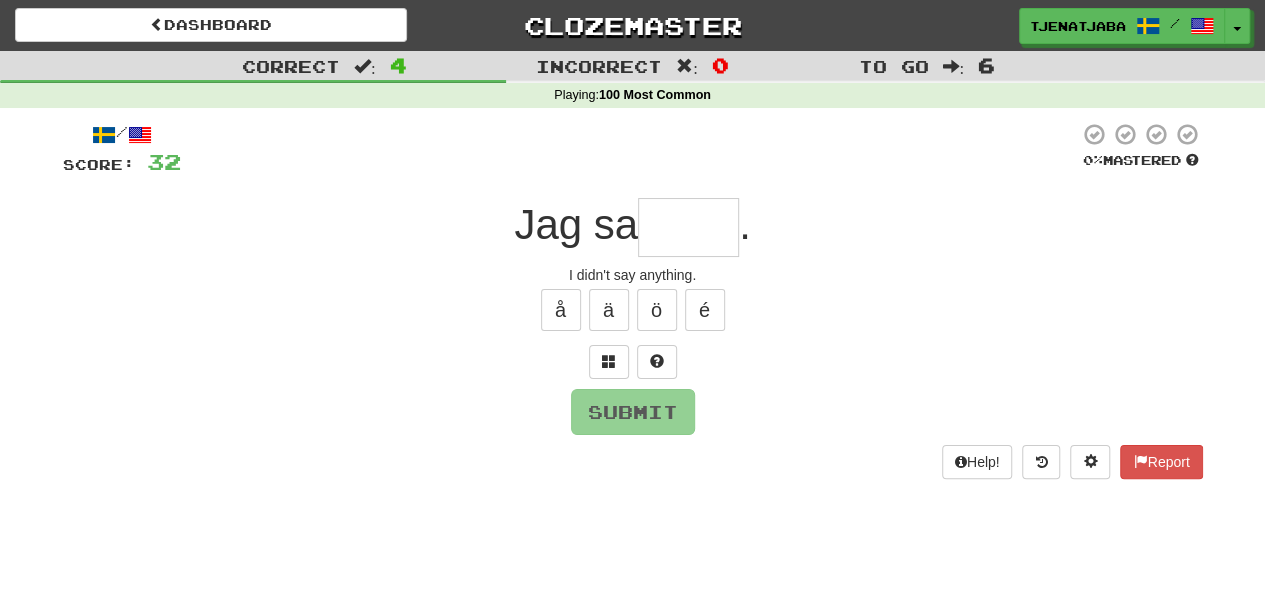 click at bounding box center (688, 227) 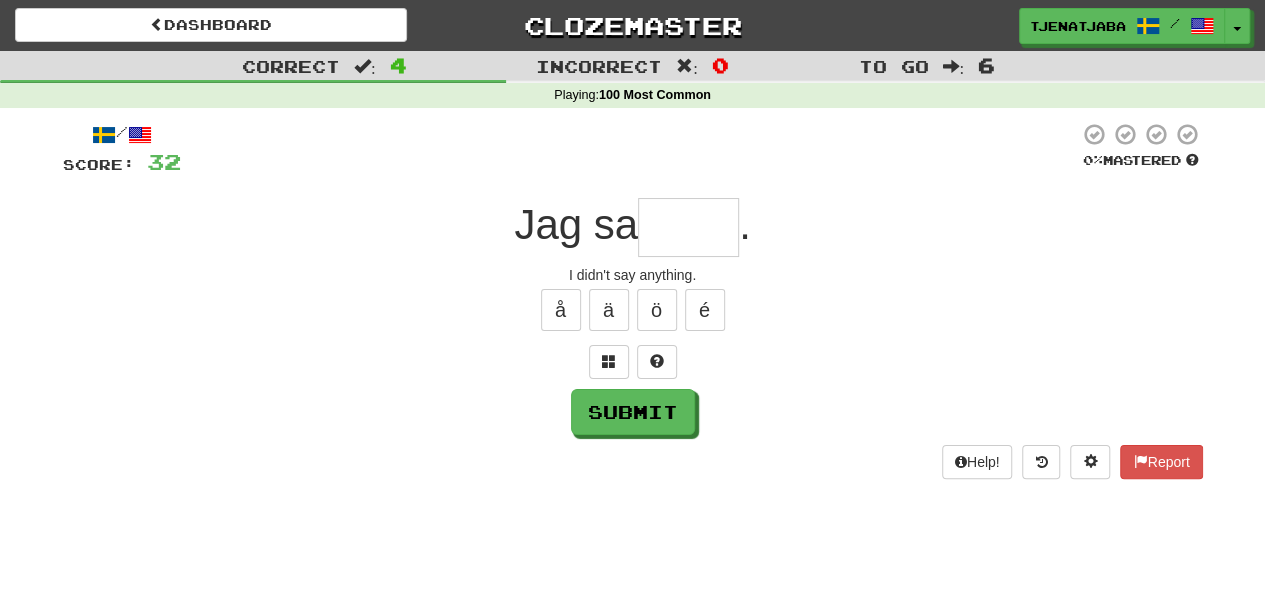 type on "*" 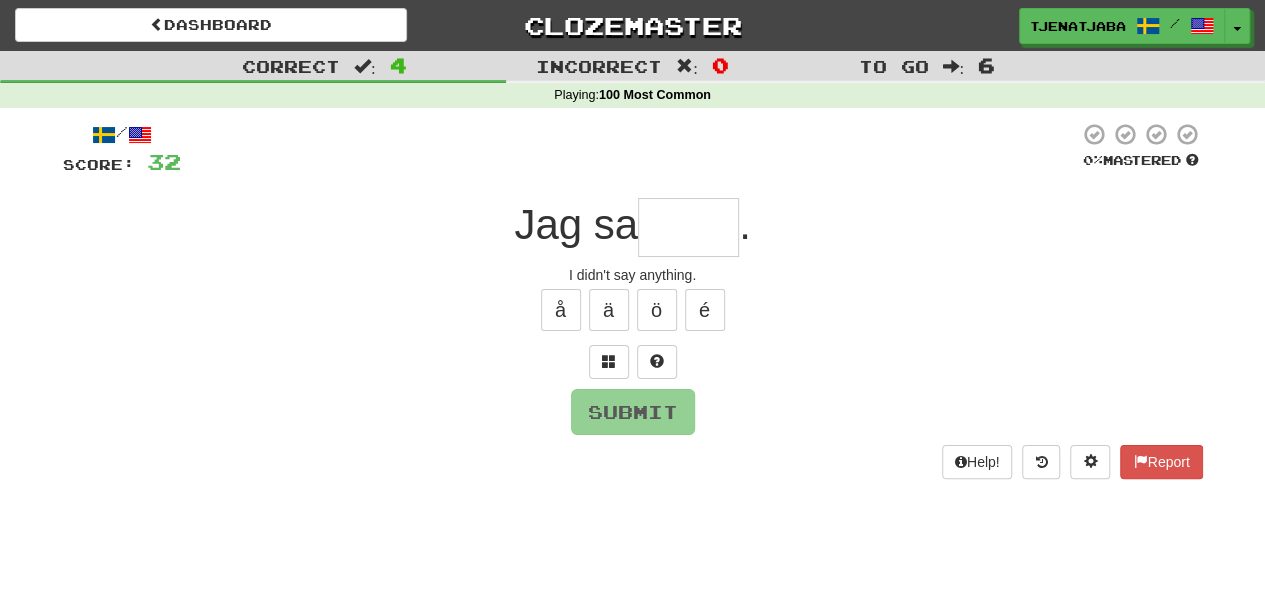 type on "*" 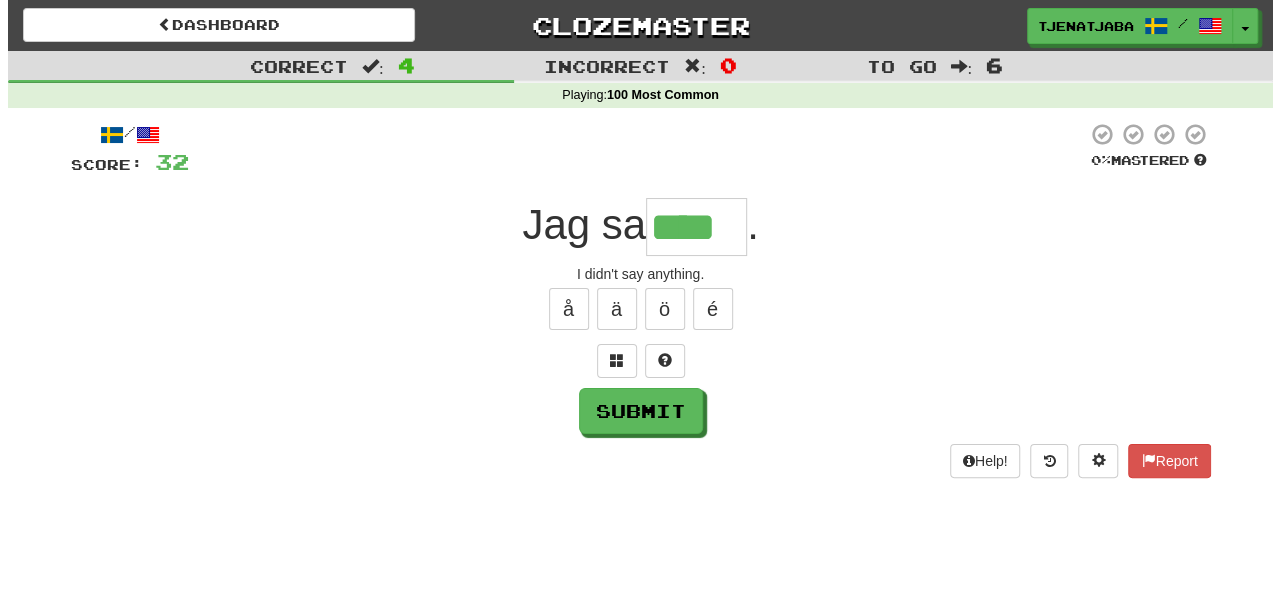 scroll, scrollTop: 0, scrollLeft: 0, axis: both 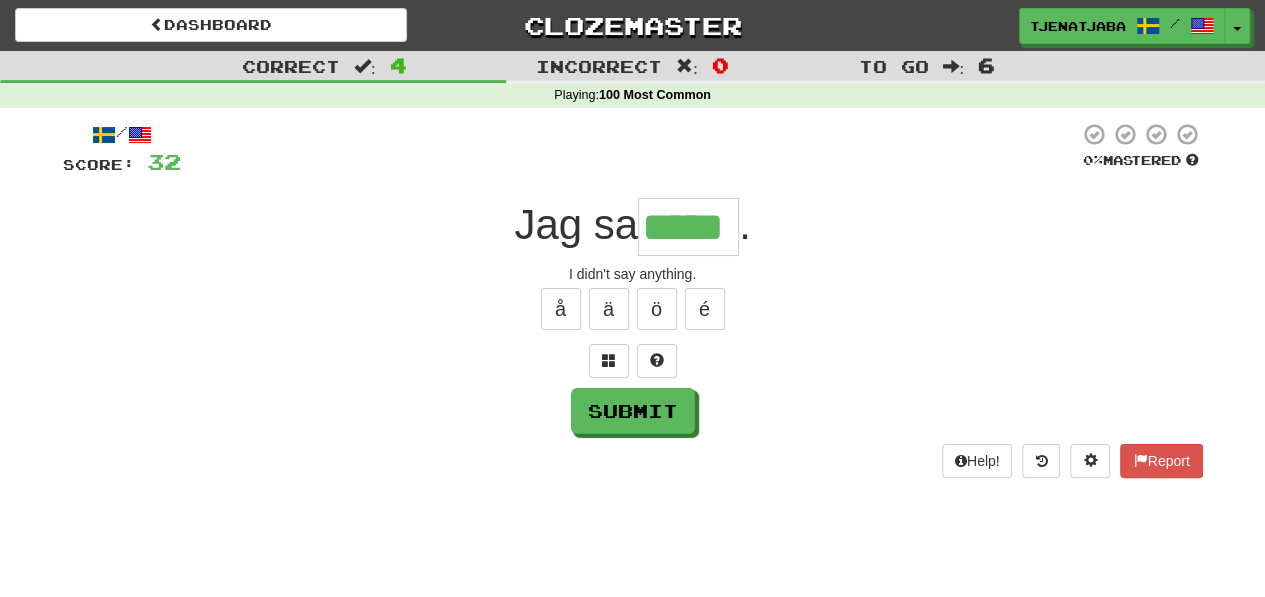 type on "*****" 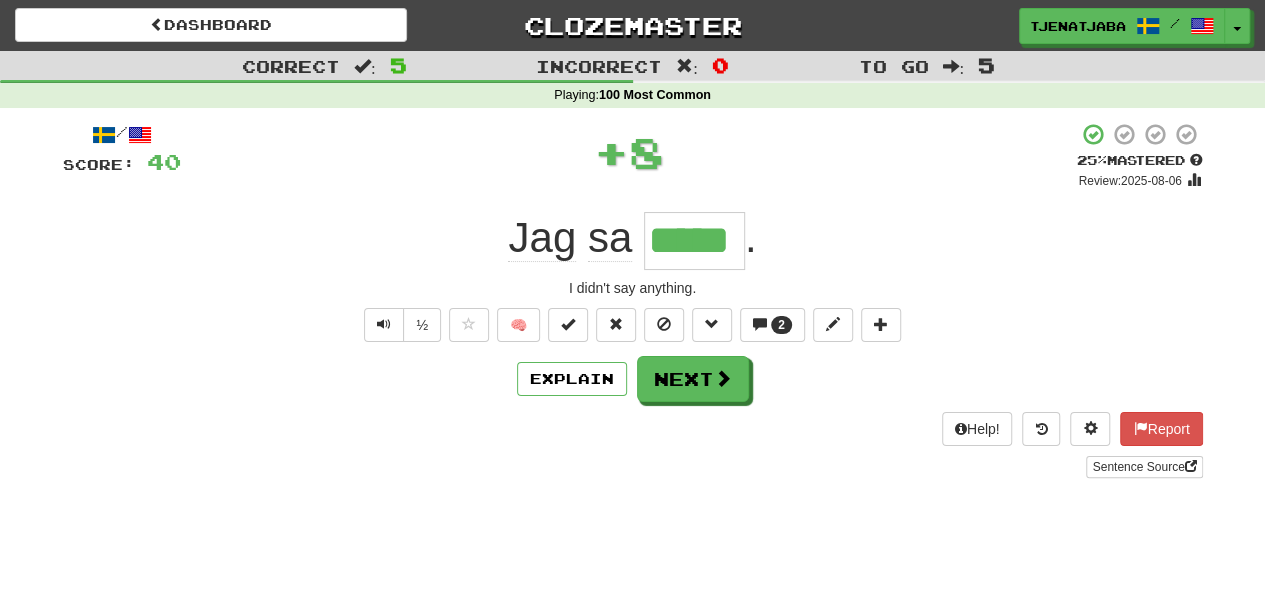 click on "Explain Next" at bounding box center (633, 379) 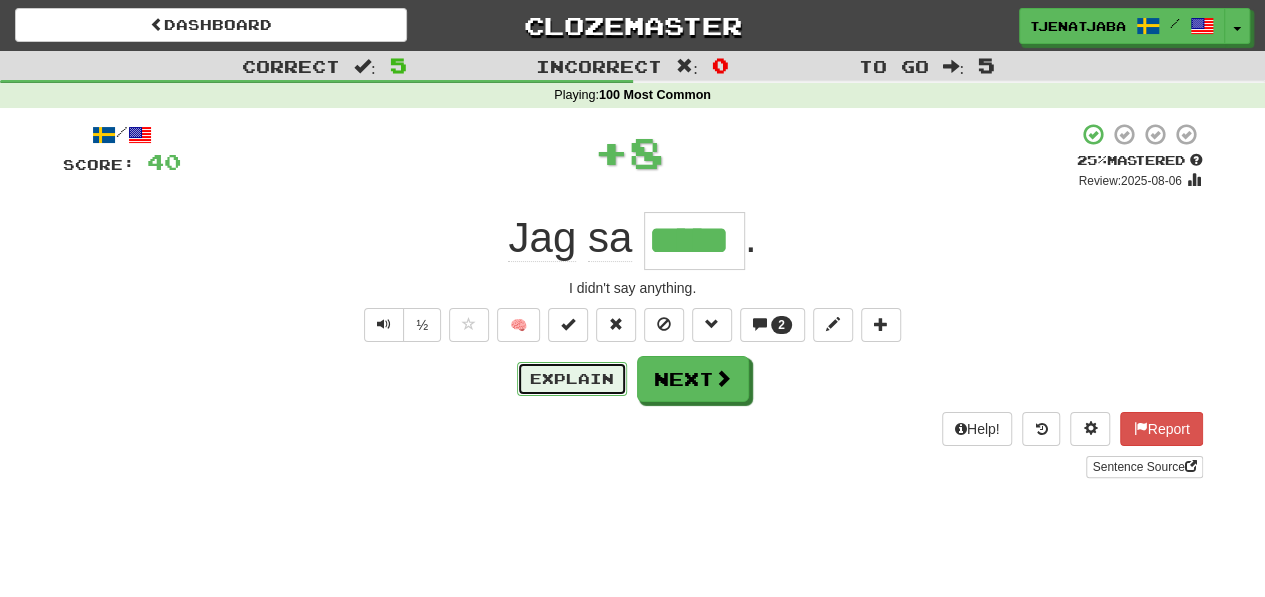 click on "Explain" at bounding box center [572, 379] 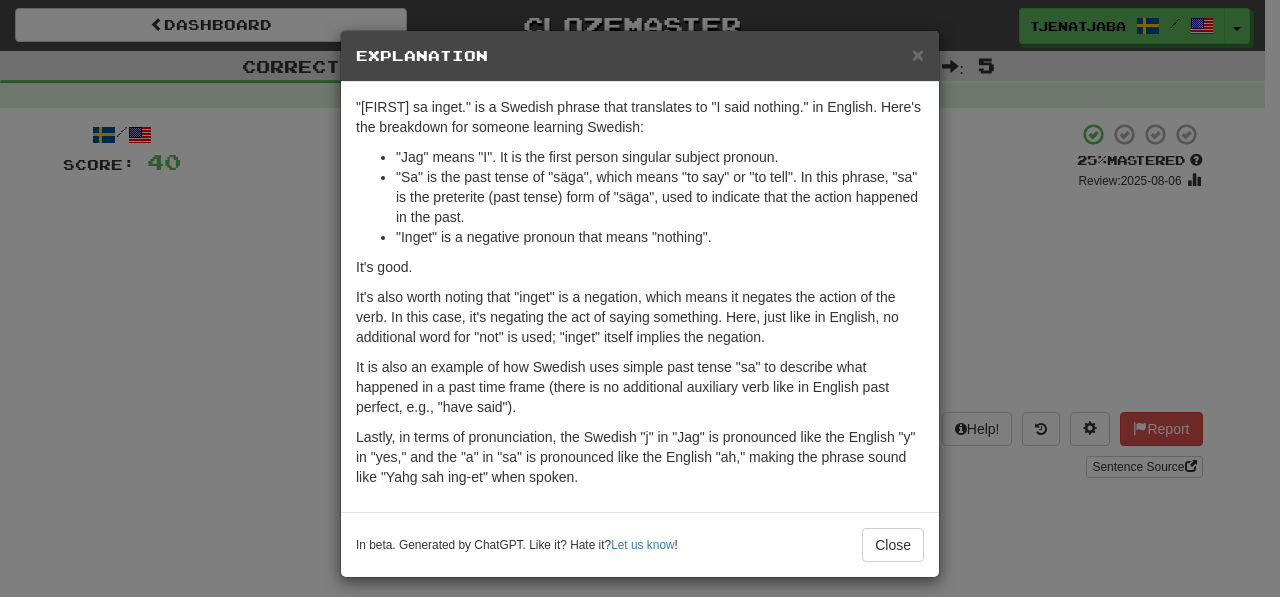 click on "× Explanation" at bounding box center [640, 56] 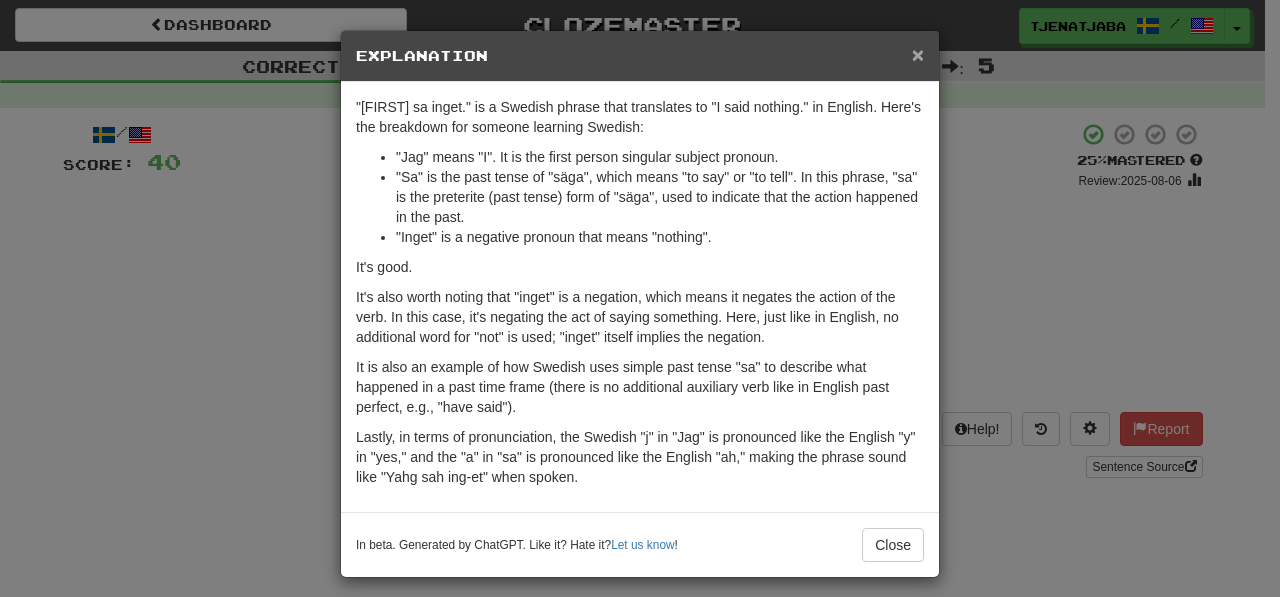 click on "×" at bounding box center (918, 54) 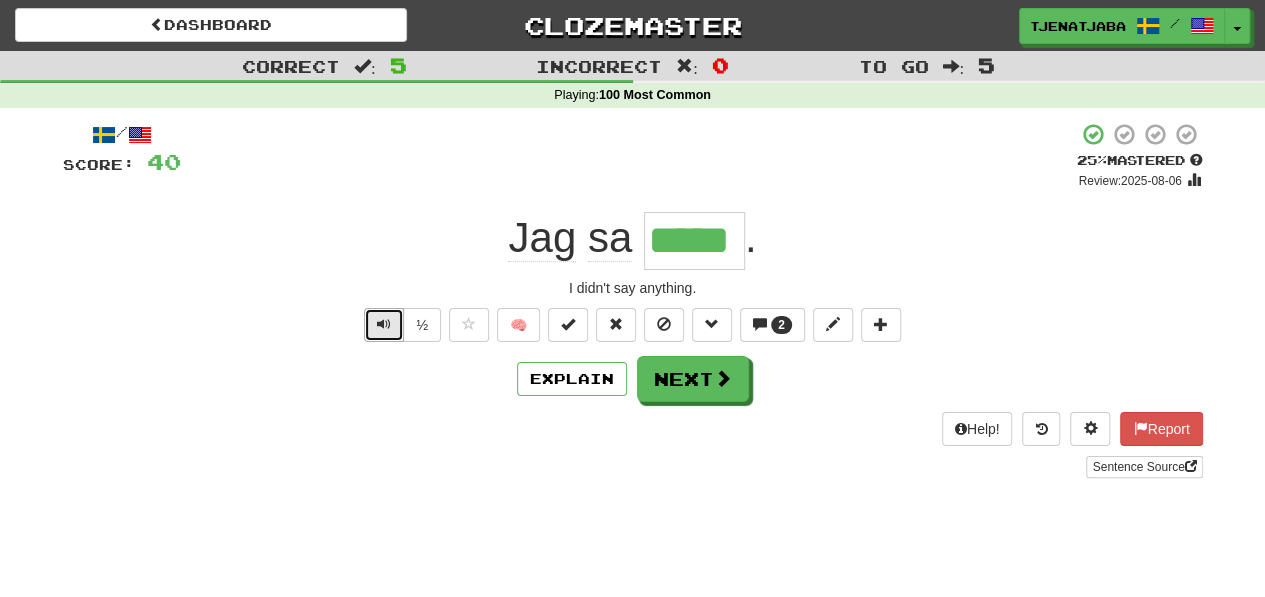 click at bounding box center [384, 325] 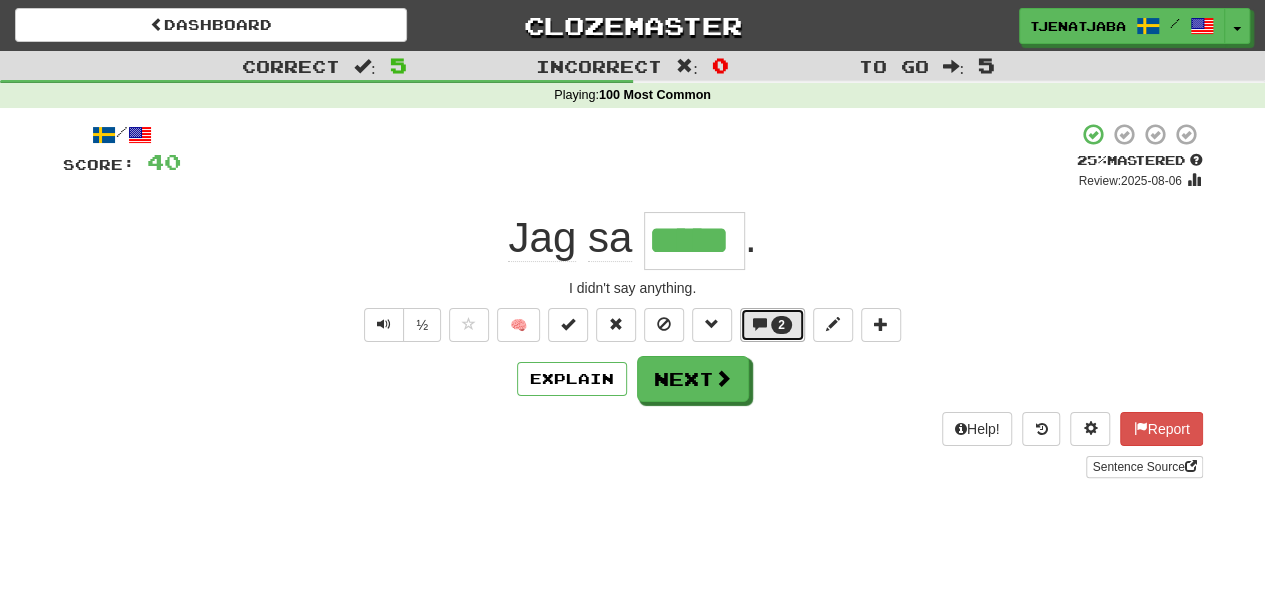 click on "2" at bounding box center [781, 325] 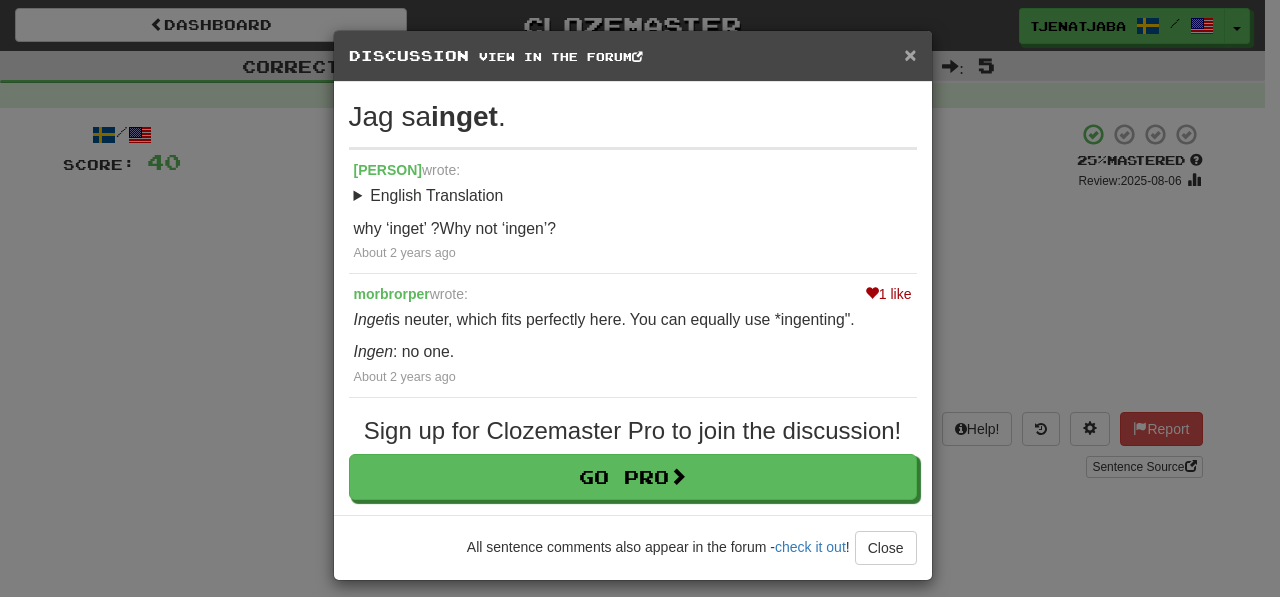click on "×" at bounding box center (910, 54) 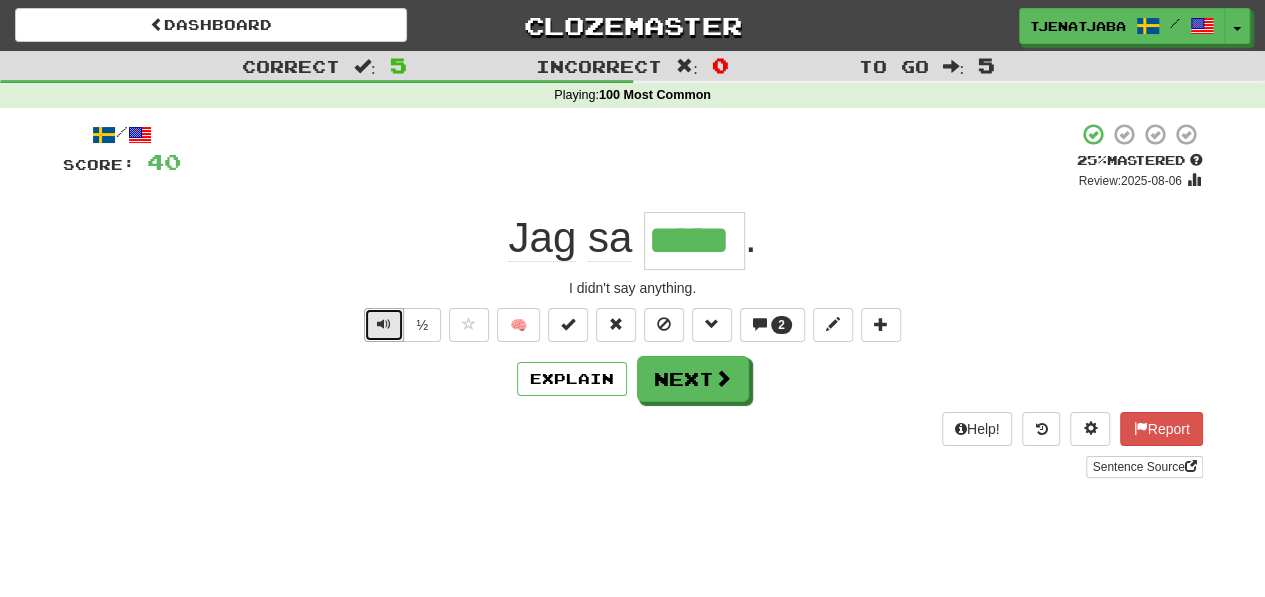 click at bounding box center (384, 325) 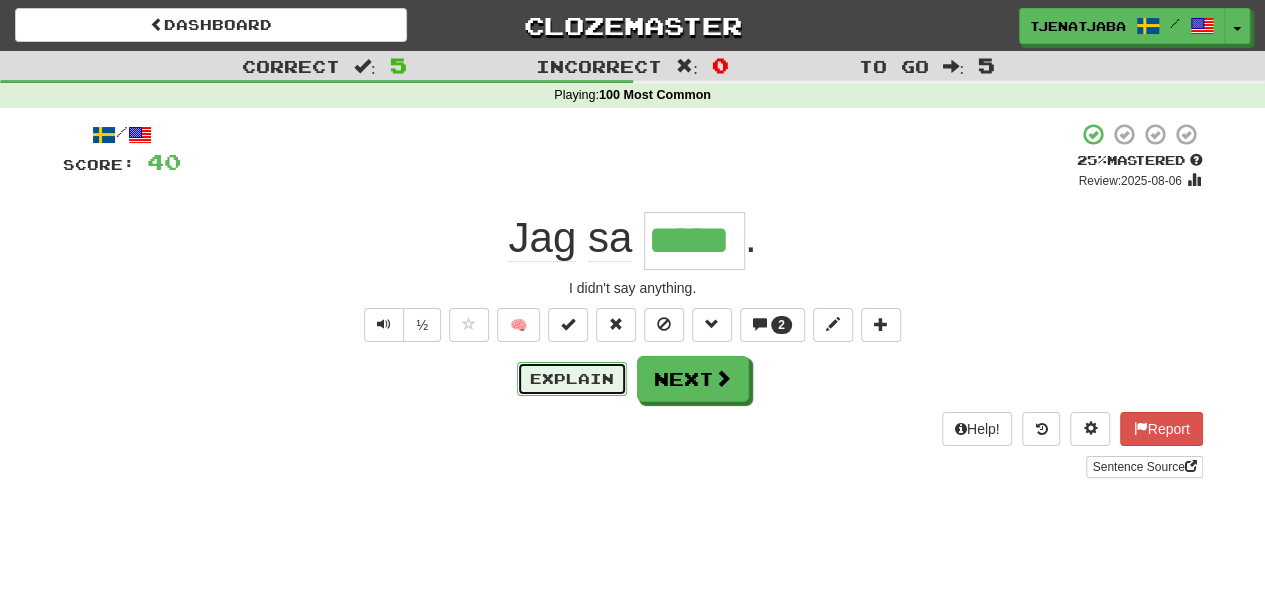 click on "Explain" at bounding box center [572, 379] 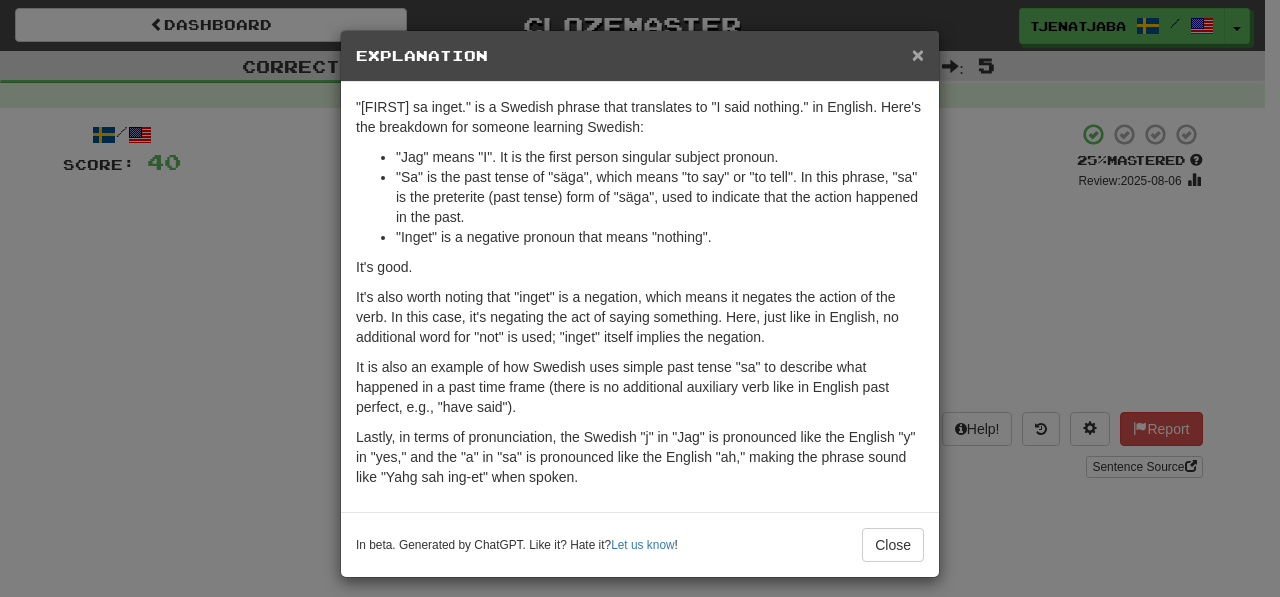 click on "×" at bounding box center (918, 54) 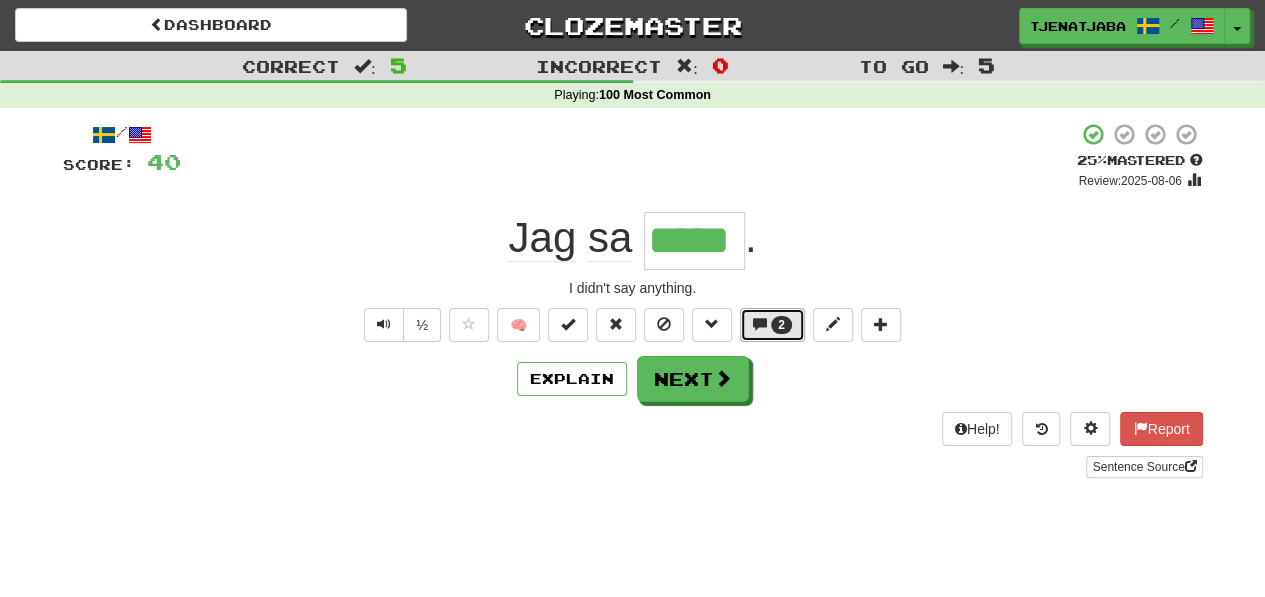 click on "2" at bounding box center [772, 325] 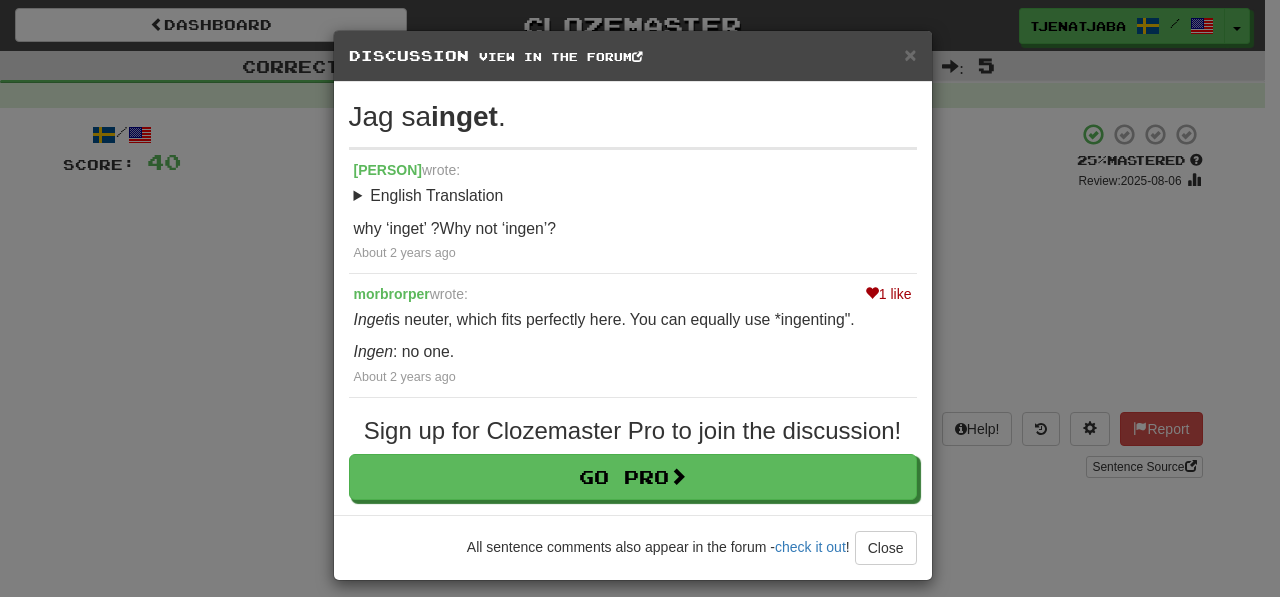 click on "Discussion View in the forum" at bounding box center (633, 56) 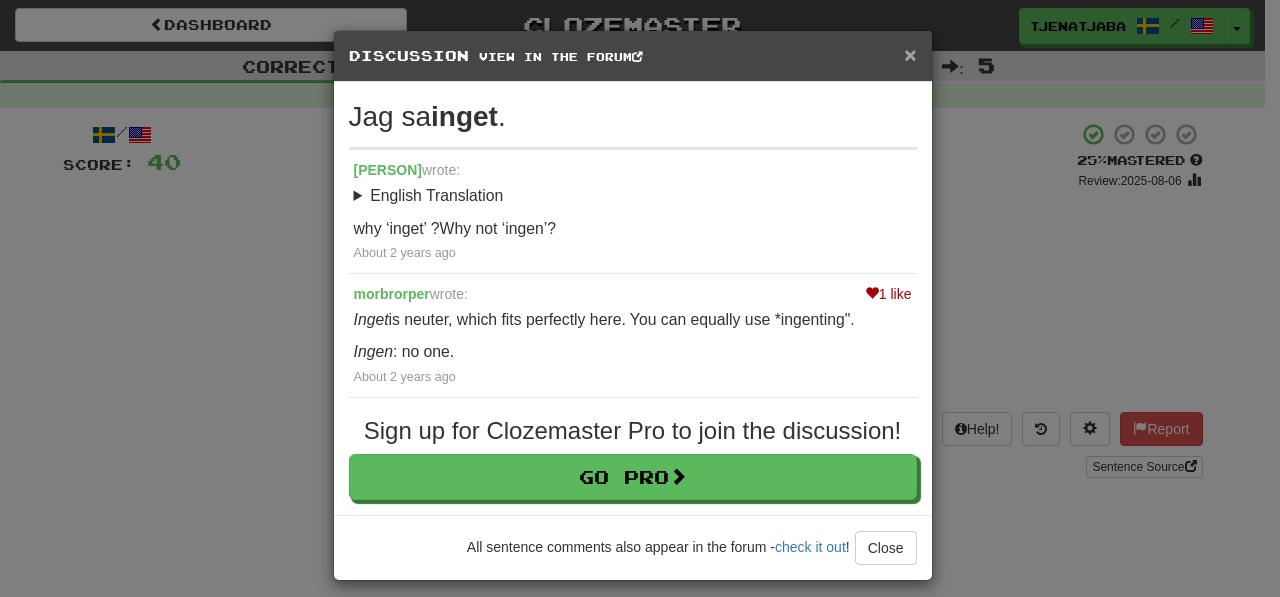 click on "×" at bounding box center (910, 54) 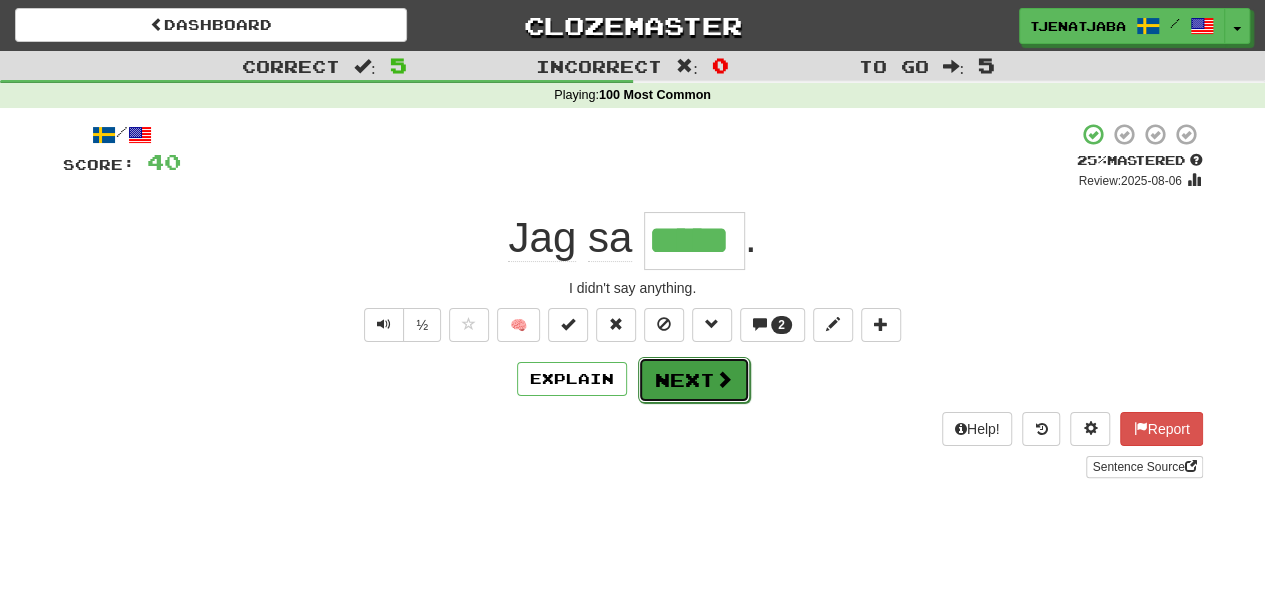 click at bounding box center (724, 379) 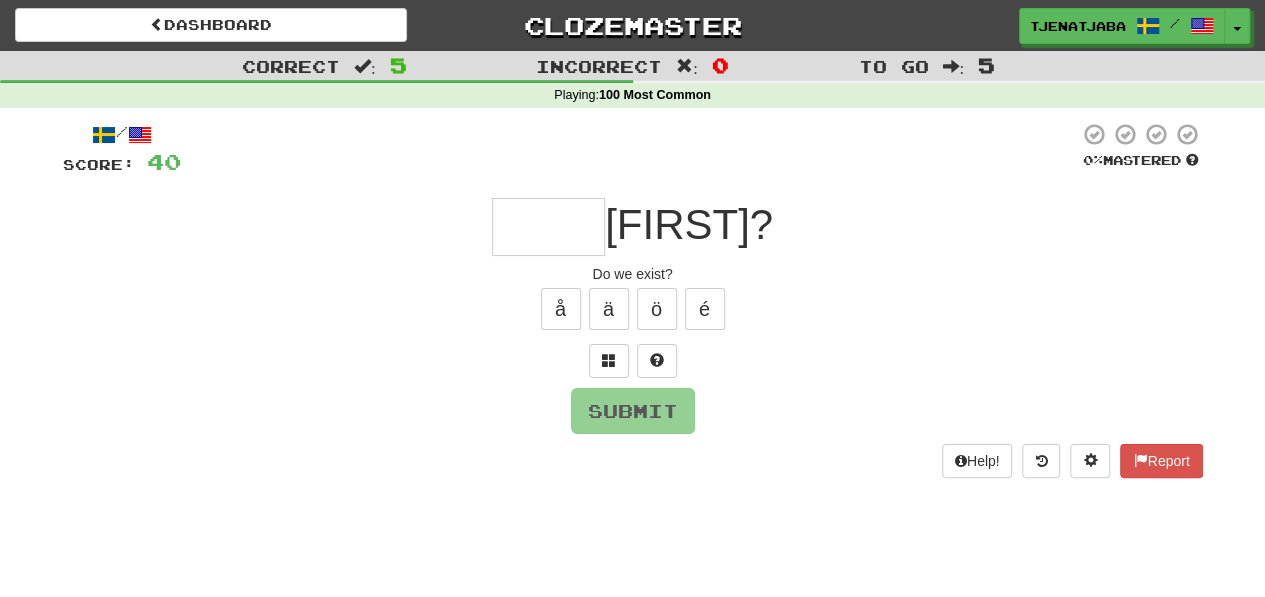 click at bounding box center [548, 227] 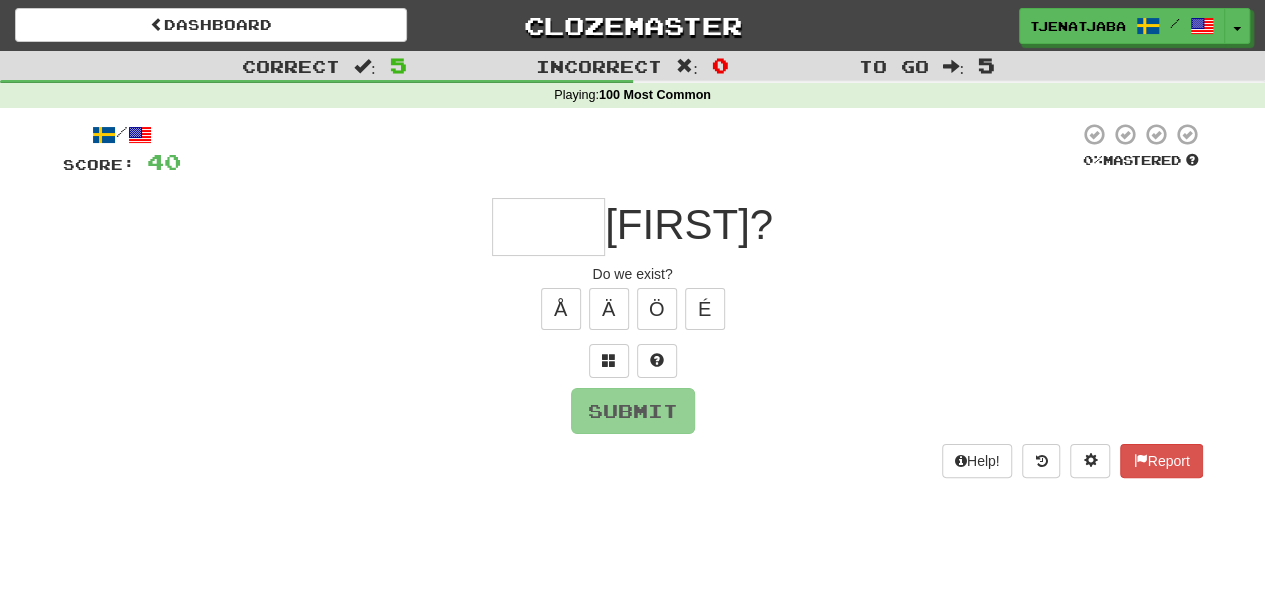 type on "*" 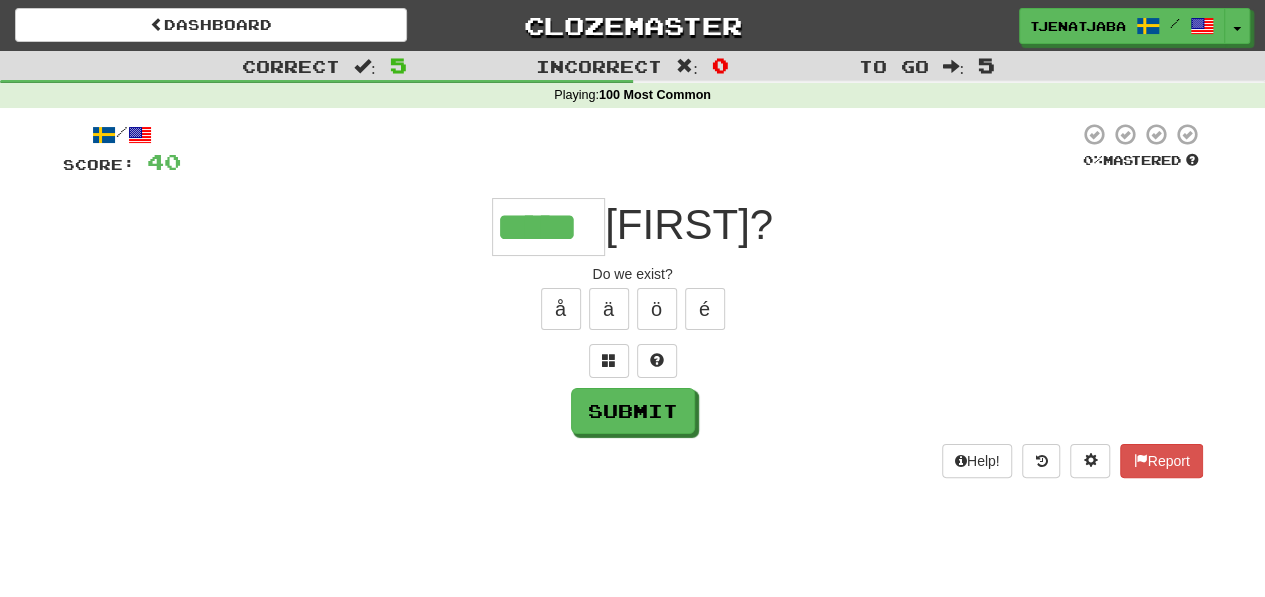 type on "*****" 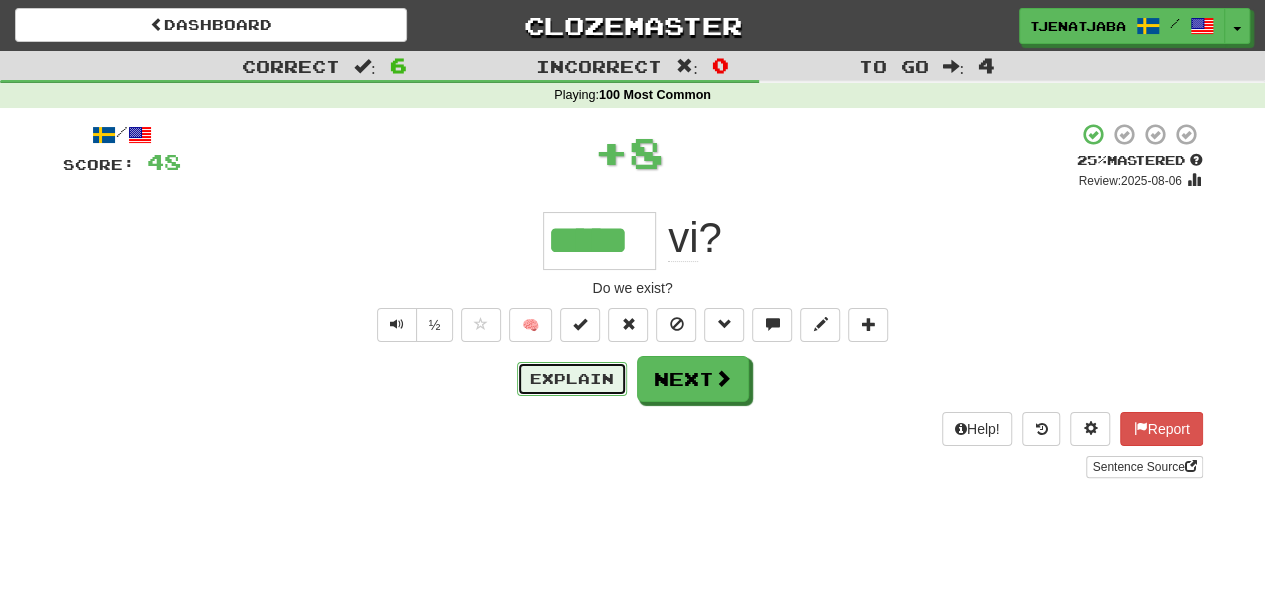 click on "Explain" at bounding box center (572, 379) 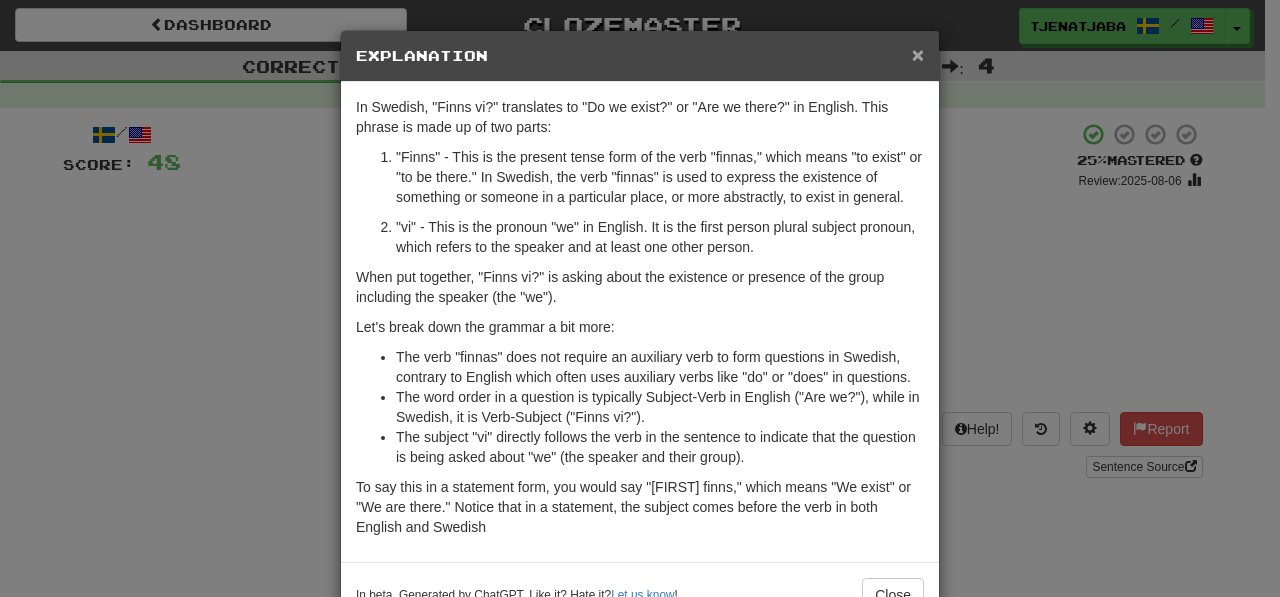 click on "×" at bounding box center [918, 54] 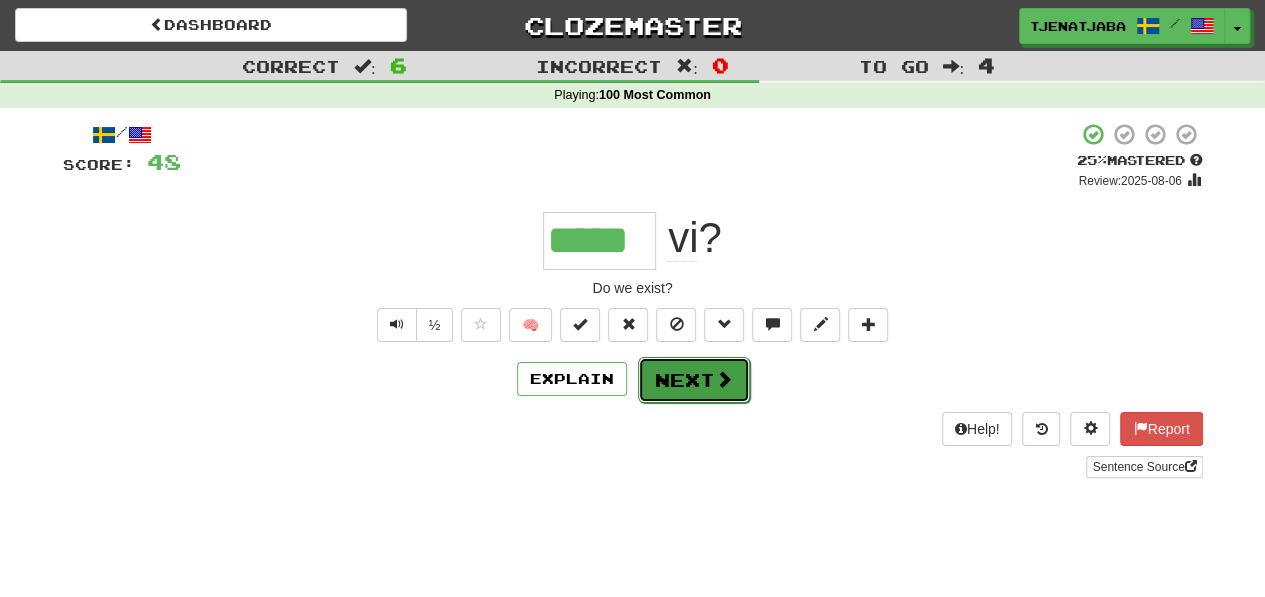 click on "Next" at bounding box center (694, 380) 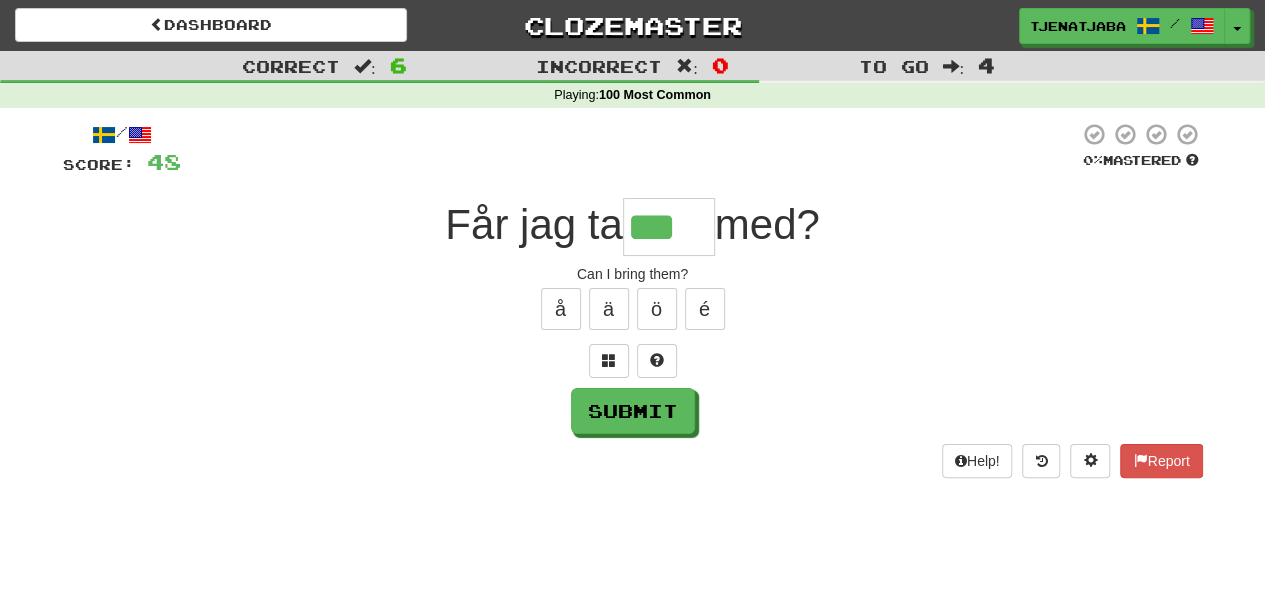 type on "***" 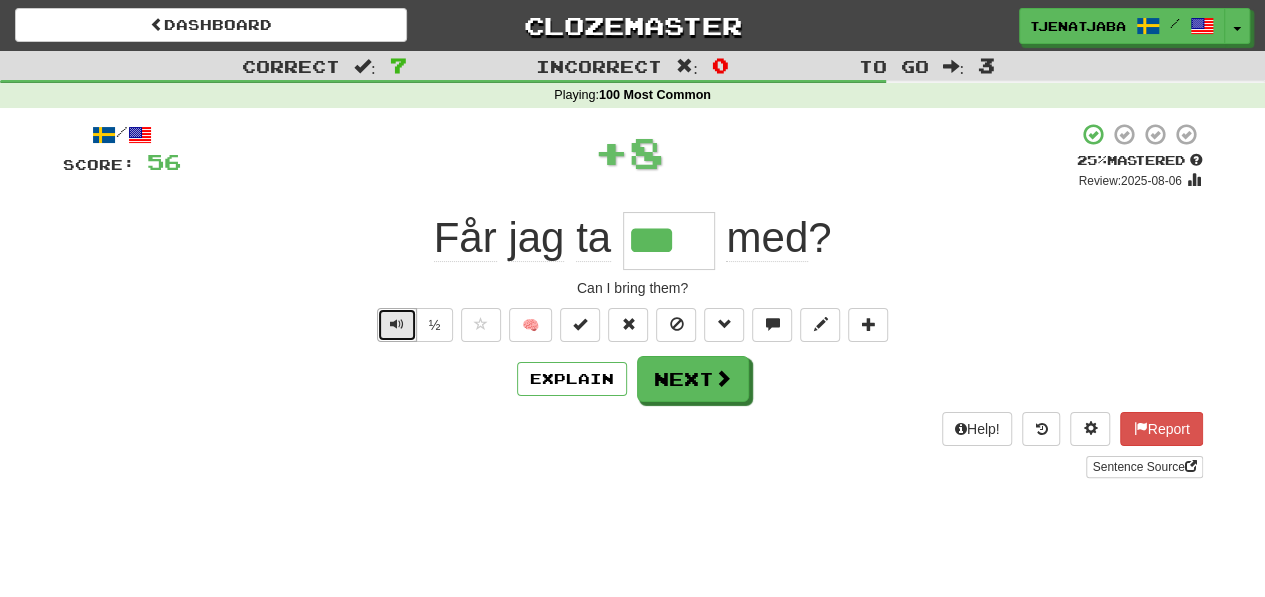 click at bounding box center (397, 325) 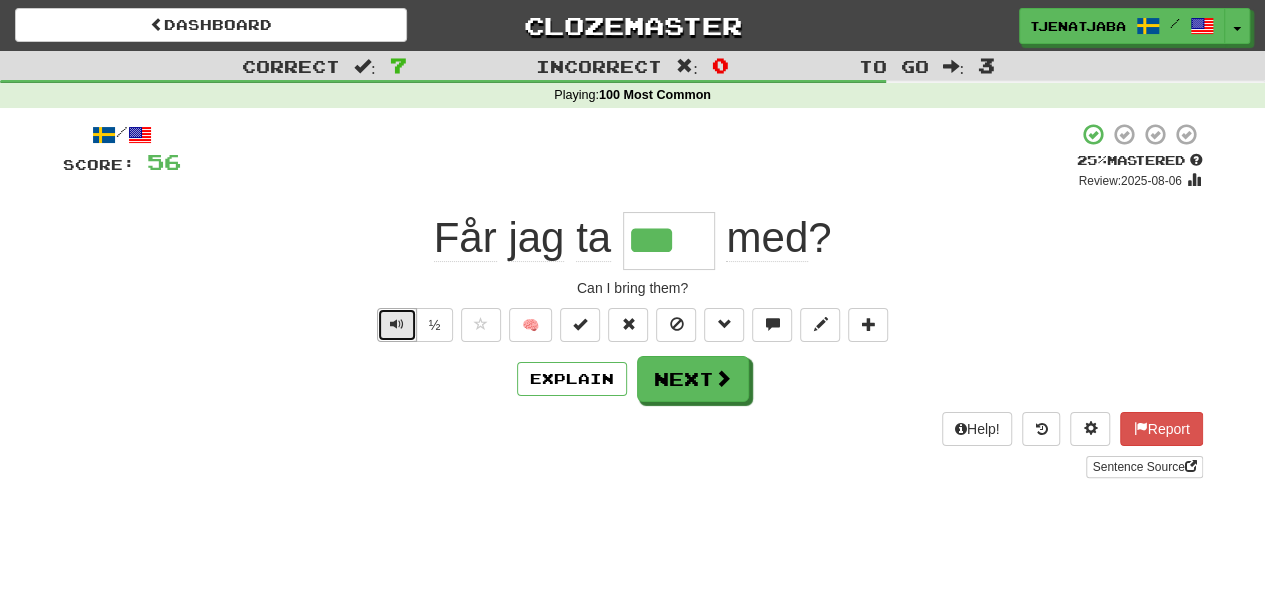 click at bounding box center [397, 325] 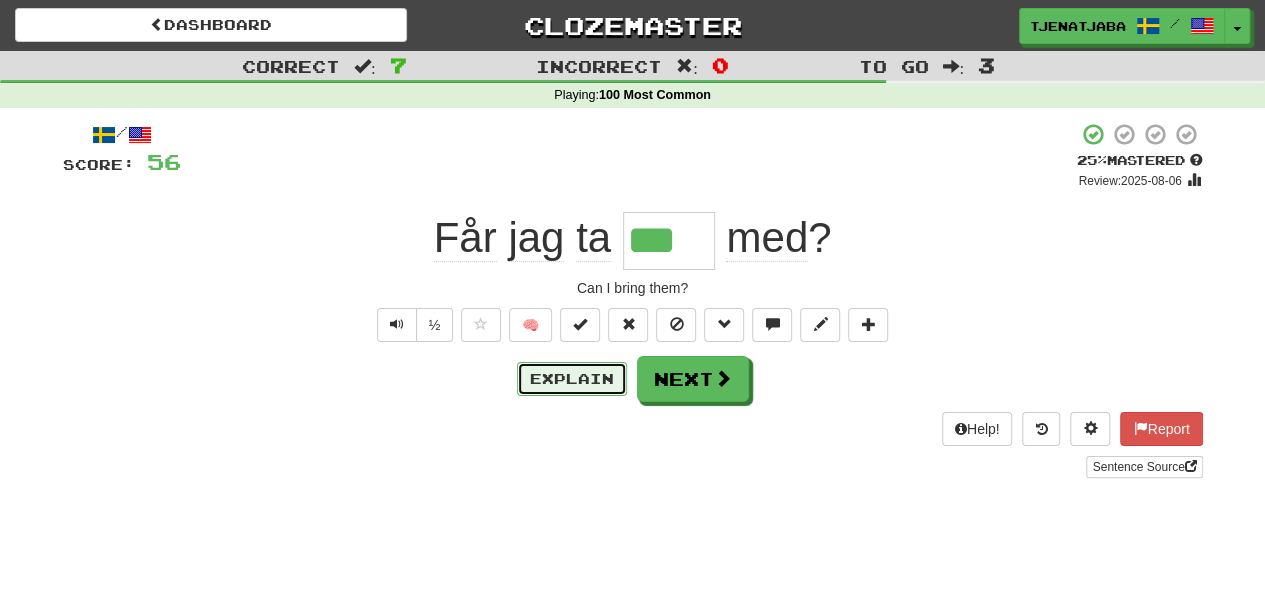 click on "Explain" at bounding box center [572, 379] 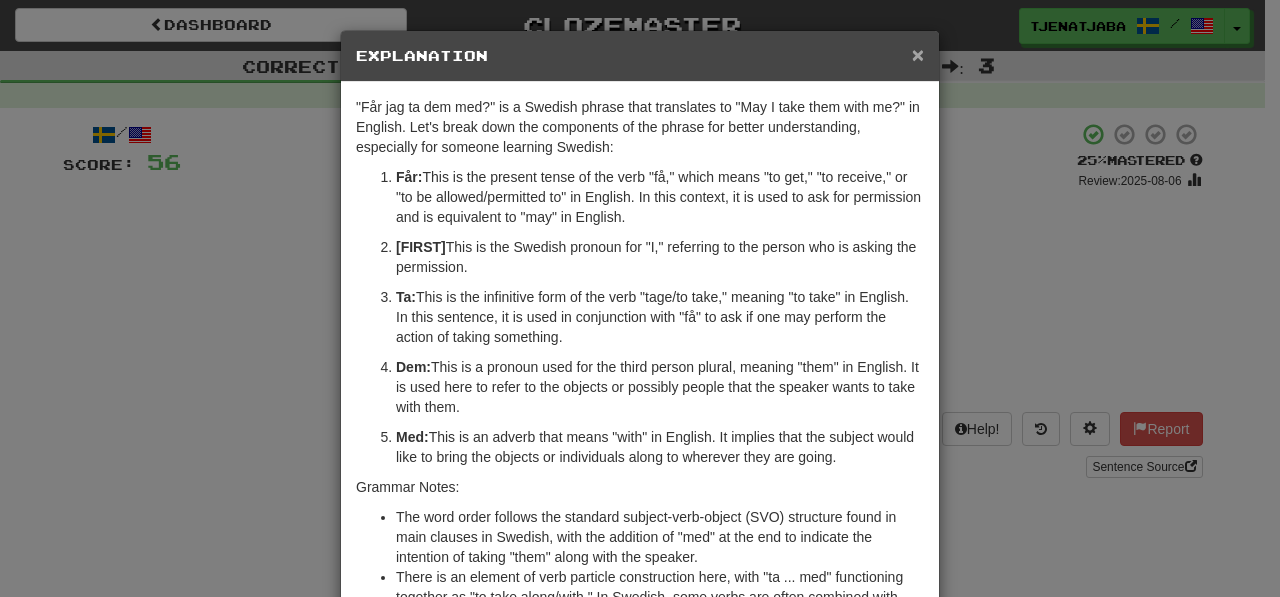 click on "×" at bounding box center [918, 54] 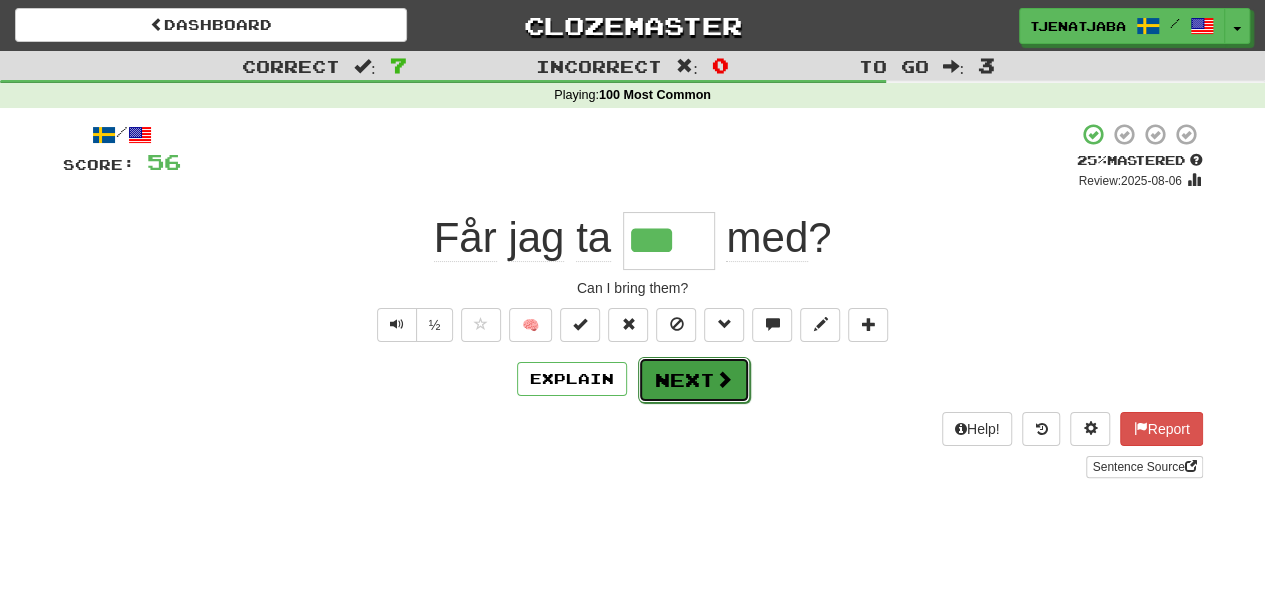 click on "Next" at bounding box center (694, 380) 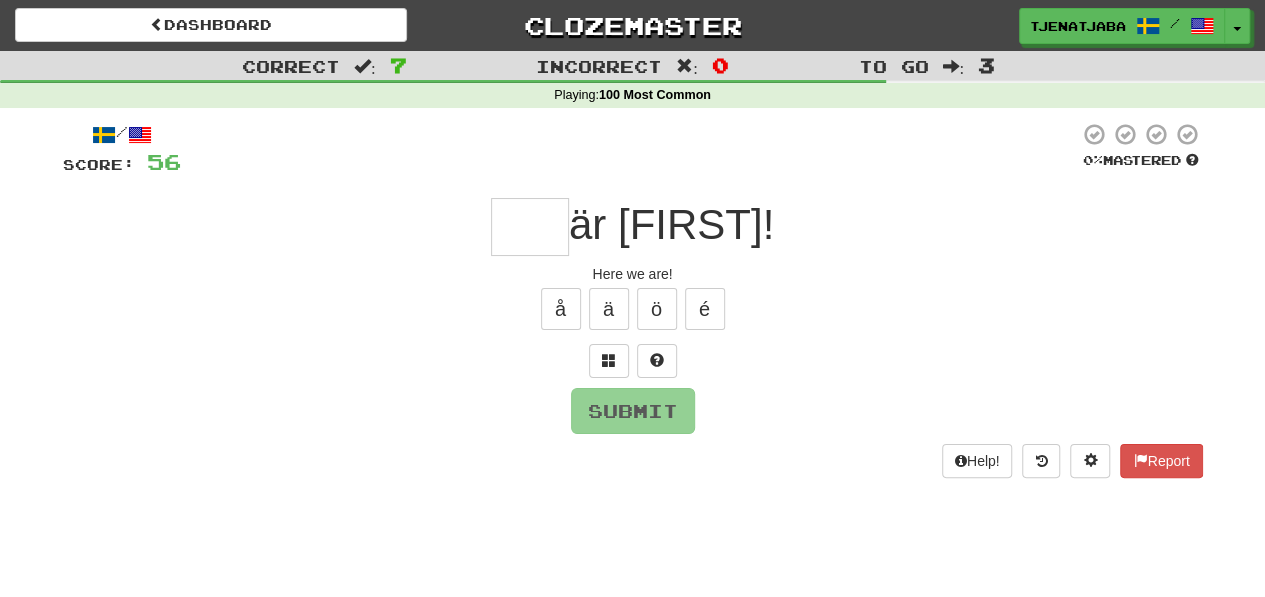 click at bounding box center (530, 227) 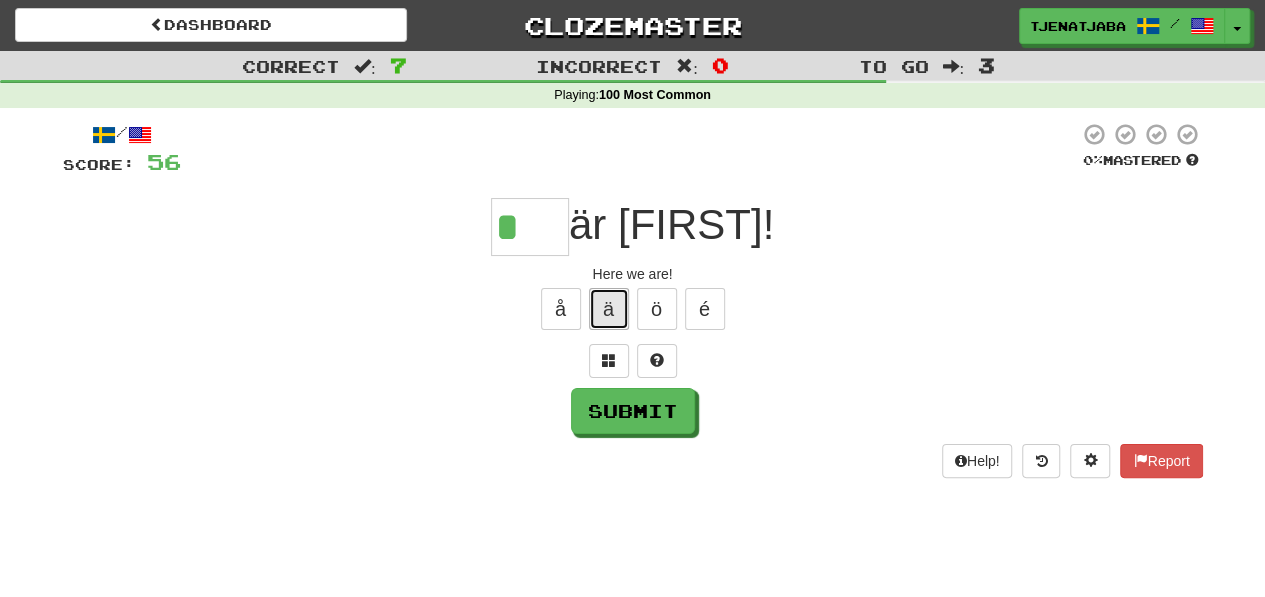 click on "ä" at bounding box center [609, 309] 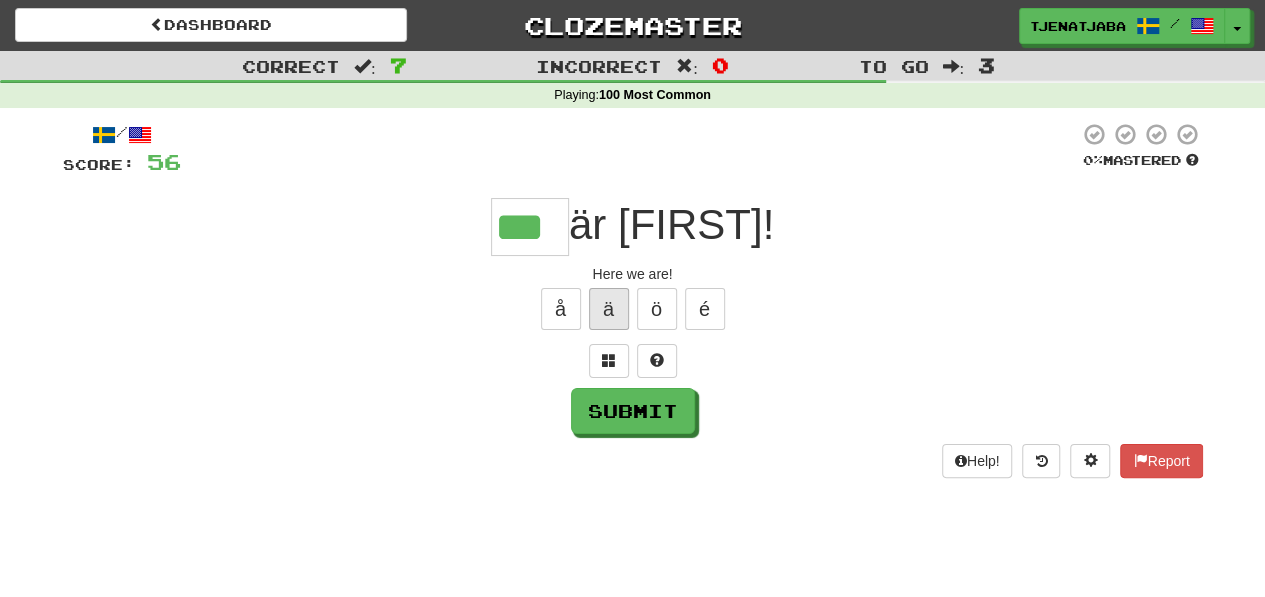 type on "***" 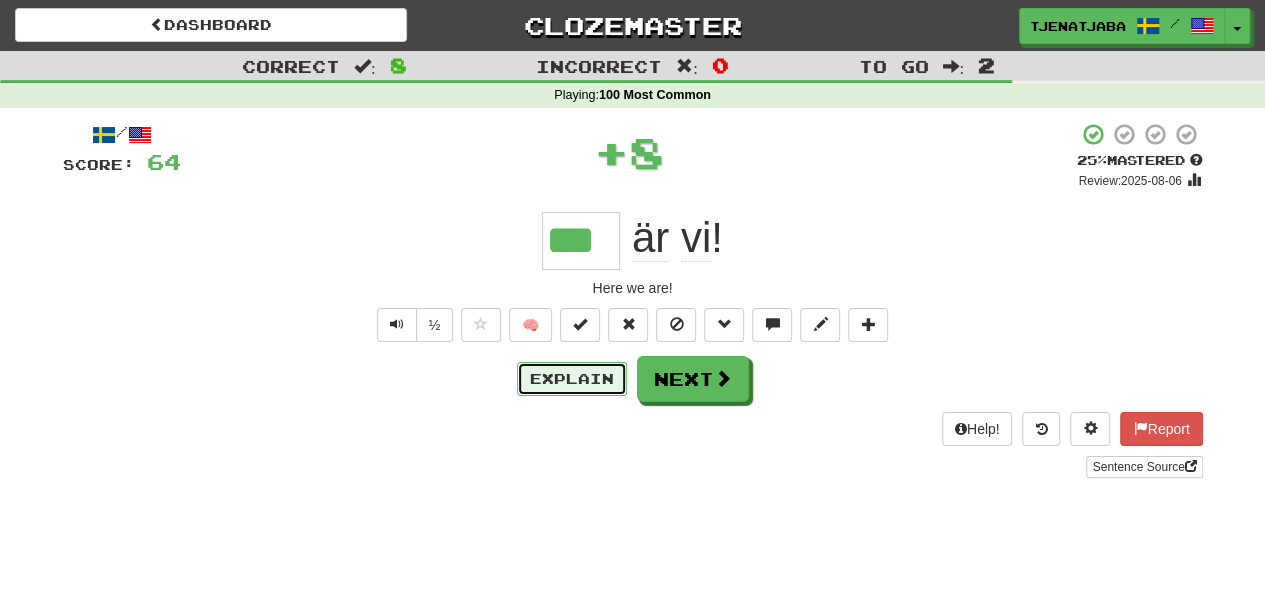 click on "Explain" at bounding box center [572, 379] 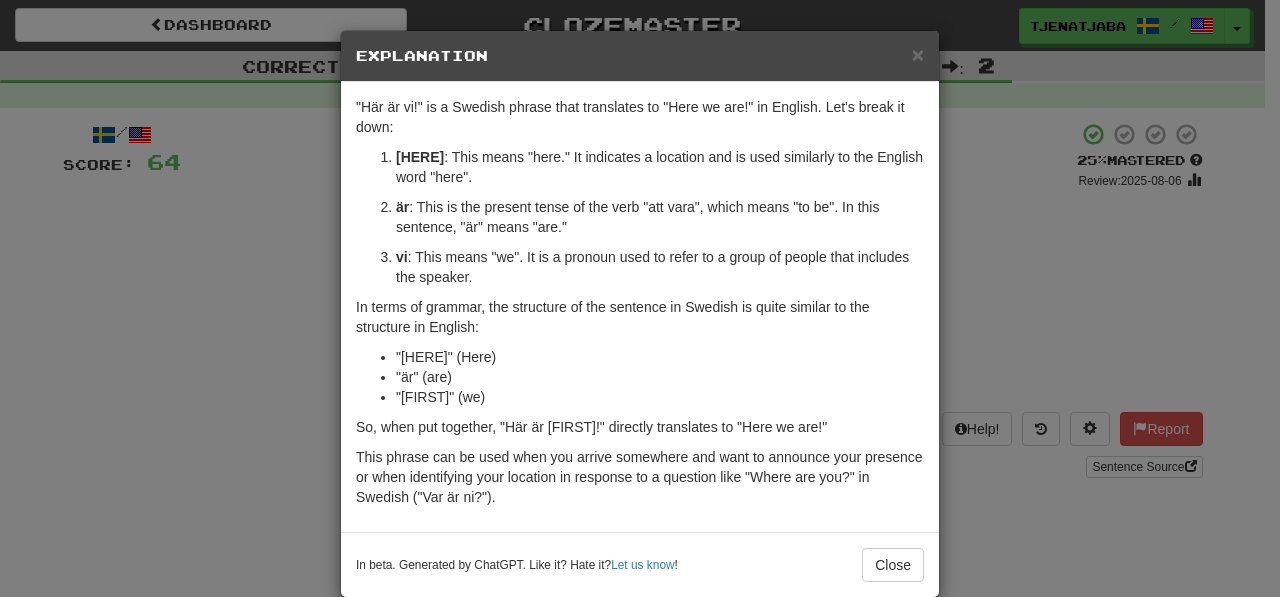 click on "× Explanation" at bounding box center (640, 56) 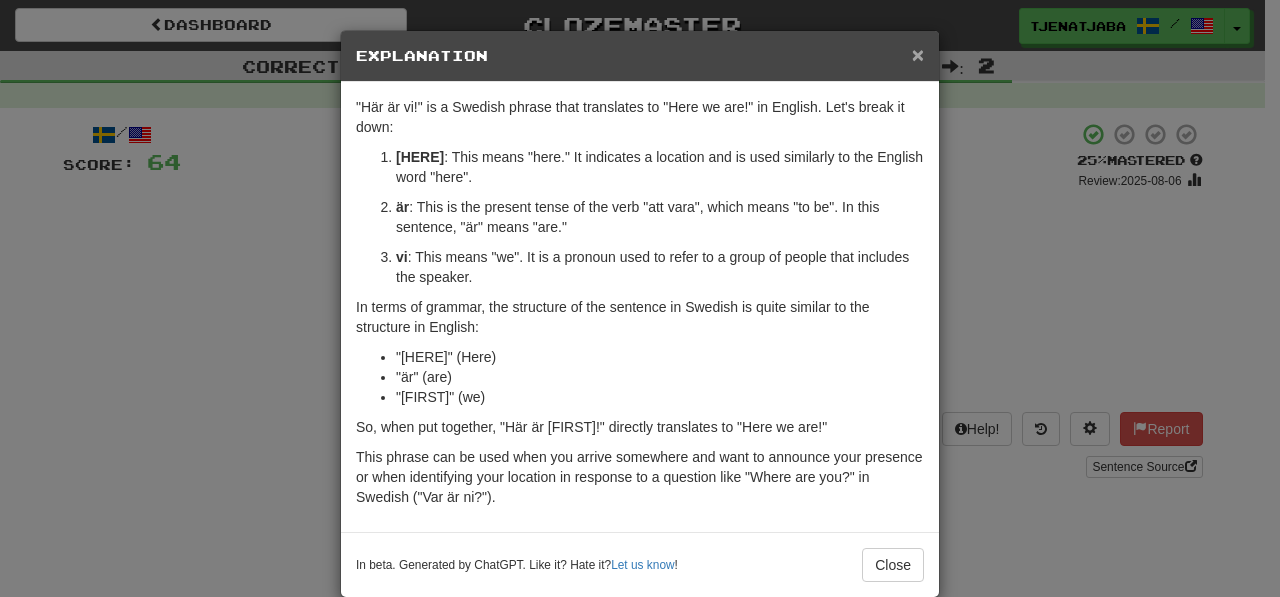 click on "×" at bounding box center [918, 54] 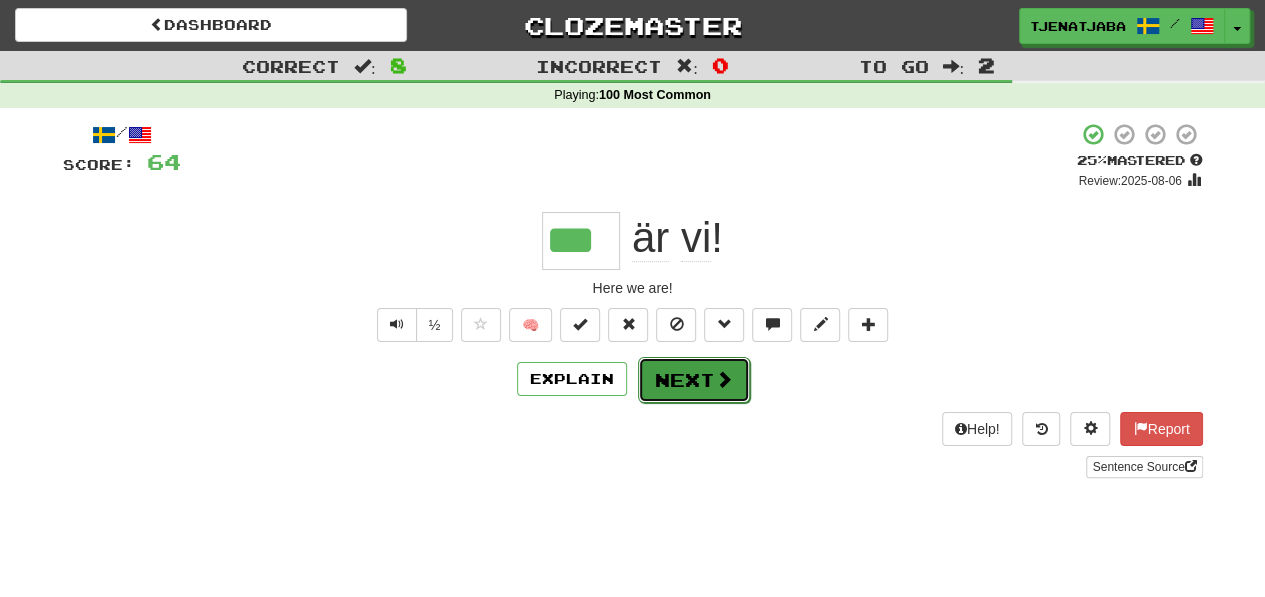 click on "Next" at bounding box center [694, 380] 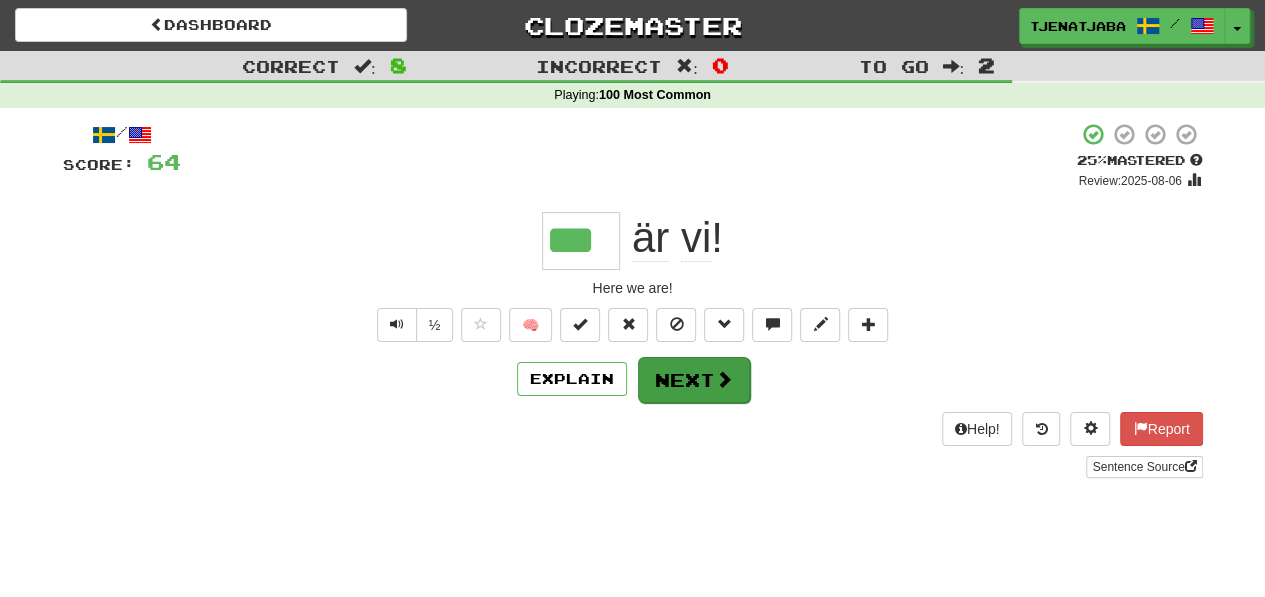 type 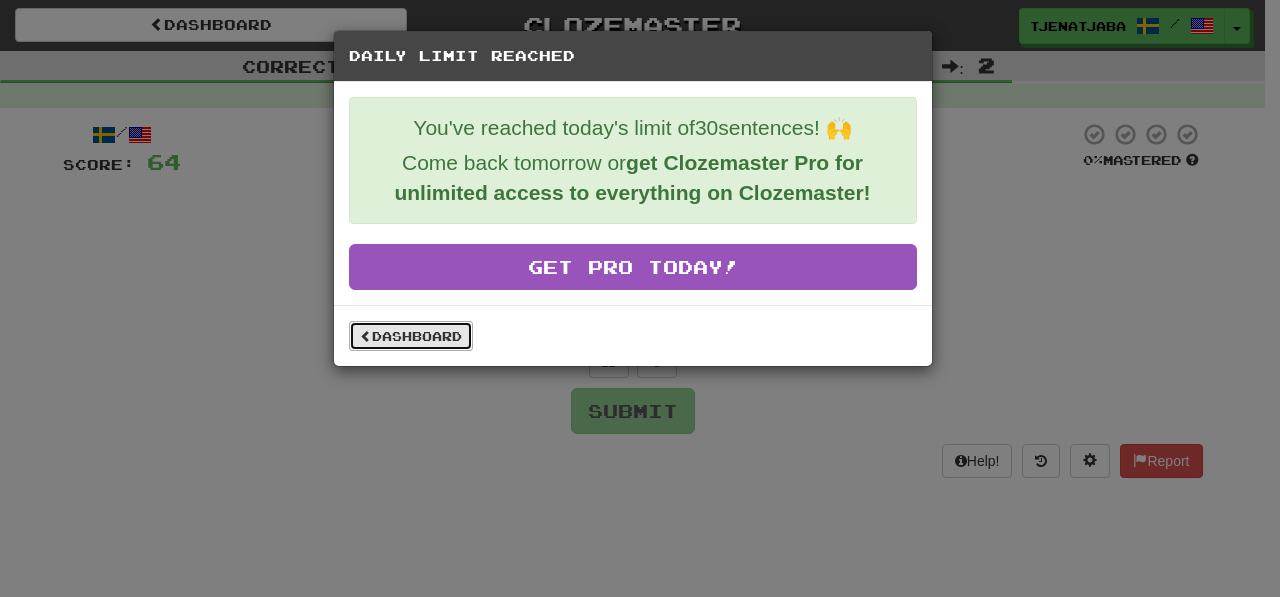 click on "Dashboard" at bounding box center (411, 336) 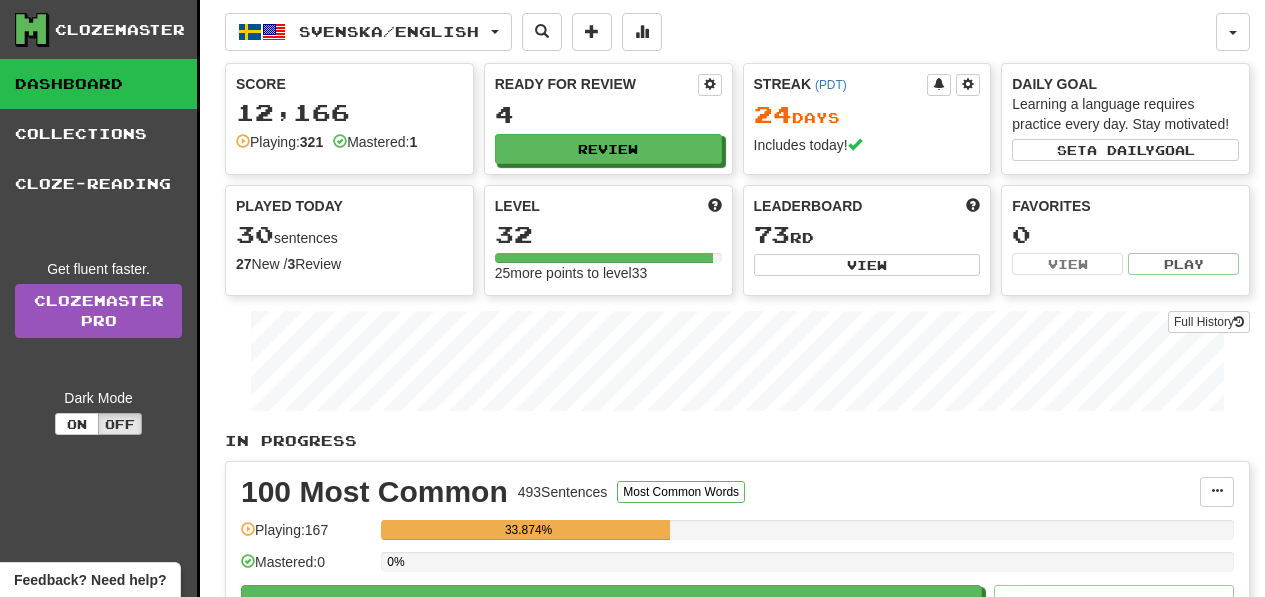 scroll, scrollTop: 0, scrollLeft: 0, axis: both 